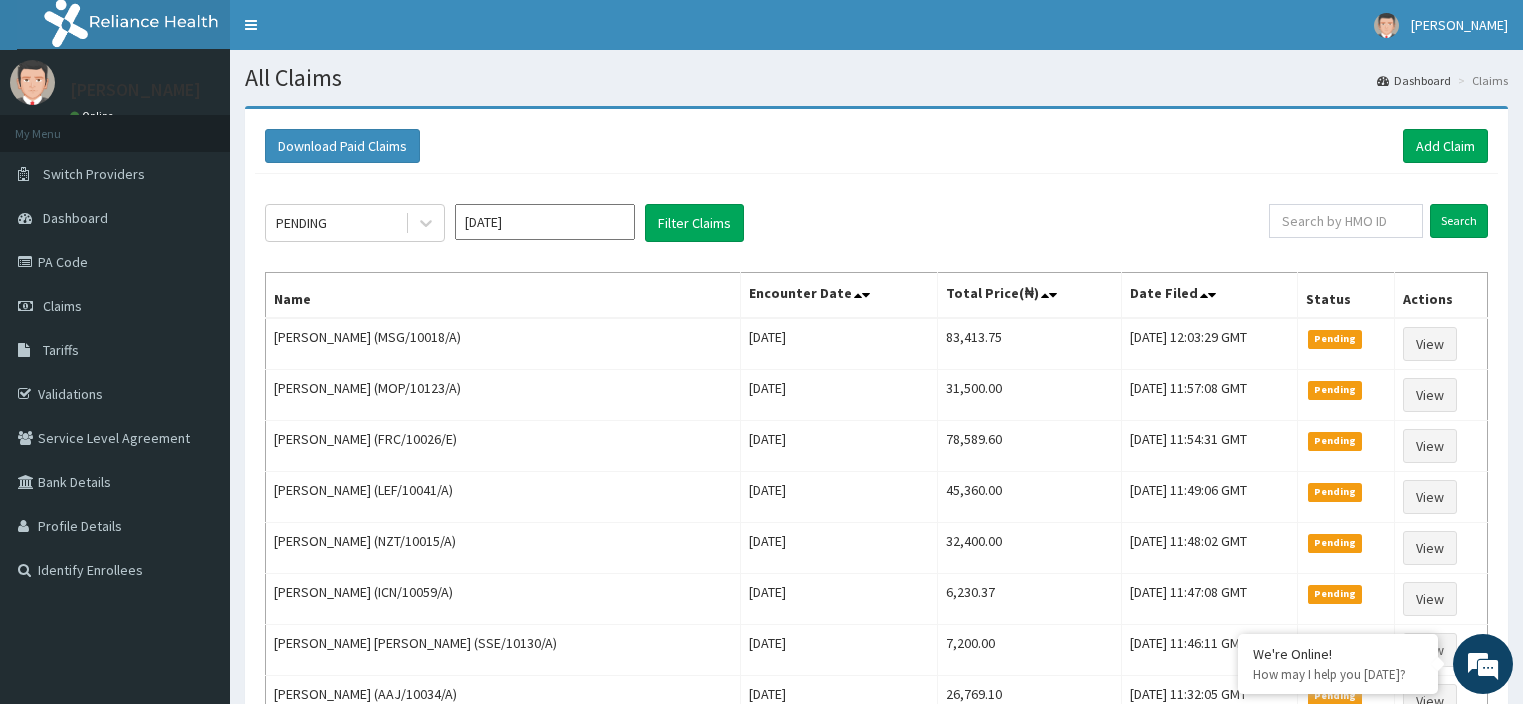scroll, scrollTop: 15, scrollLeft: 0, axis: vertical 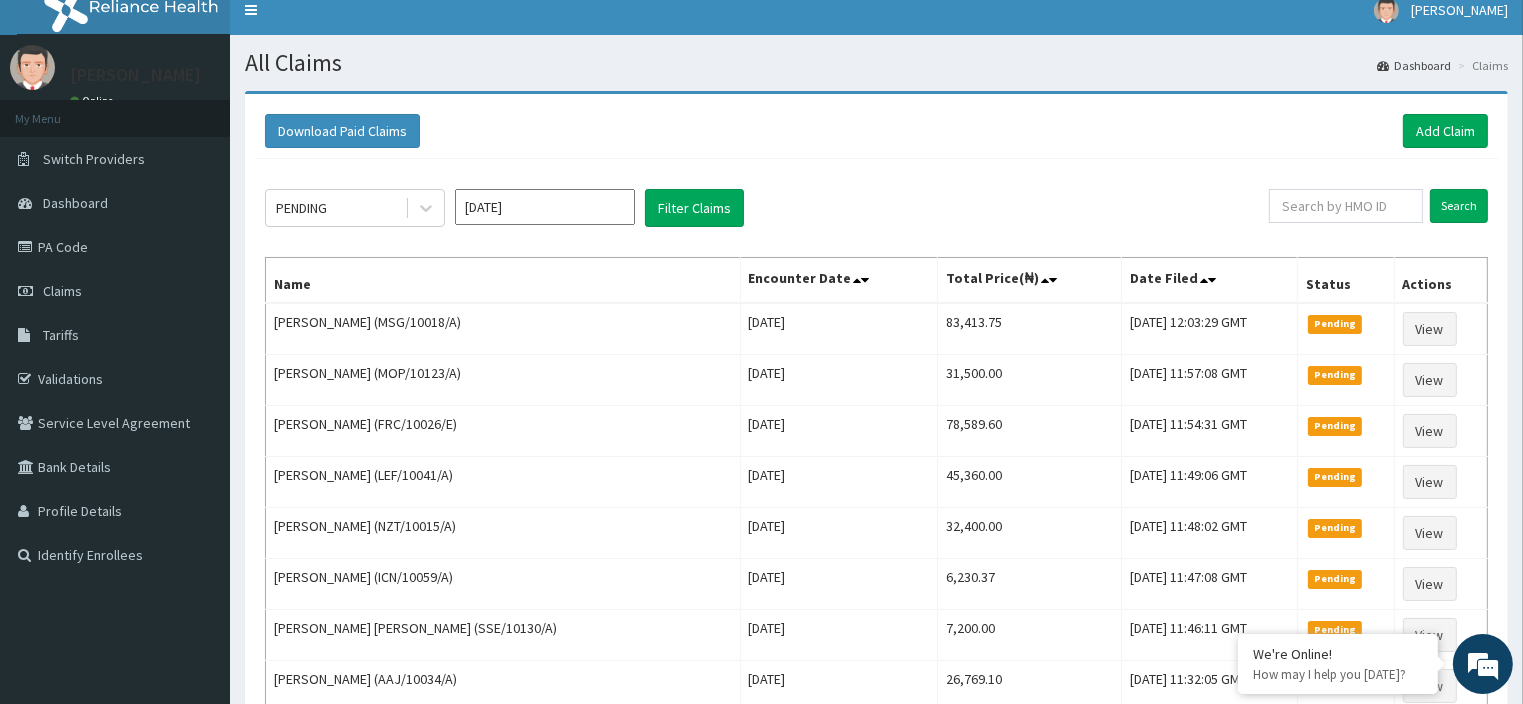 click on "Jun 2025" at bounding box center [545, 207] 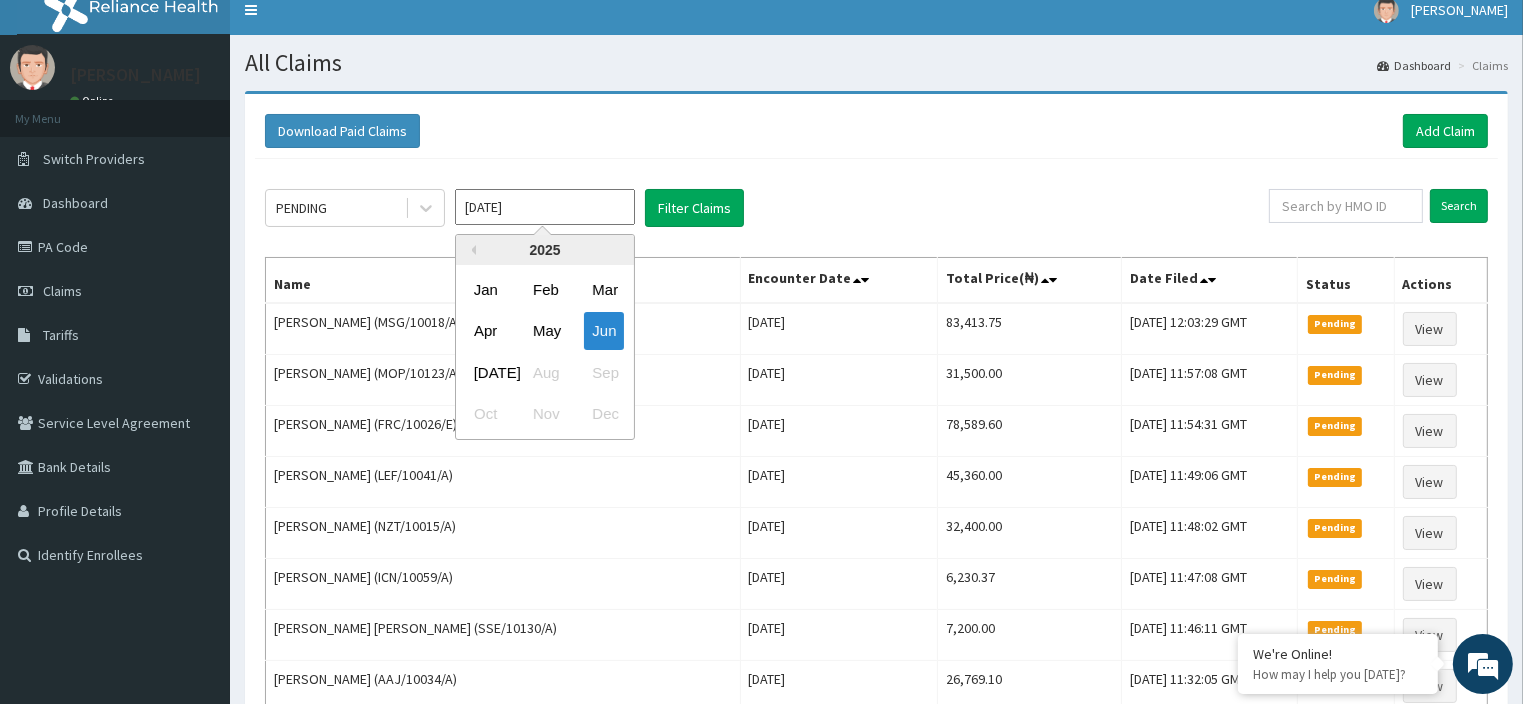 click on "Jun 2025" at bounding box center (545, 207) 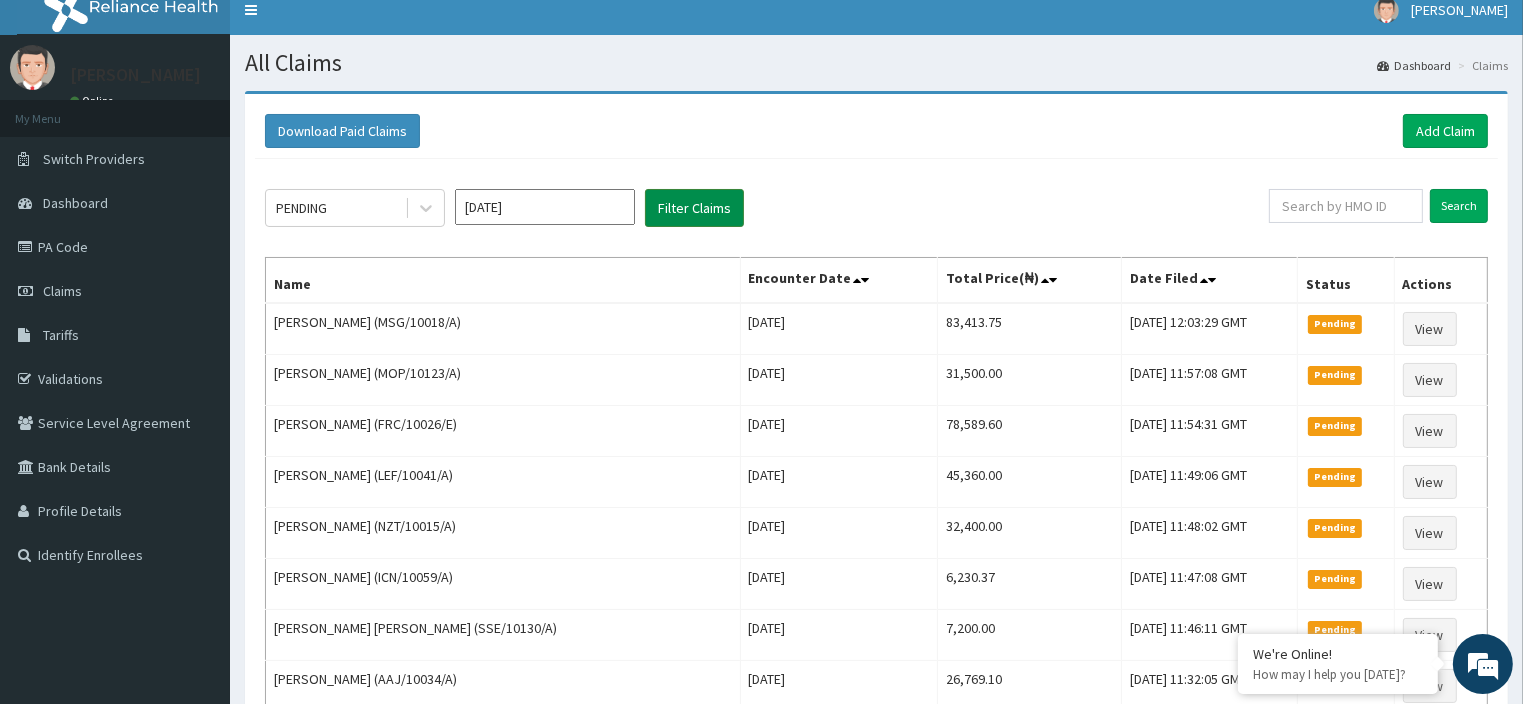 click on "Filter Claims" at bounding box center [694, 208] 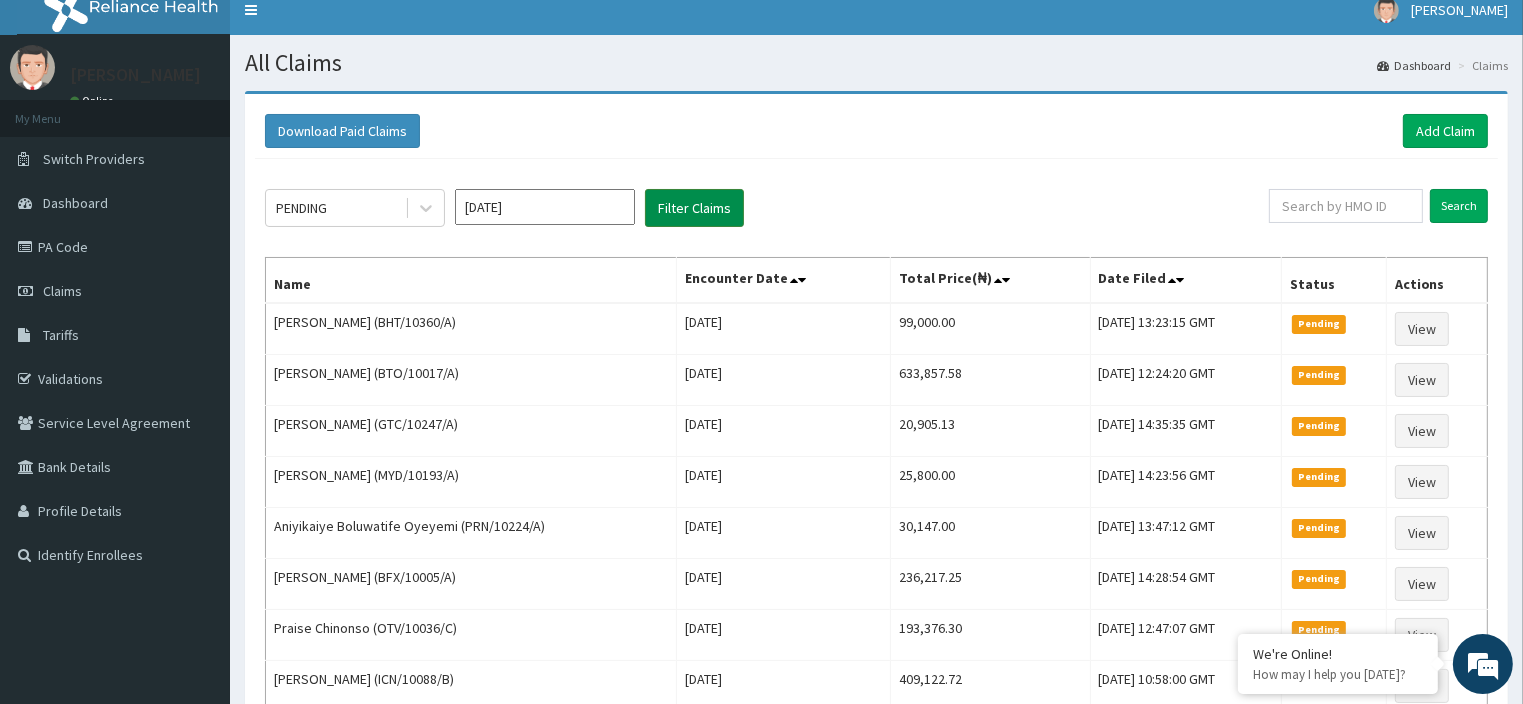 click on "Filter Claims" at bounding box center (694, 208) 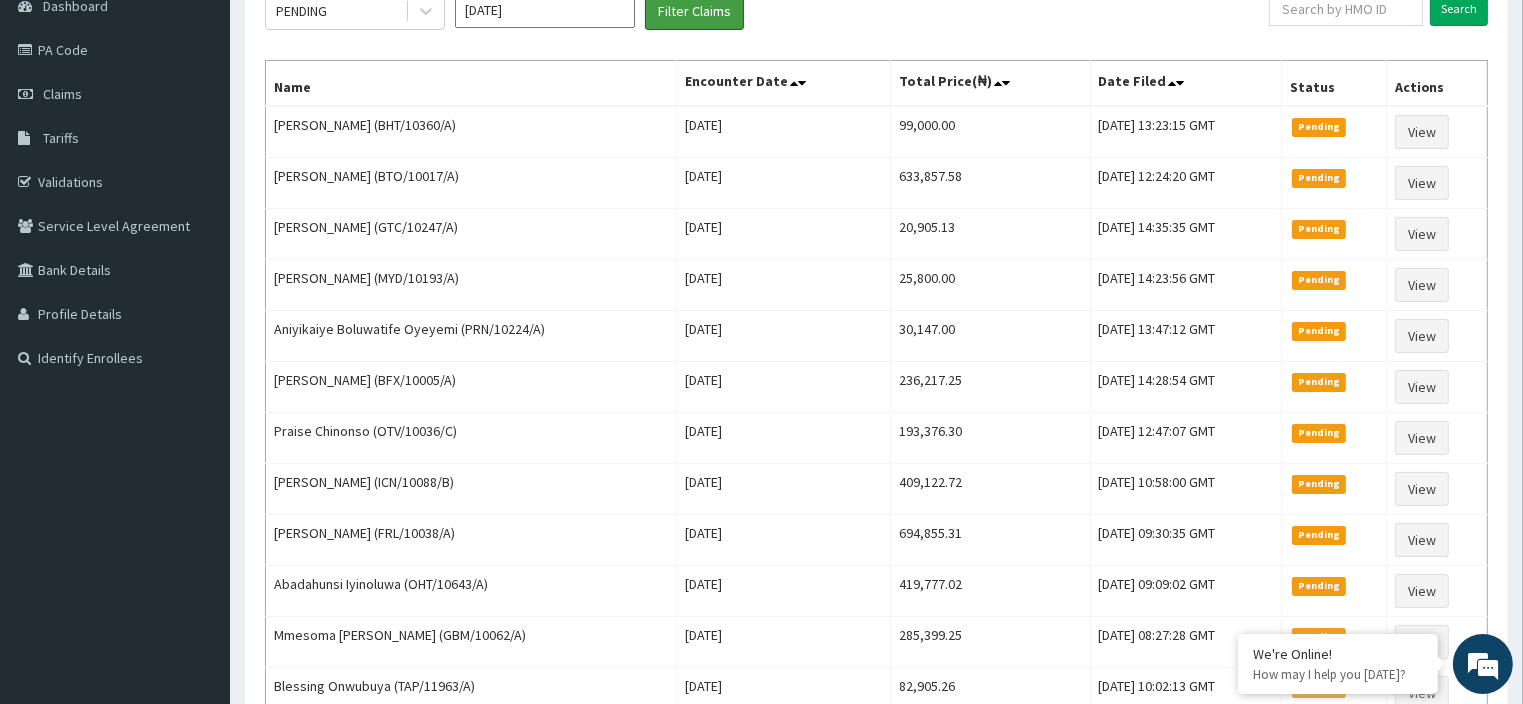 scroll, scrollTop: 209, scrollLeft: 0, axis: vertical 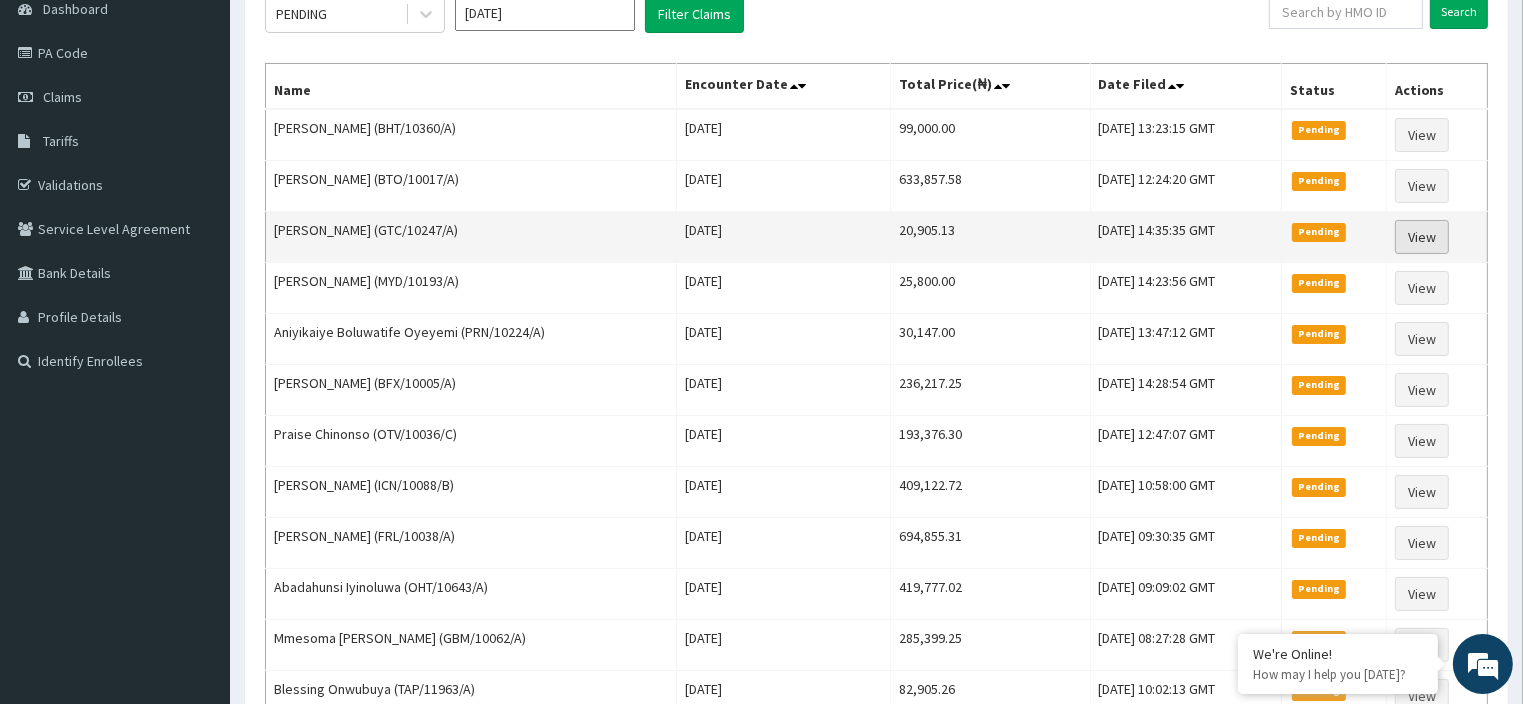 click on "View" at bounding box center [1422, 237] 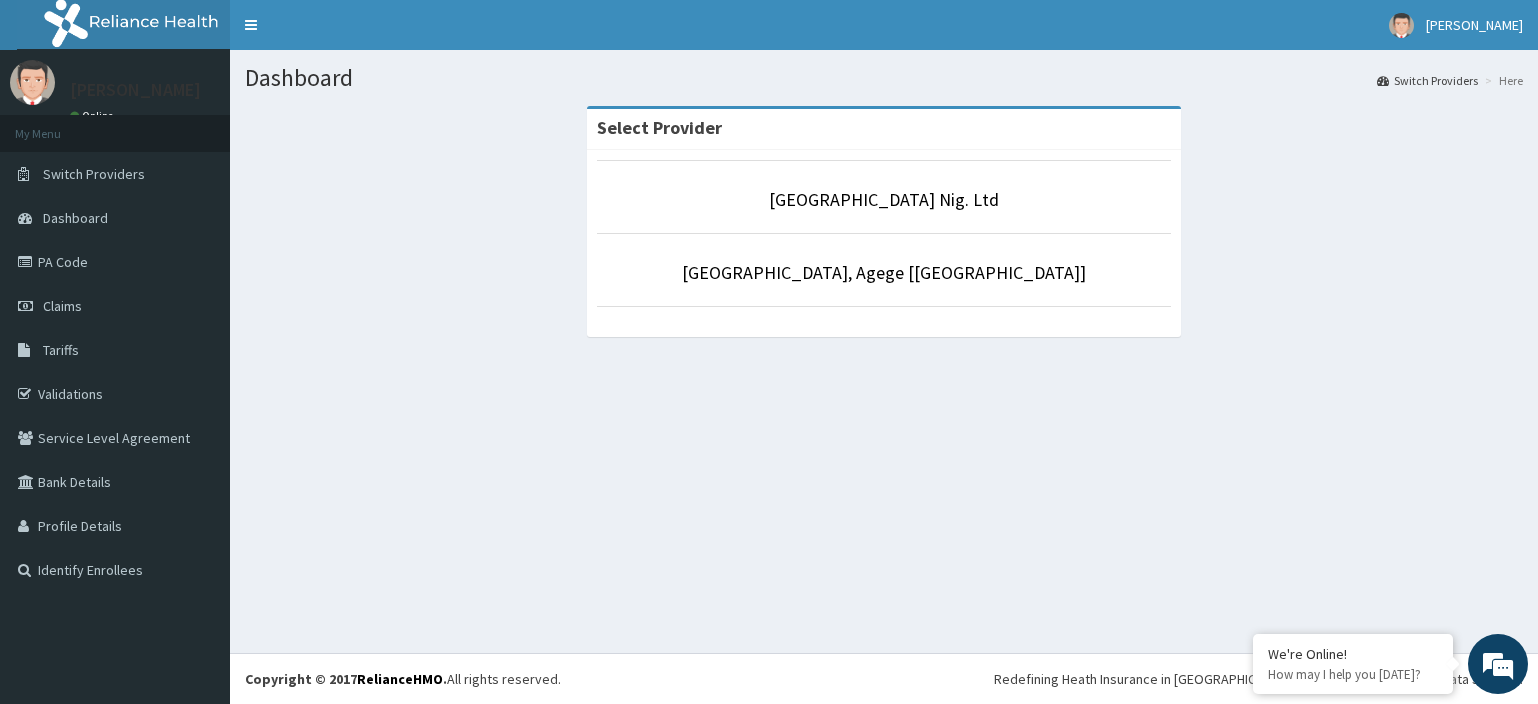 scroll, scrollTop: 0, scrollLeft: 0, axis: both 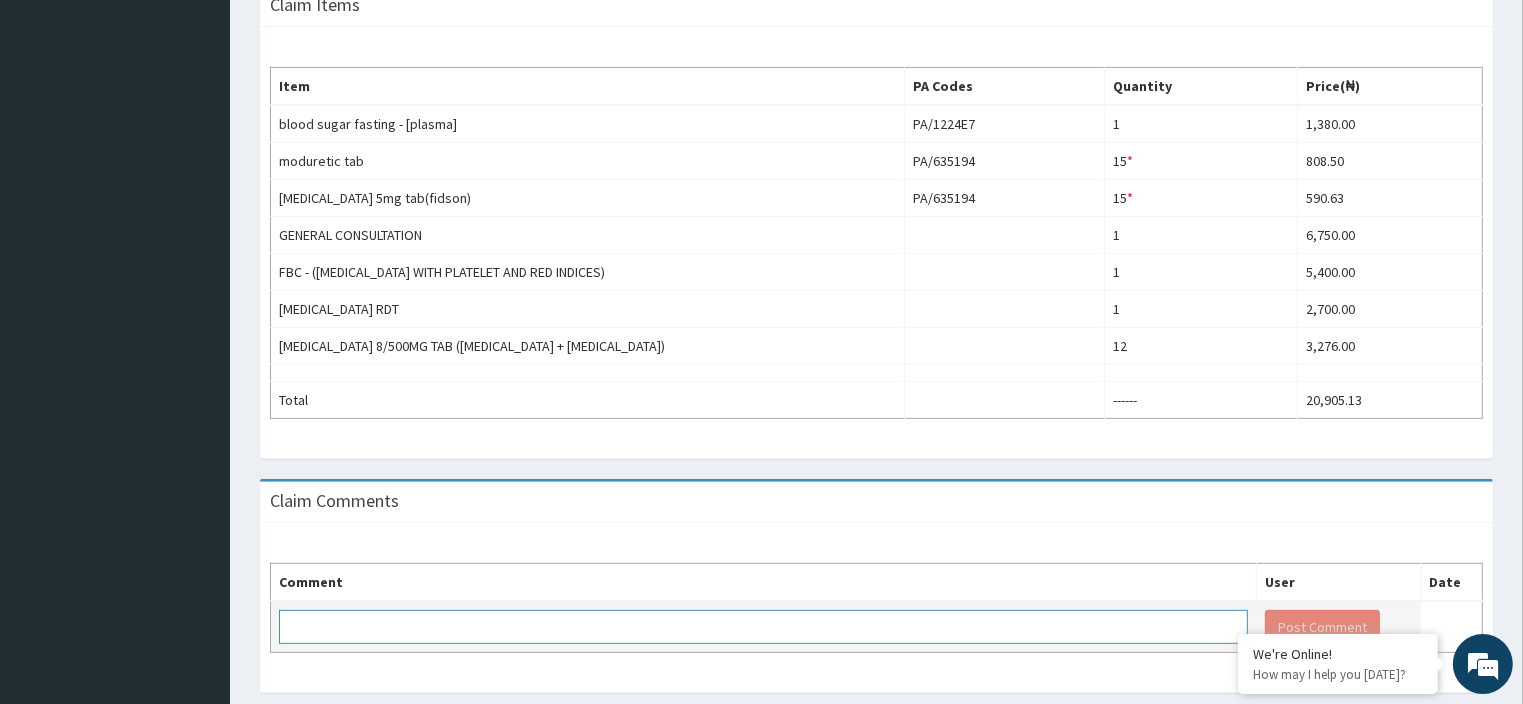 click at bounding box center [763, 627] 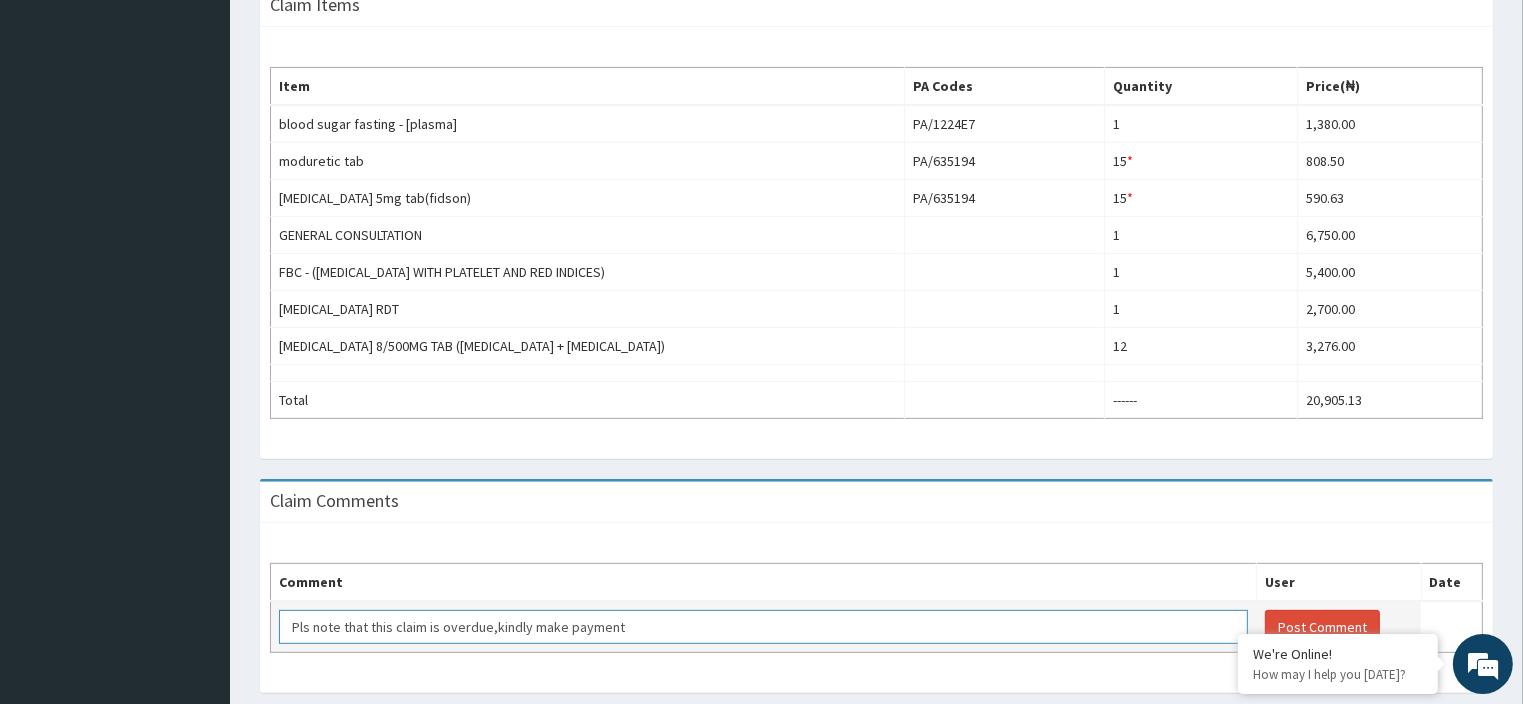 scroll, scrollTop: 12, scrollLeft: 0, axis: vertical 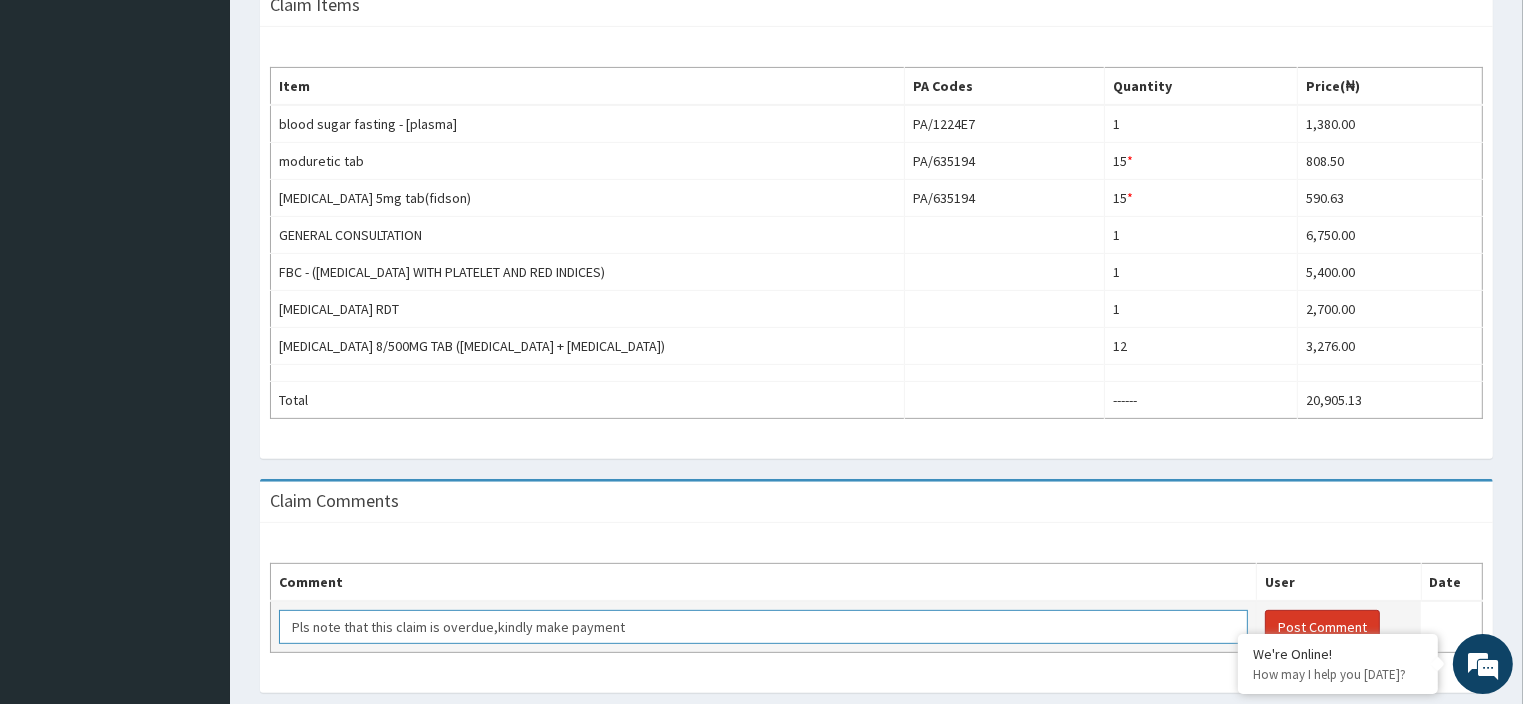 type on "Pls note that this claim is overdue,kindly make payment" 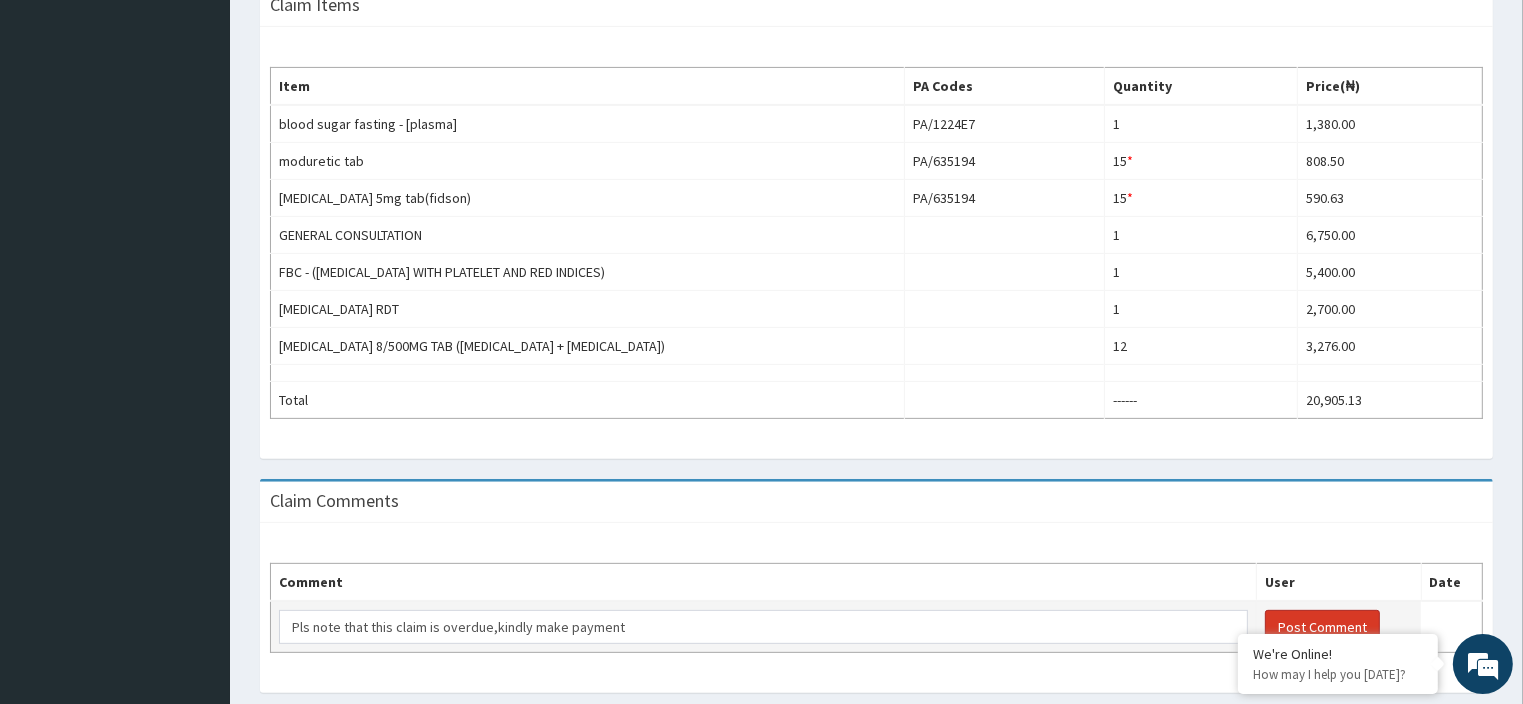 click on "Post Comment" at bounding box center (1322, 627) 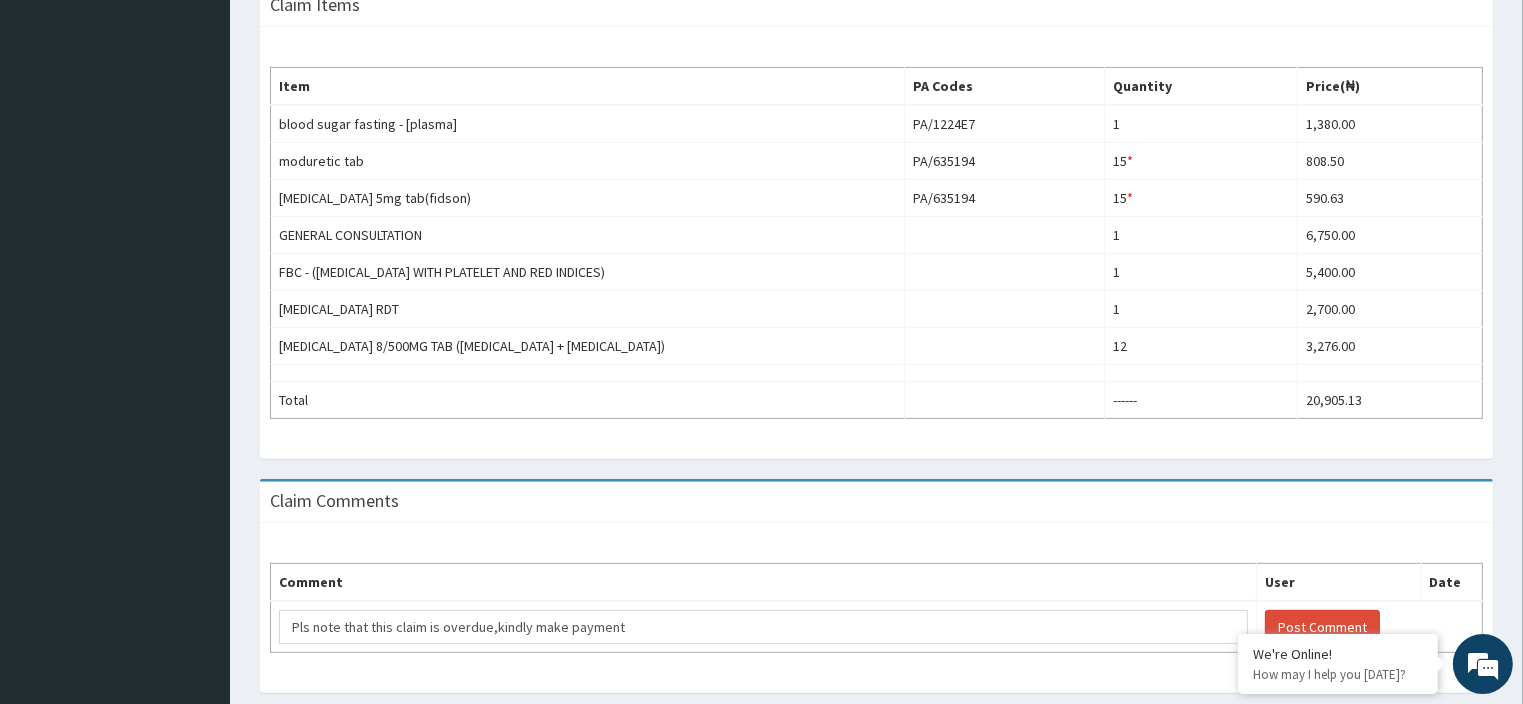 scroll, scrollTop: 0, scrollLeft: 0, axis: both 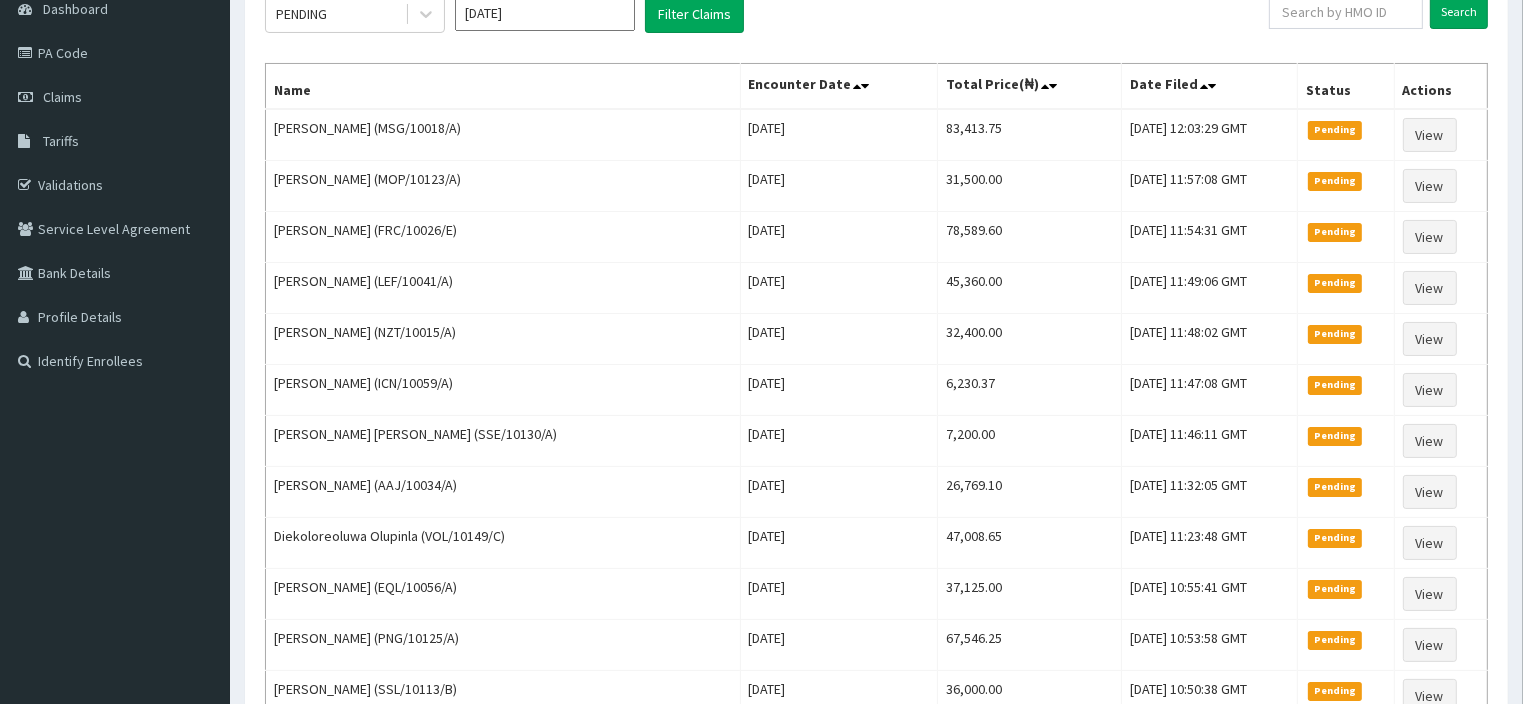 click on "NELSON OFIAELI (FRC/10026/E)" at bounding box center [503, 237] 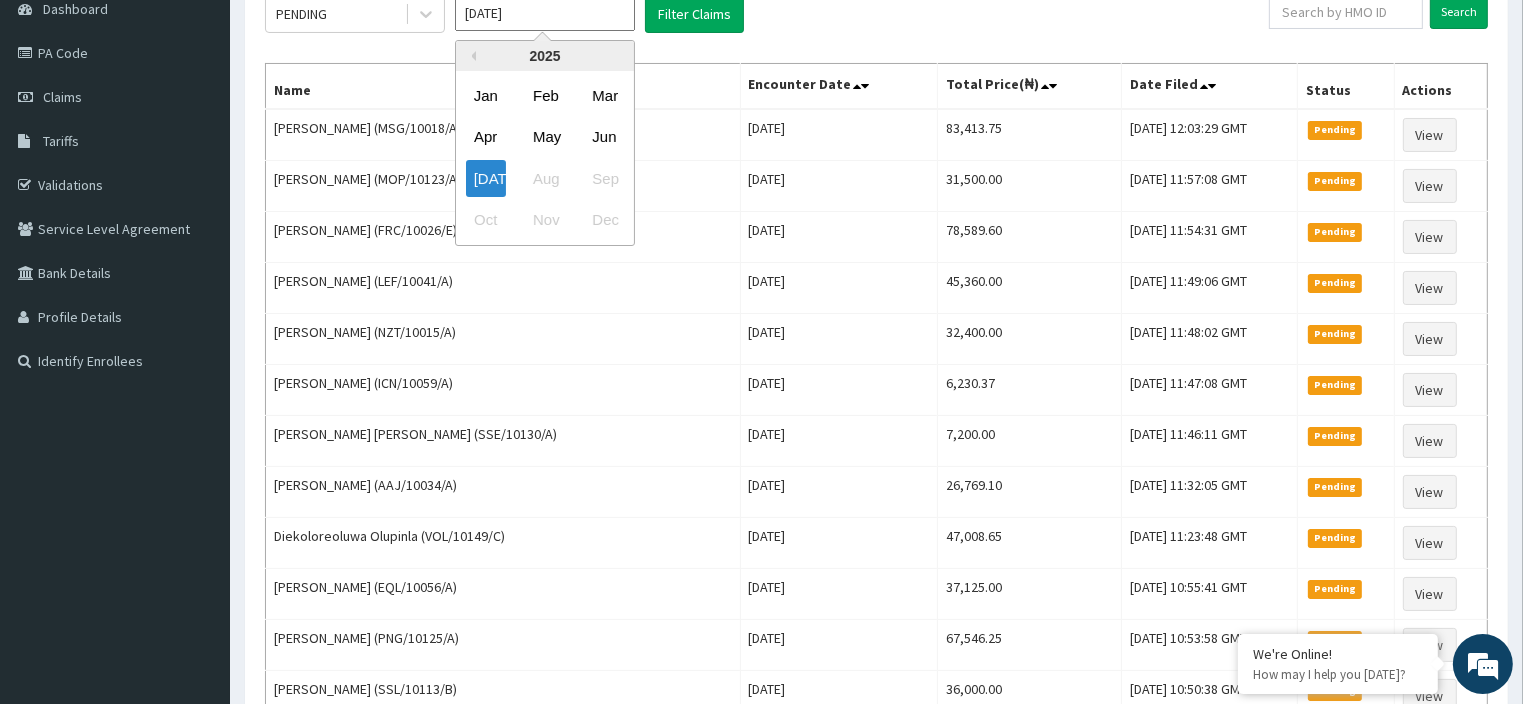 click on "Jul 2025" at bounding box center [545, 13] 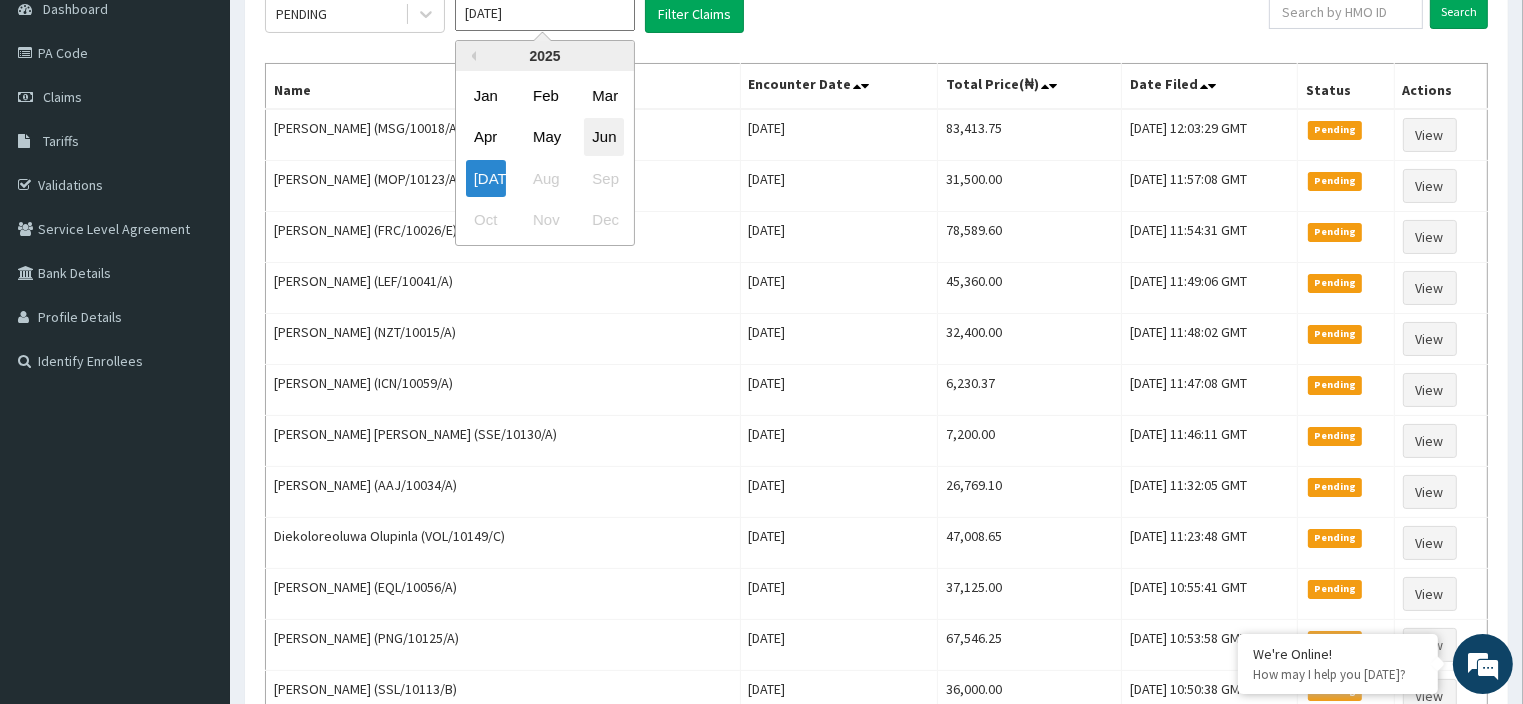 click on "Jun" at bounding box center [604, 137] 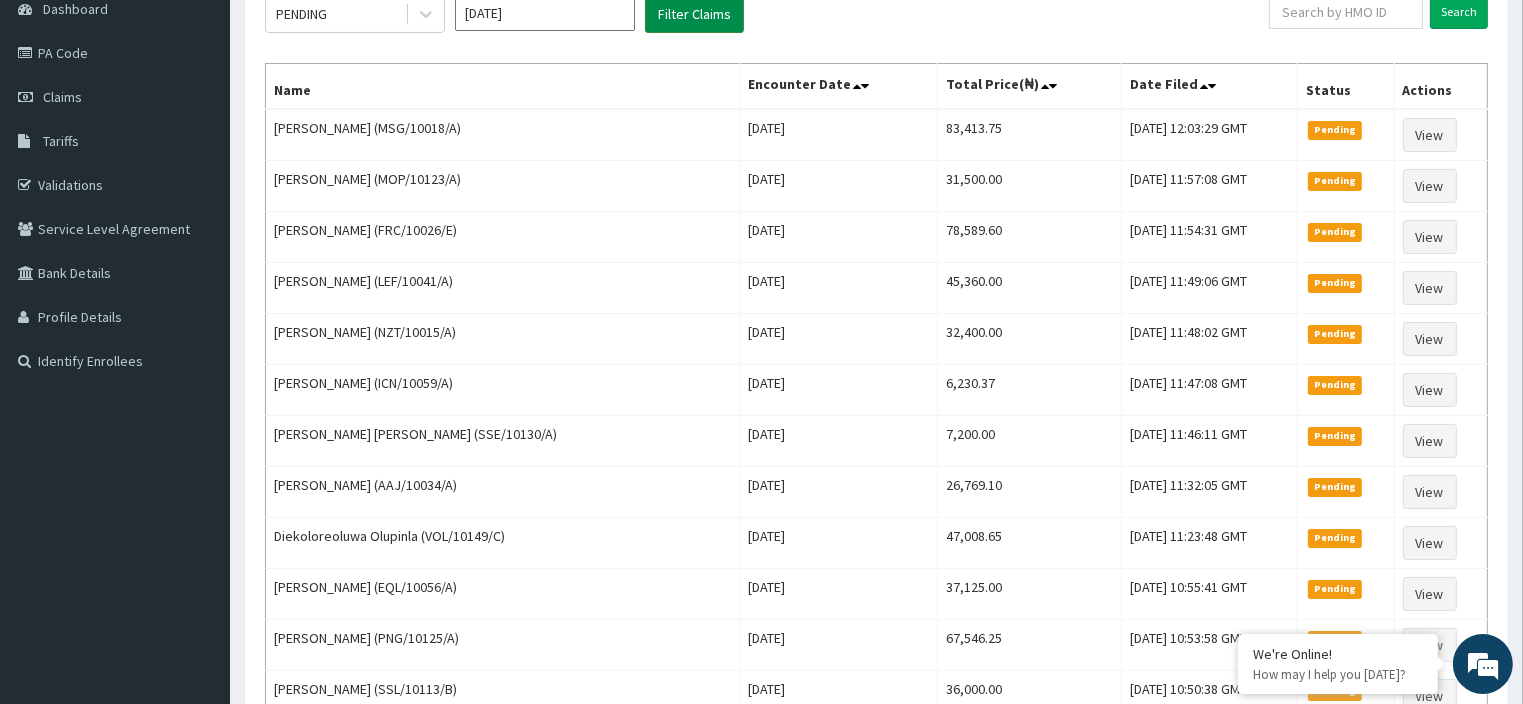 click on "Filter Claims" at bounding box center (694, 14) 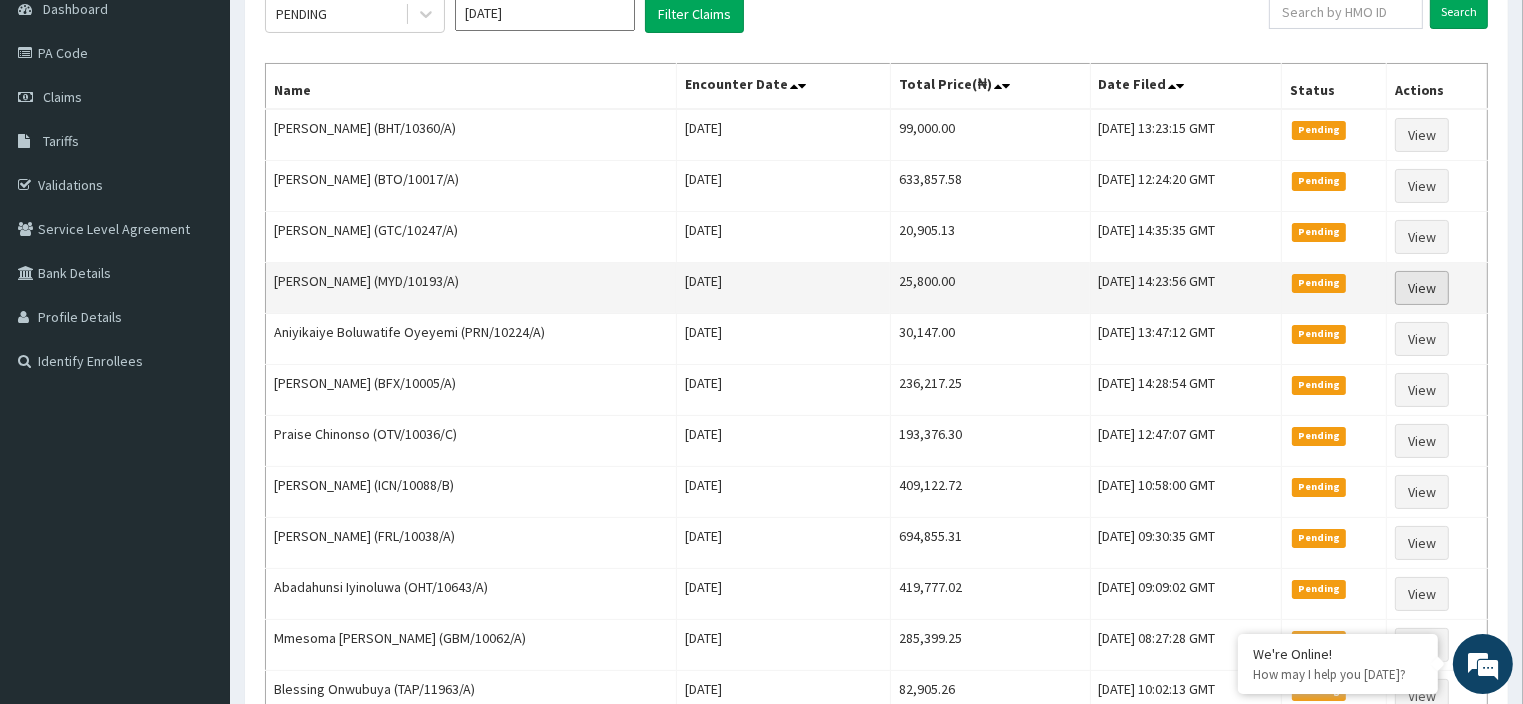 click on "View" at bounding box center (1422, 288) 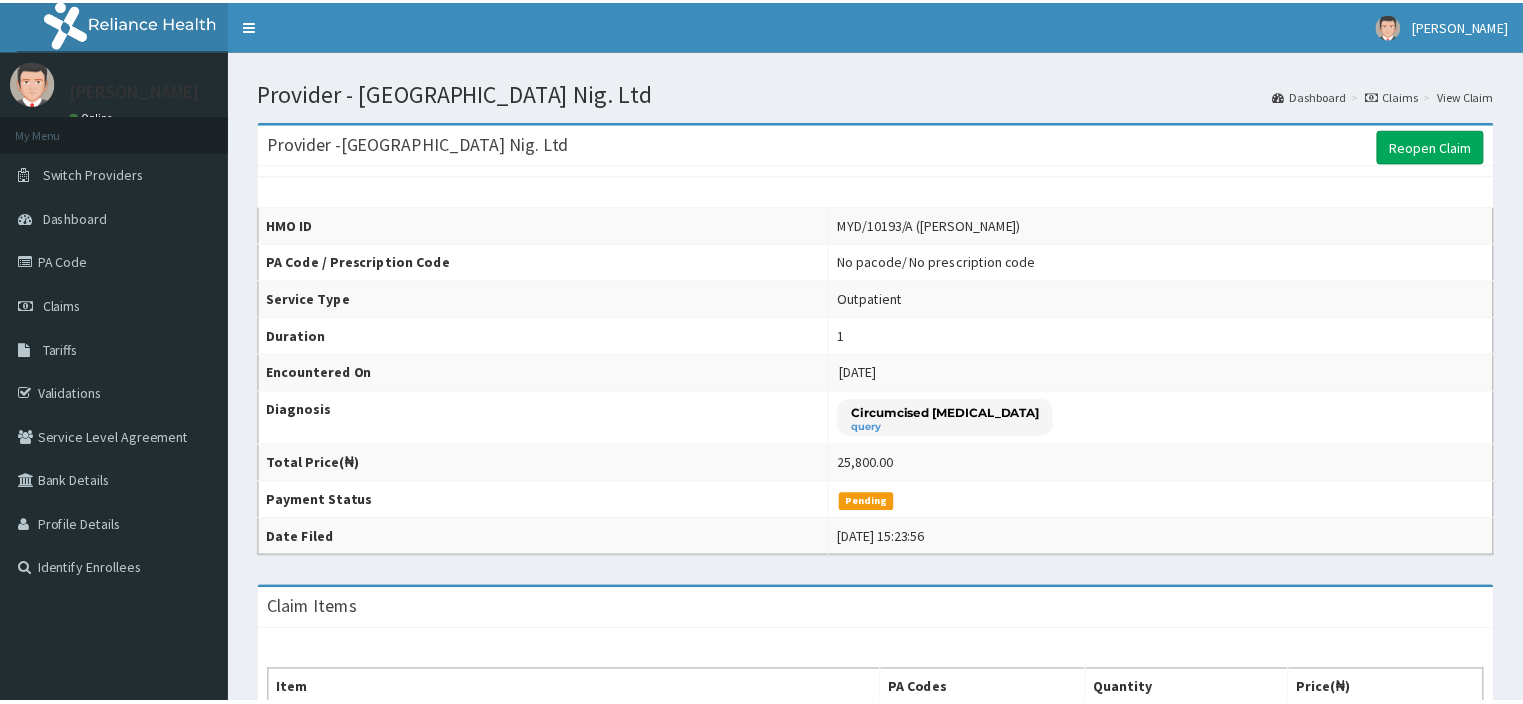 scroll, scrollTop: 0, scrollLeft: 0, axis: both 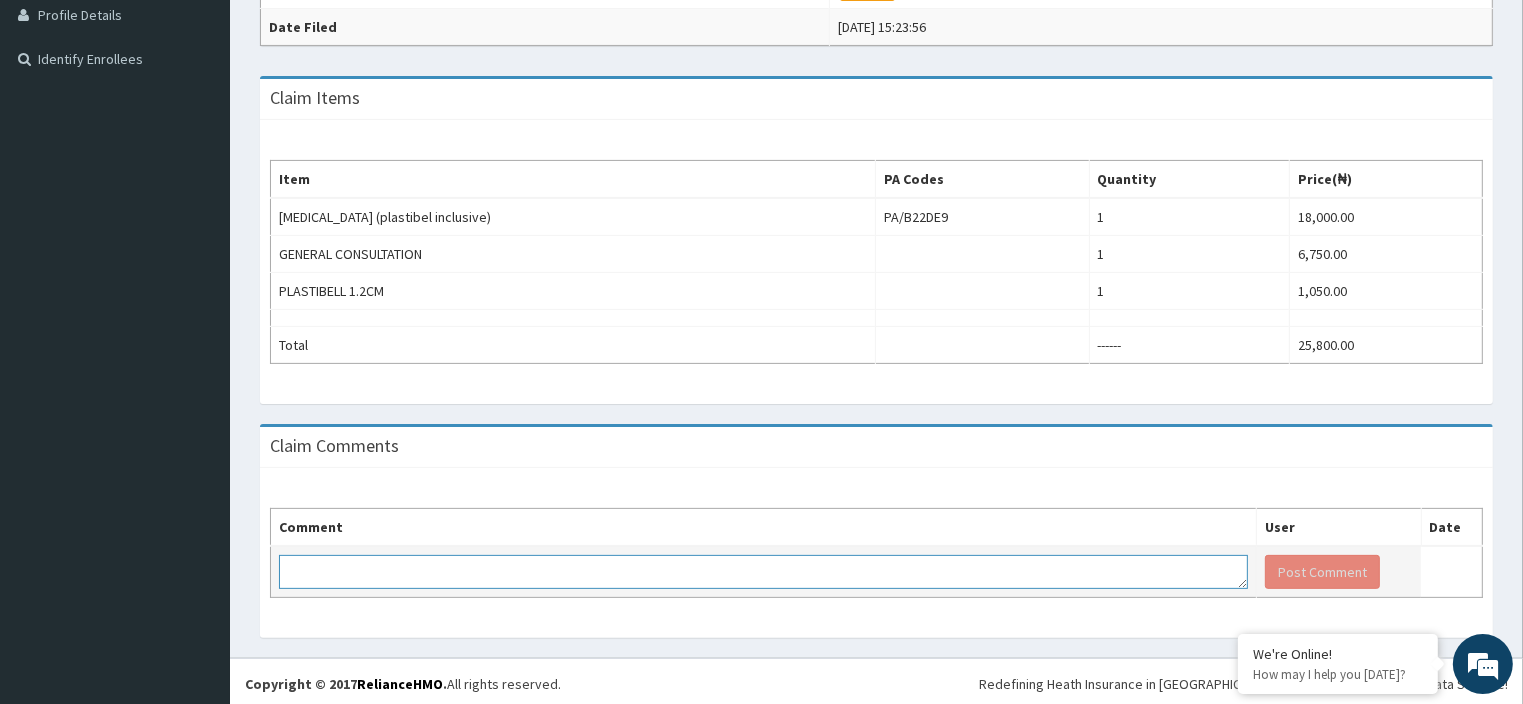 click at bounding box center (763, 572) 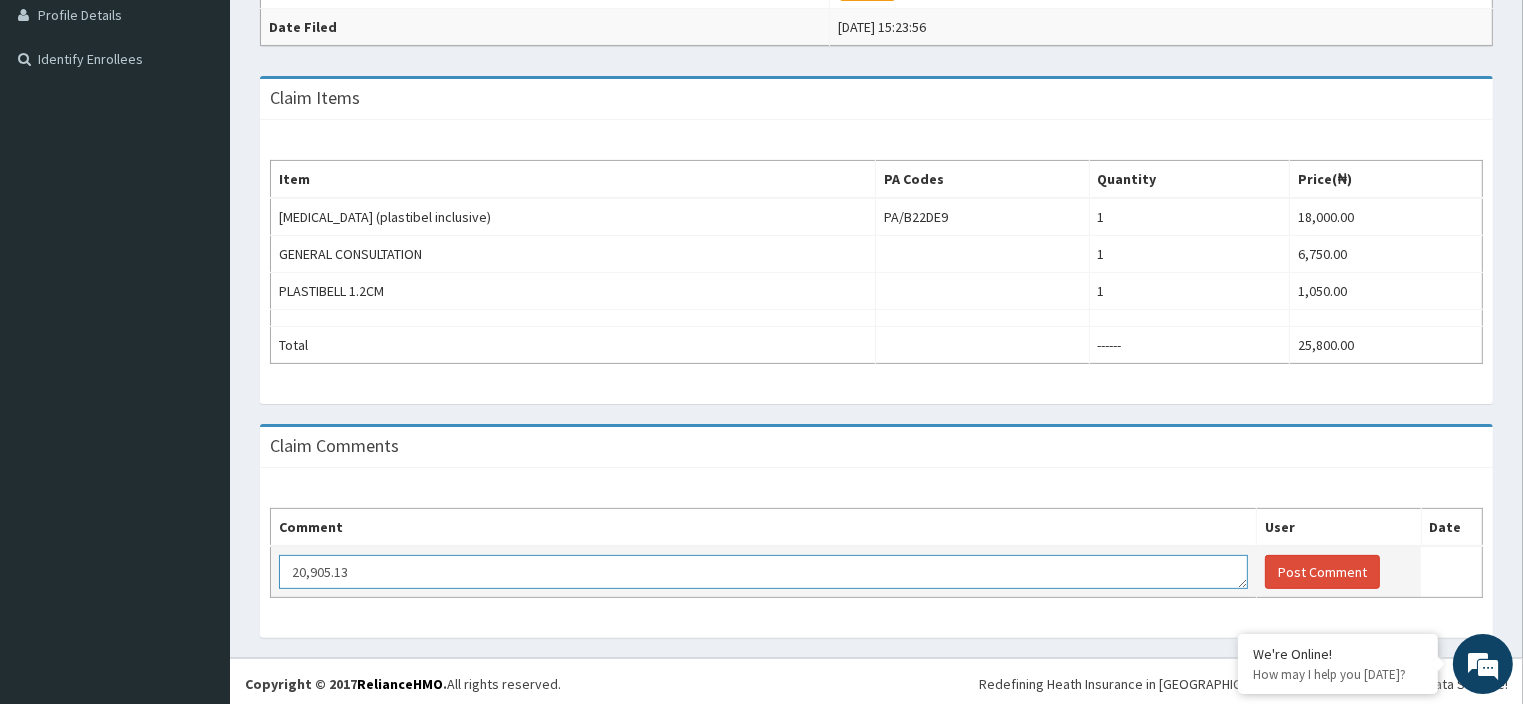 scroll, scrollTop: 0, scrollLeft: 0, axis: both 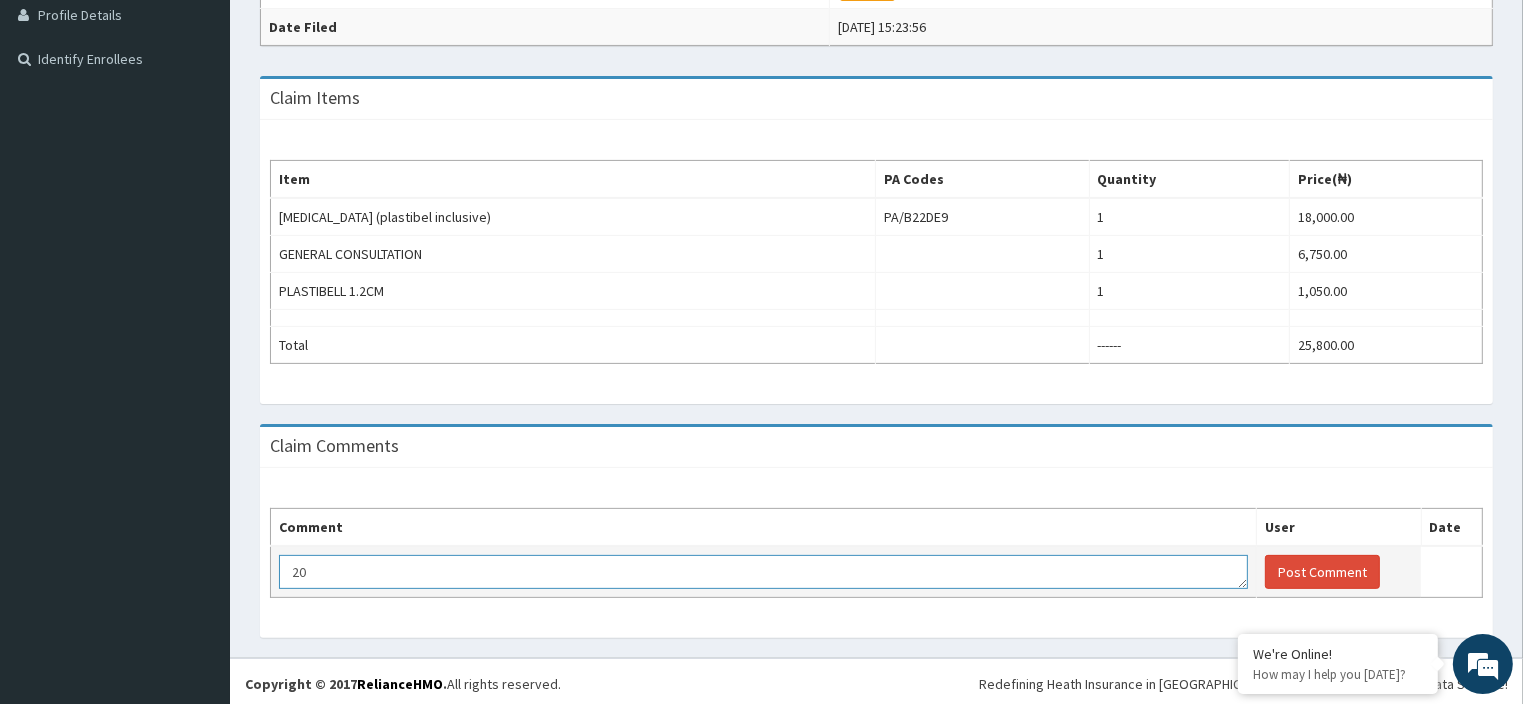 type on "2" 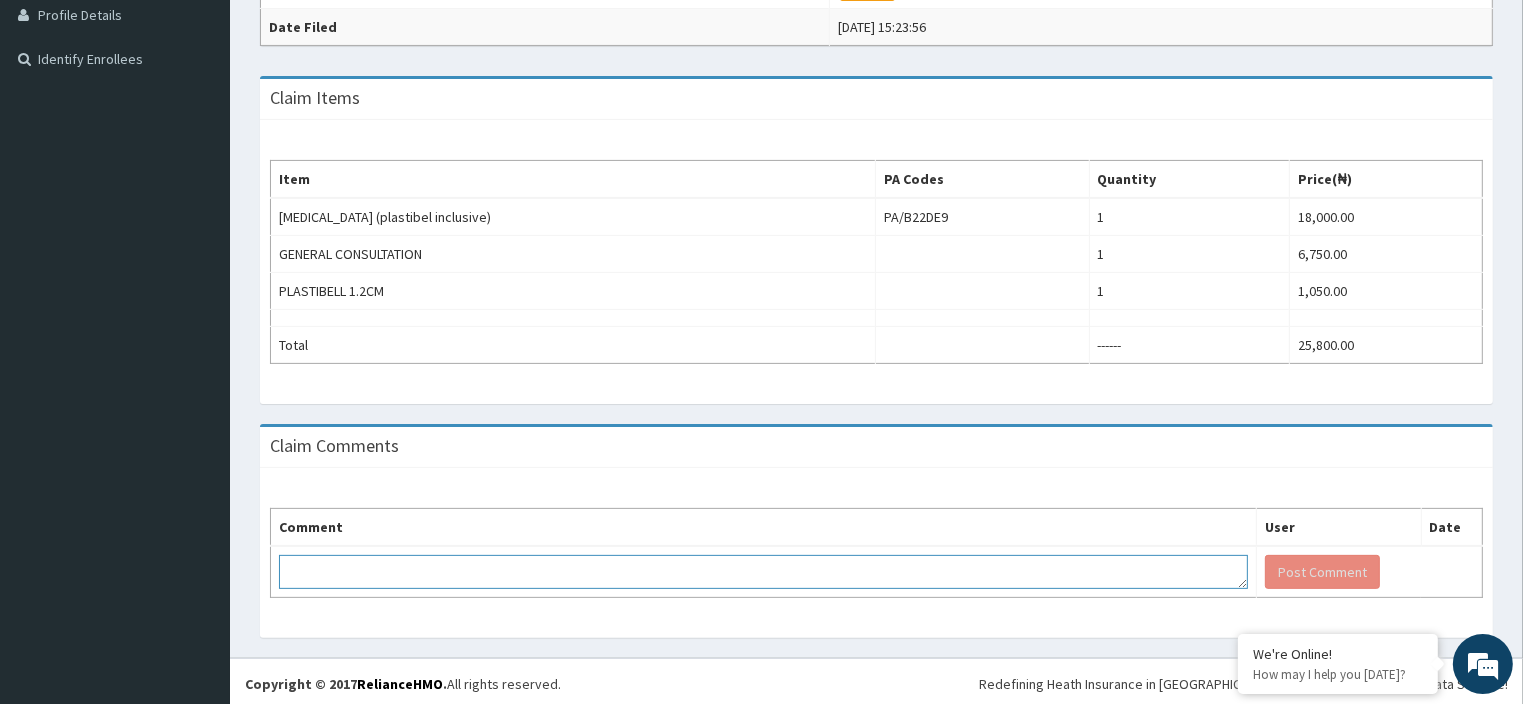 paste on "Pls note that this claim is overdue,kindly make payment" 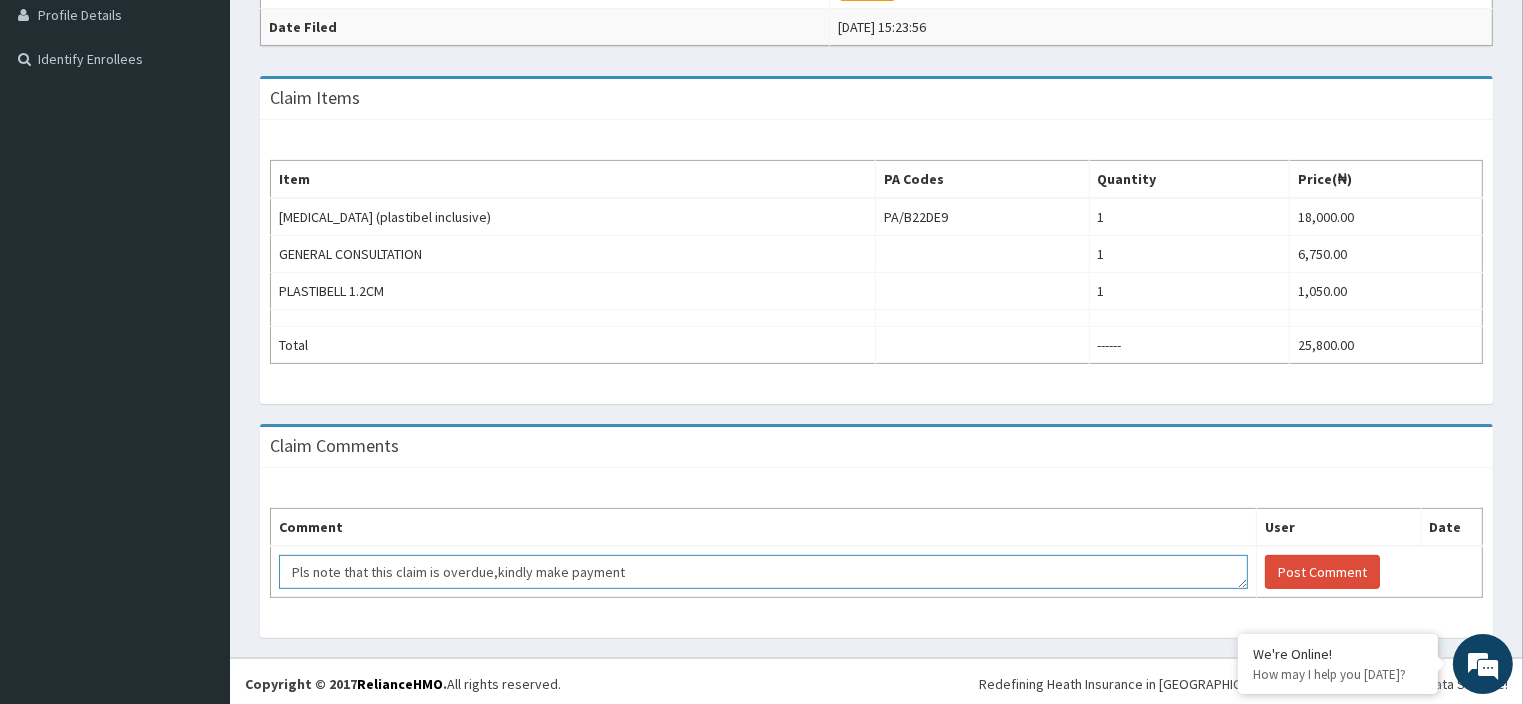scroll, scrollTop: 12, scrollLeft: 0, axis: vertical 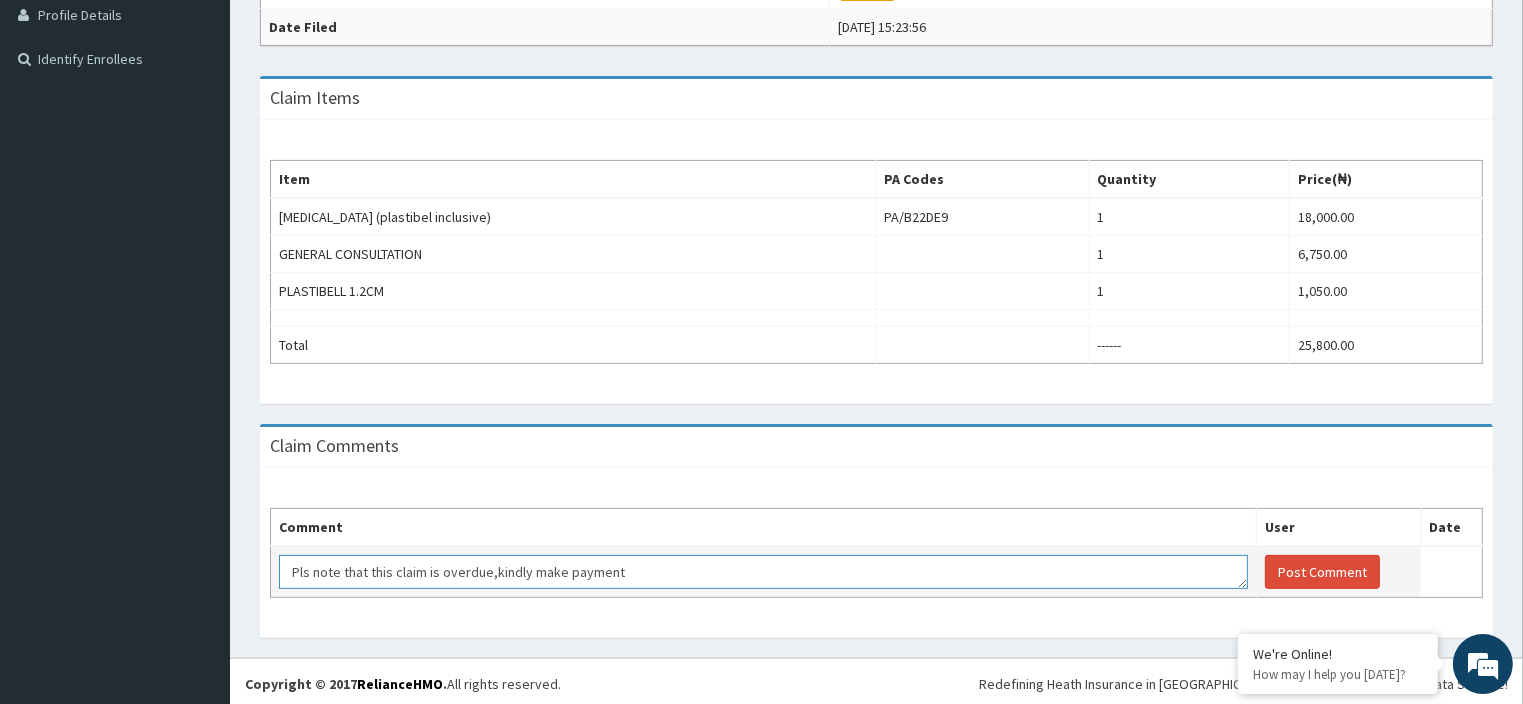 click on "Pls note that this claim is overdue,kindly make payment" at bounding box center [763, 572] 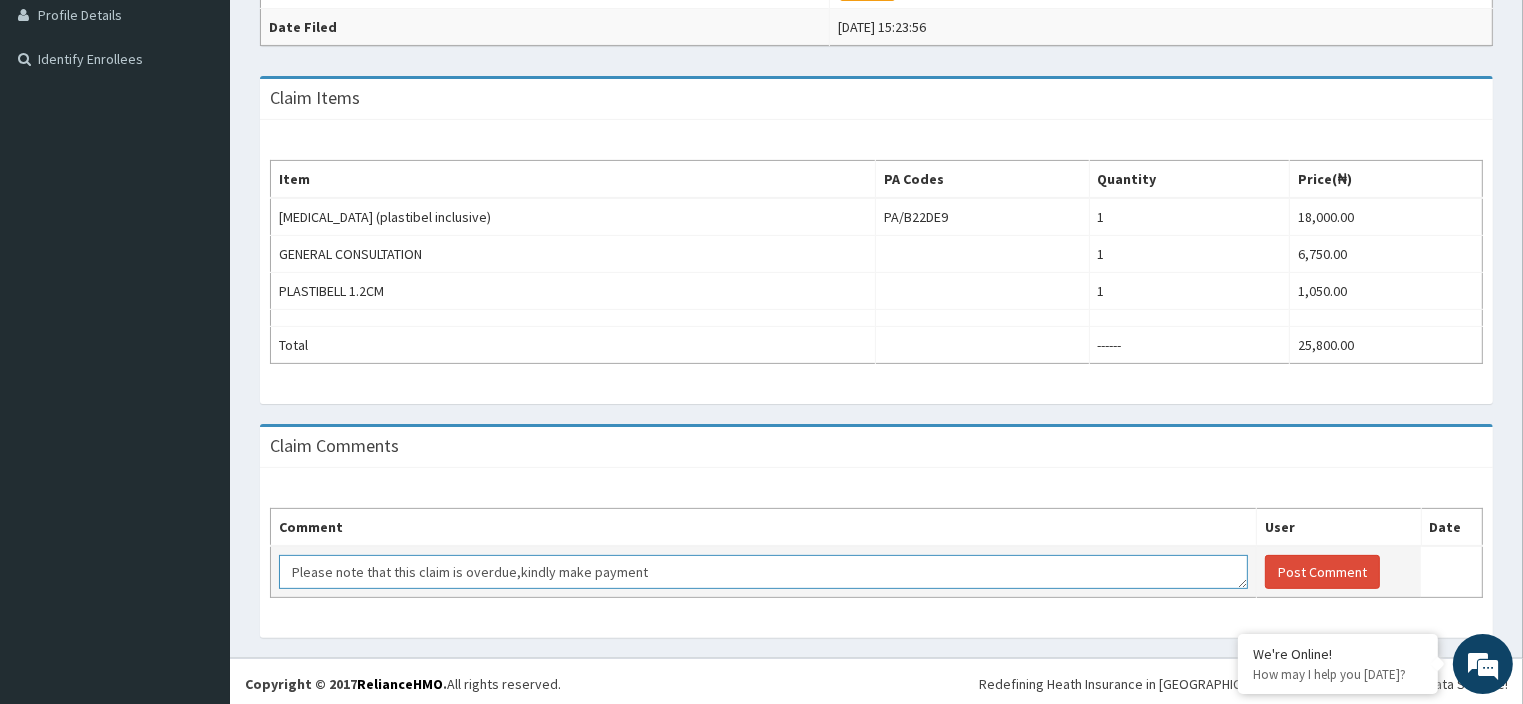 click on "Please note that this claim is overdue,kindly make payment" at bounding box center (763, 572) 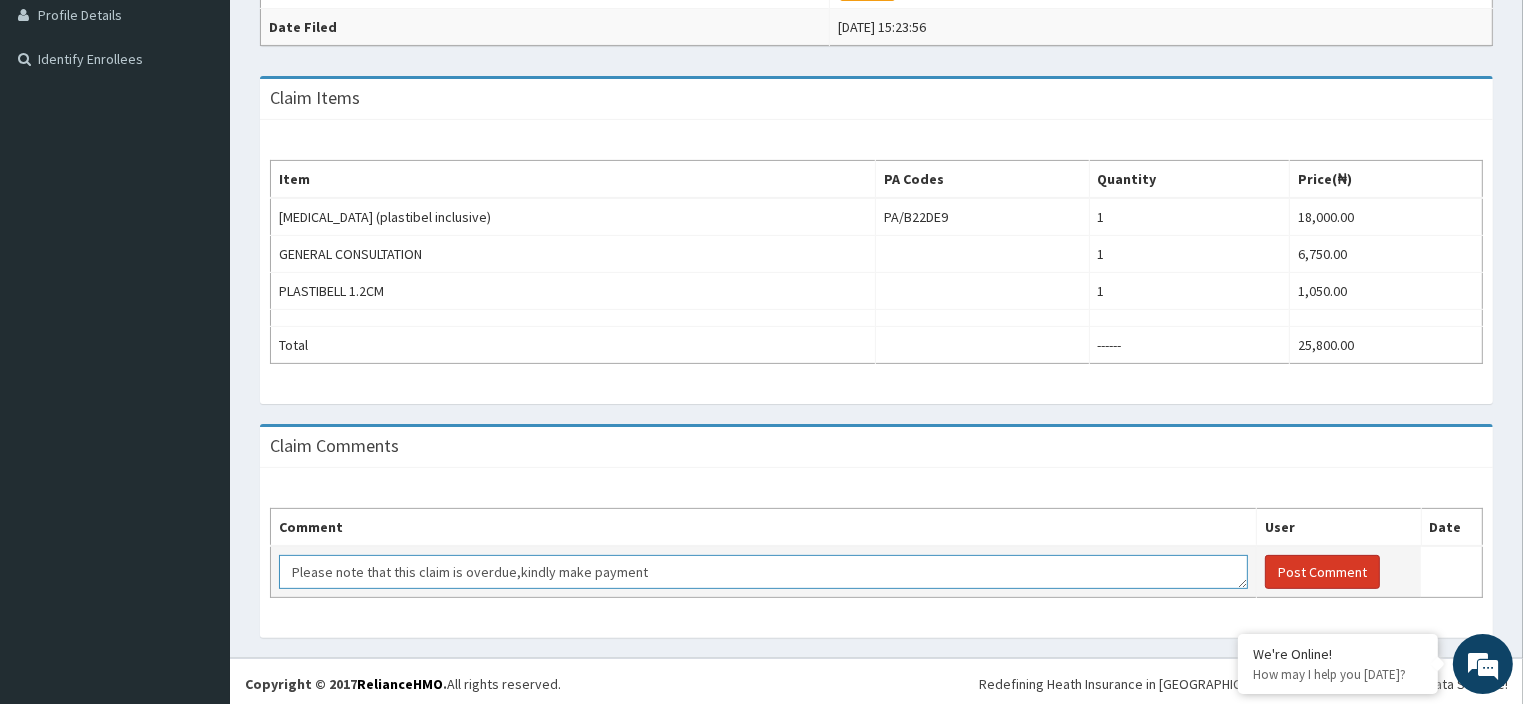 type on "Please note that this claim is overdue,kindly make payment" 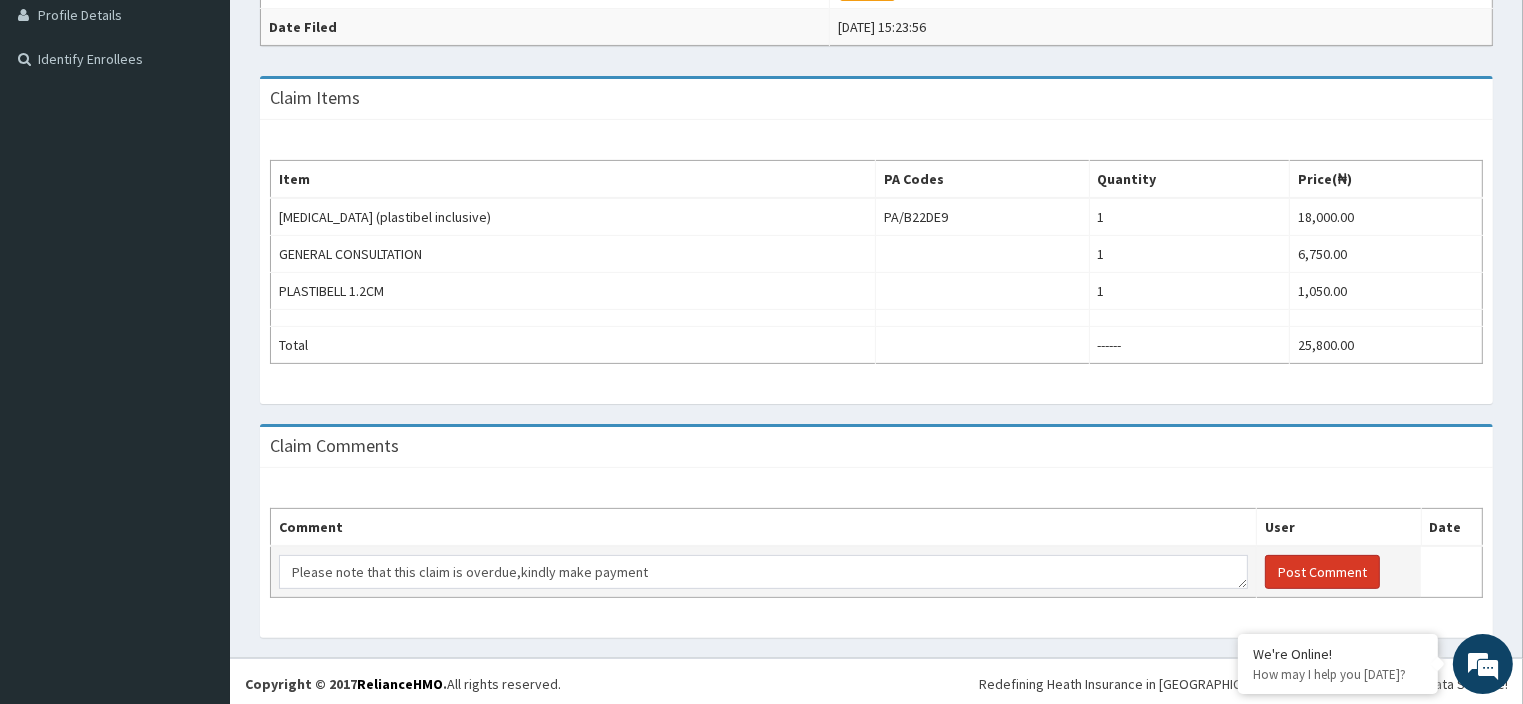 click on "Post Comment" at bounding box center (1322, 572) 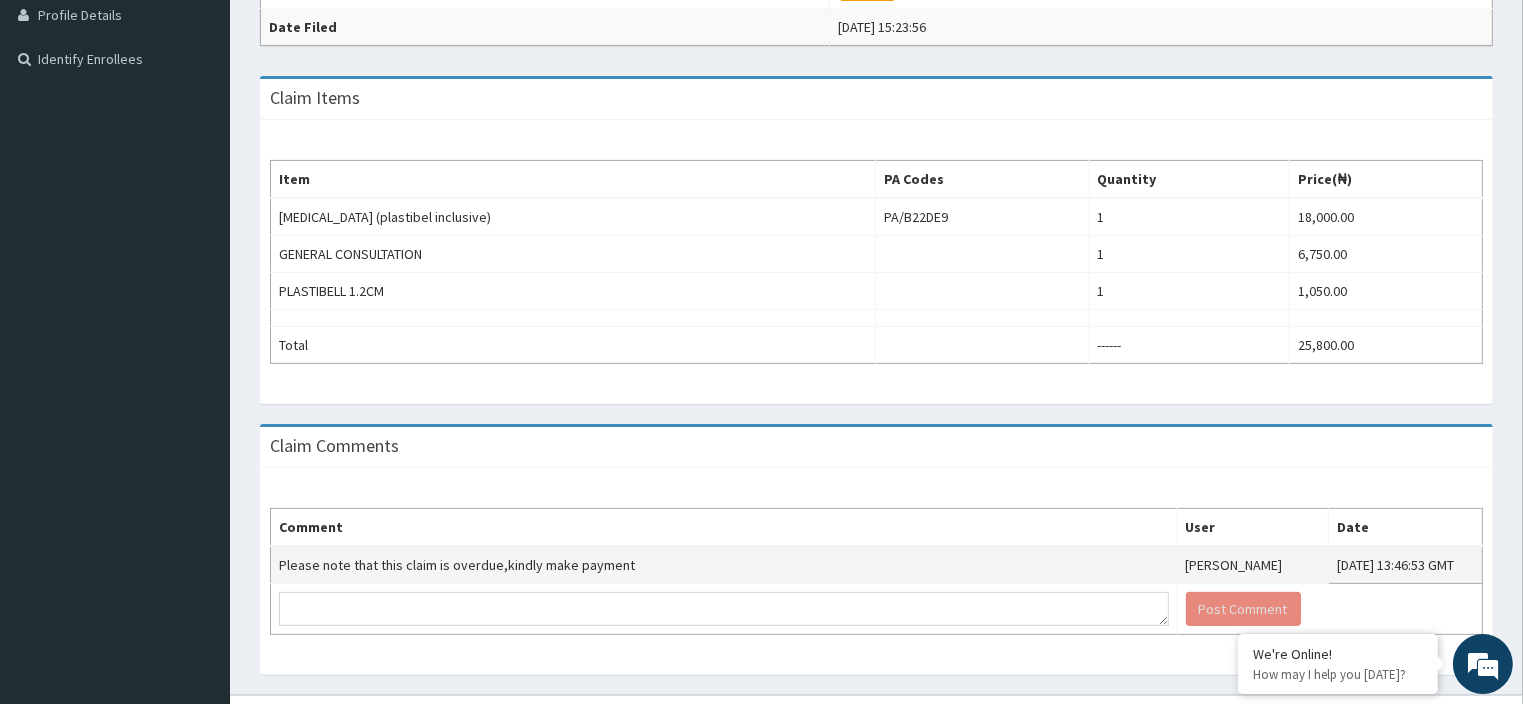 scroll, scrollTop: 0, scrollLeft: 0, axis: both 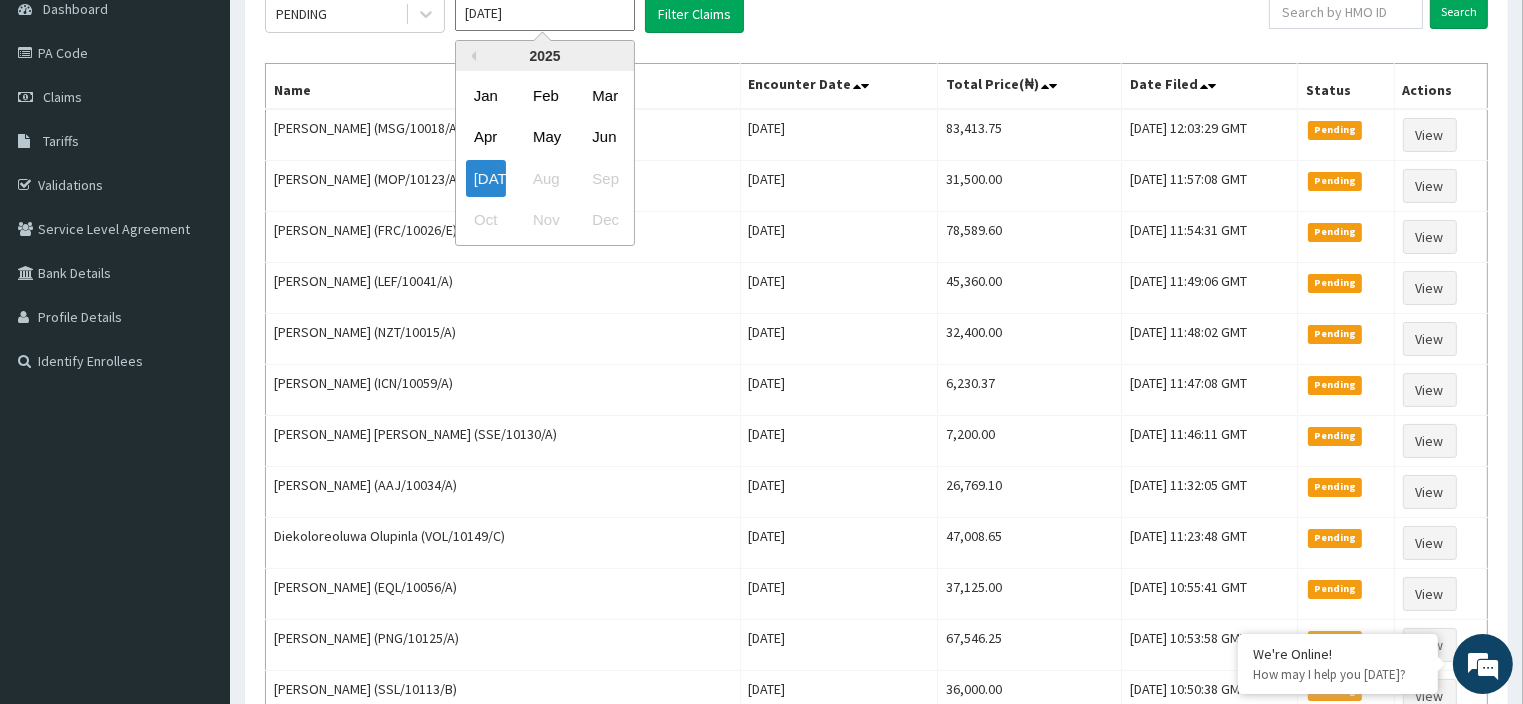click on "Jul 2025" at bounding box center (545, 13) 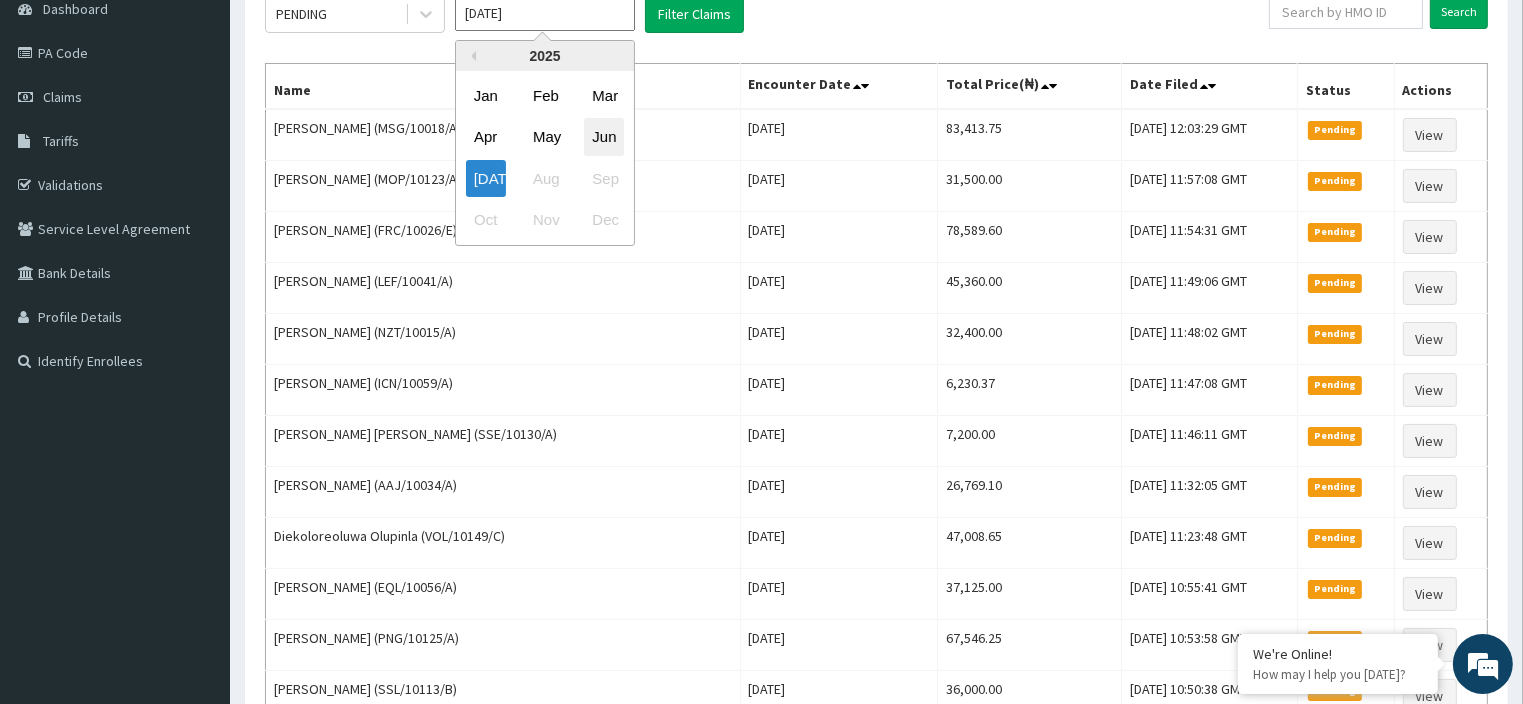 click on "Jun" at bounding box center [604, 137] 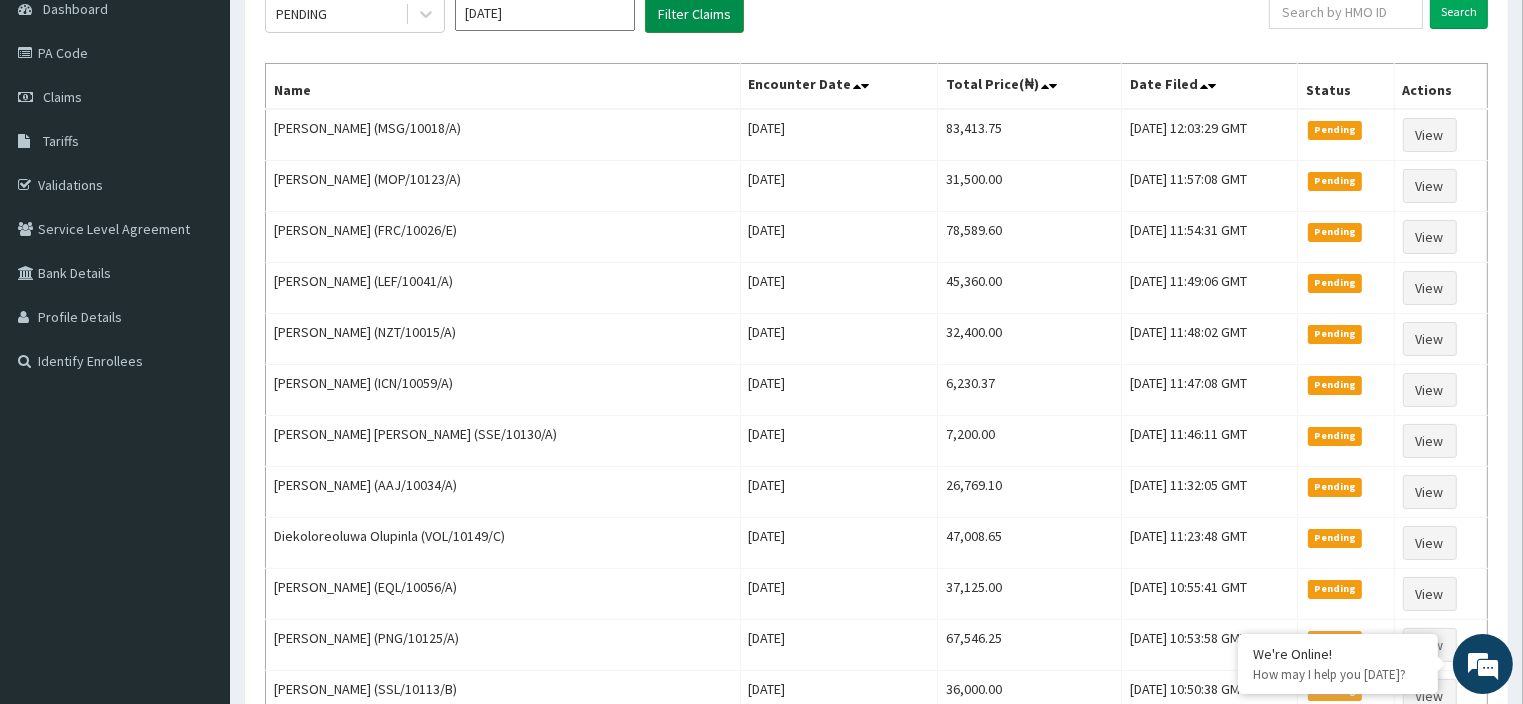 click on "Filter Claims" at bounding box center [694, 14] 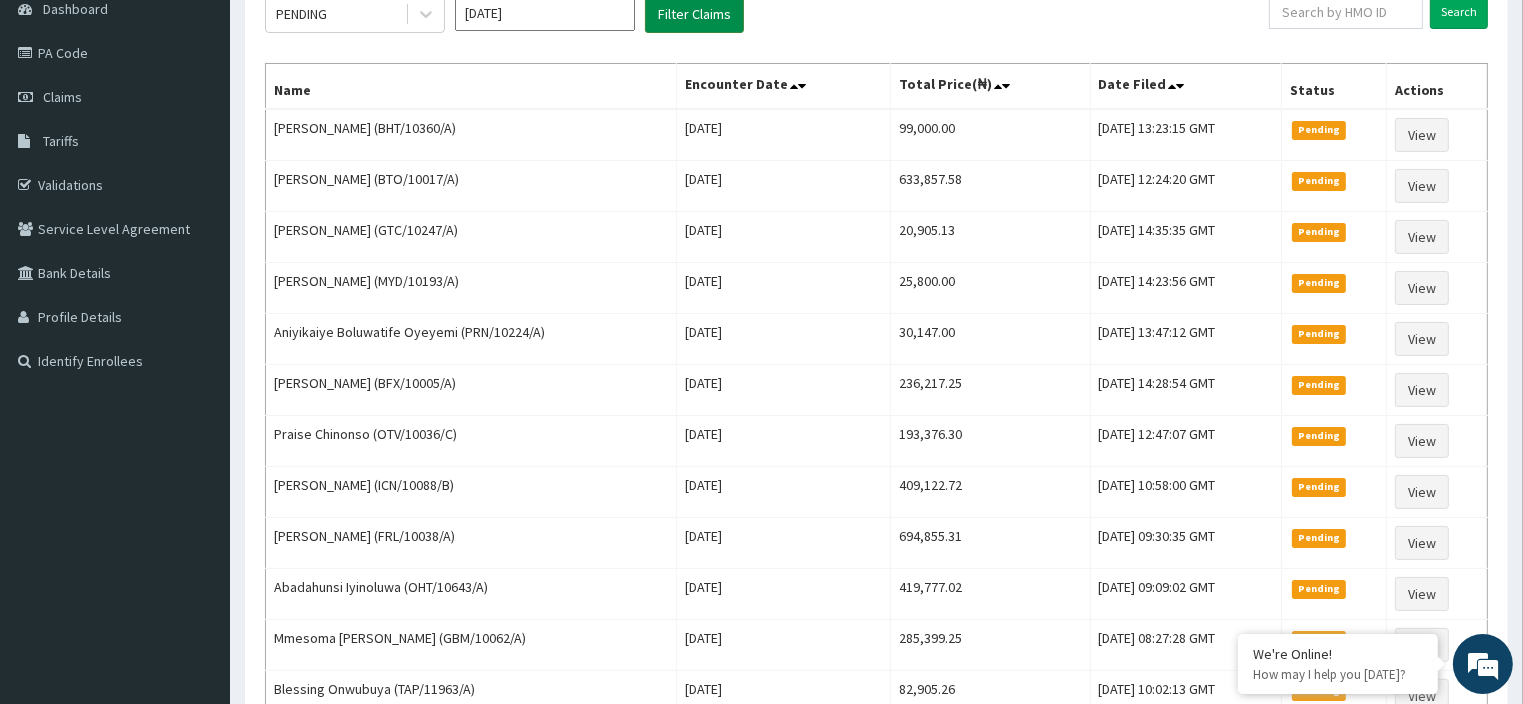 scroll, scrollTop: 0, scrollLeft: 0, axis: both 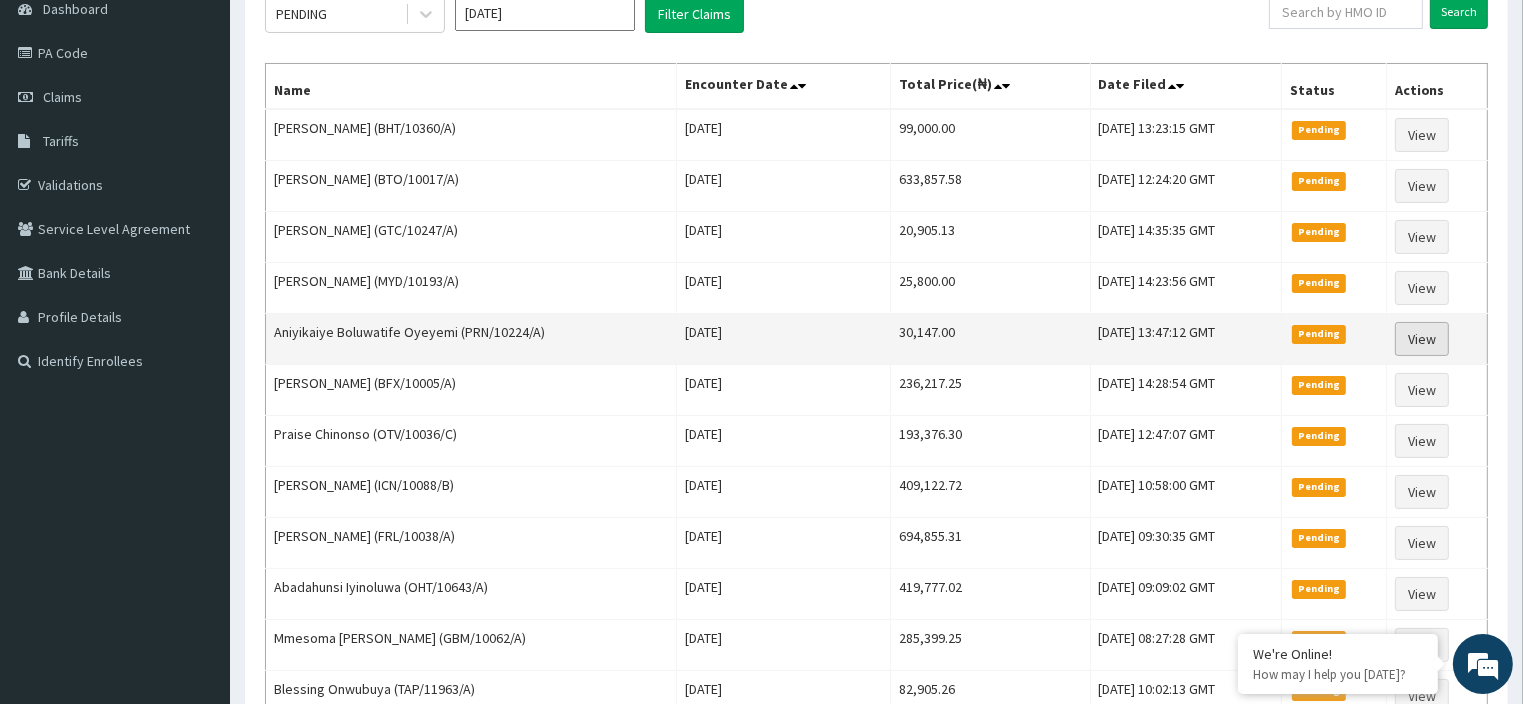 click on "View" at bounding box center [1422, 339] 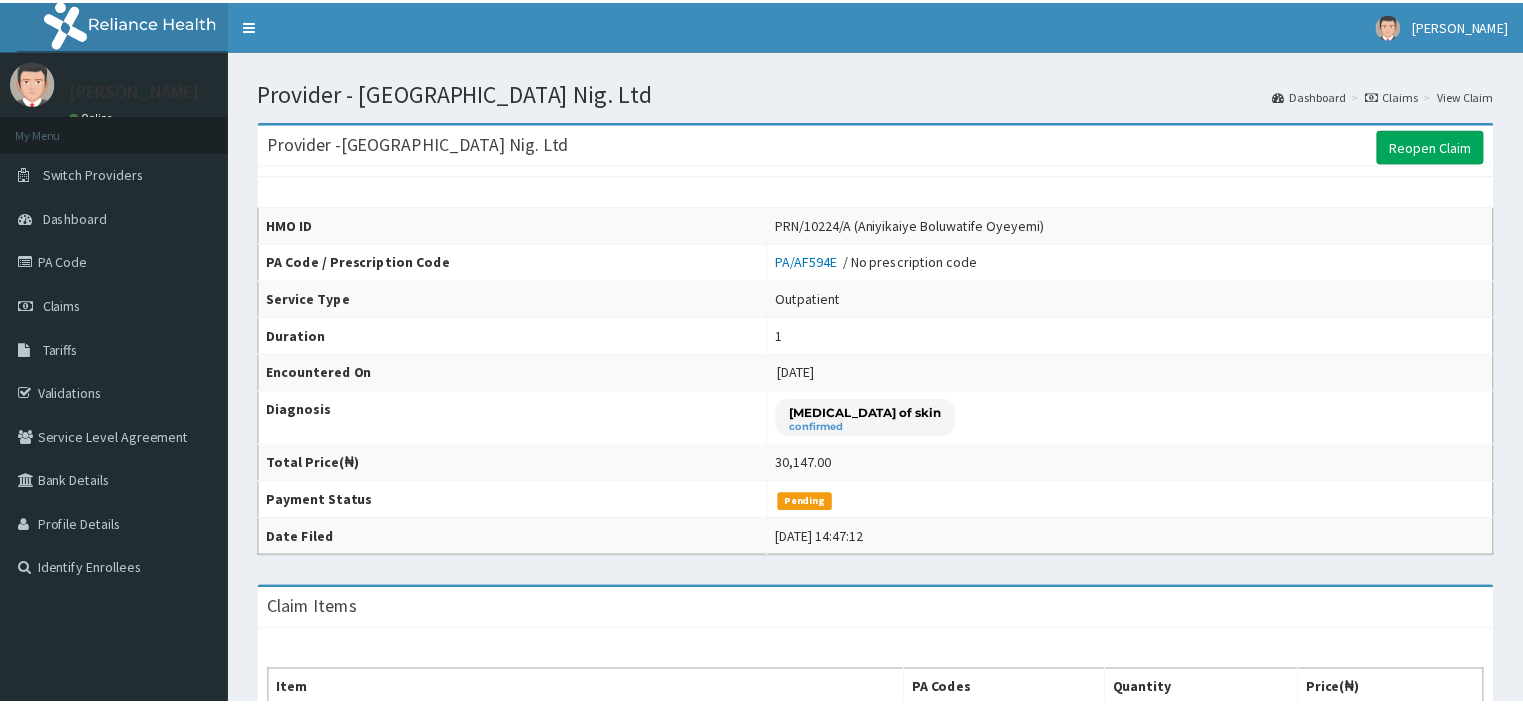 scroll, scrollTop: 511, scrollLeft: 0, axis: vertical 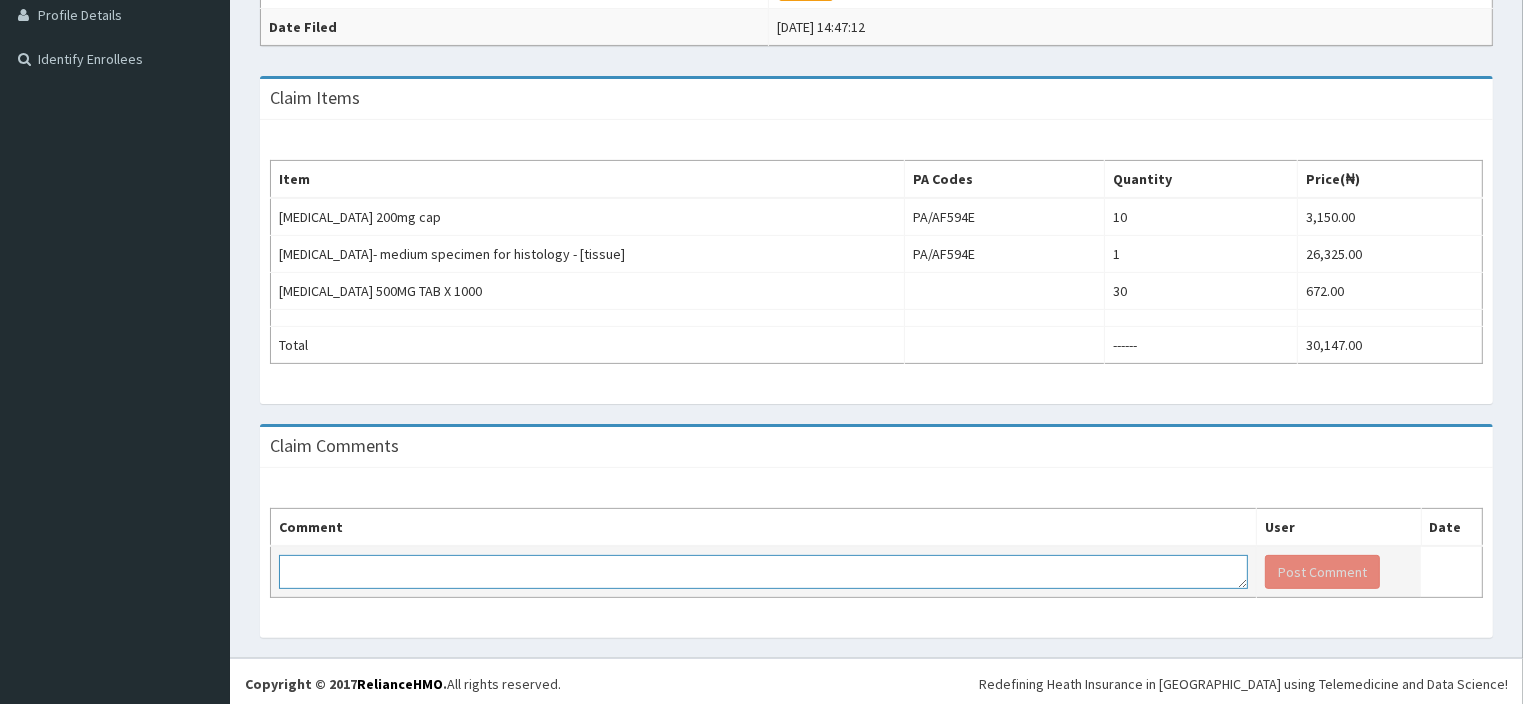 click at bounding box center (763, 572) 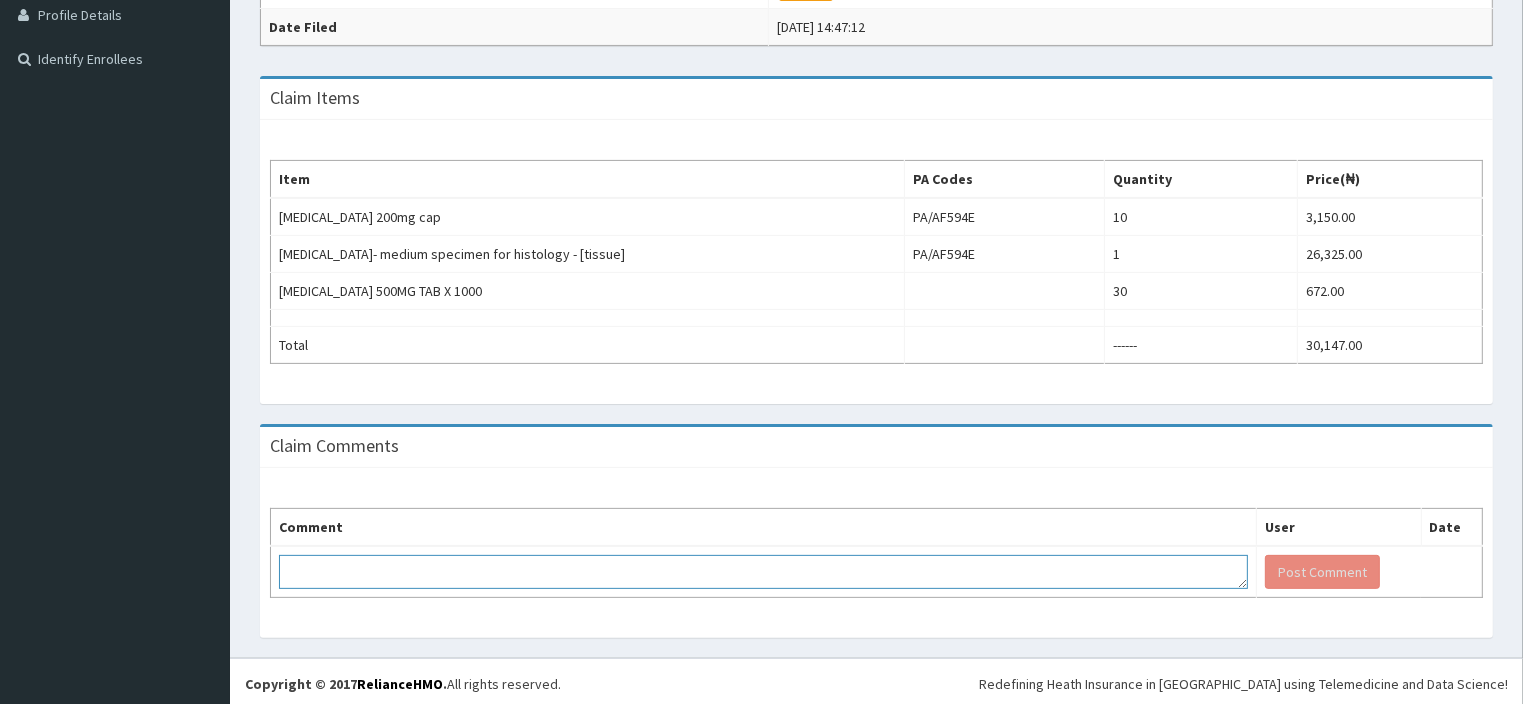 paste on "Please note that this claim is overdue,kindly make payment" 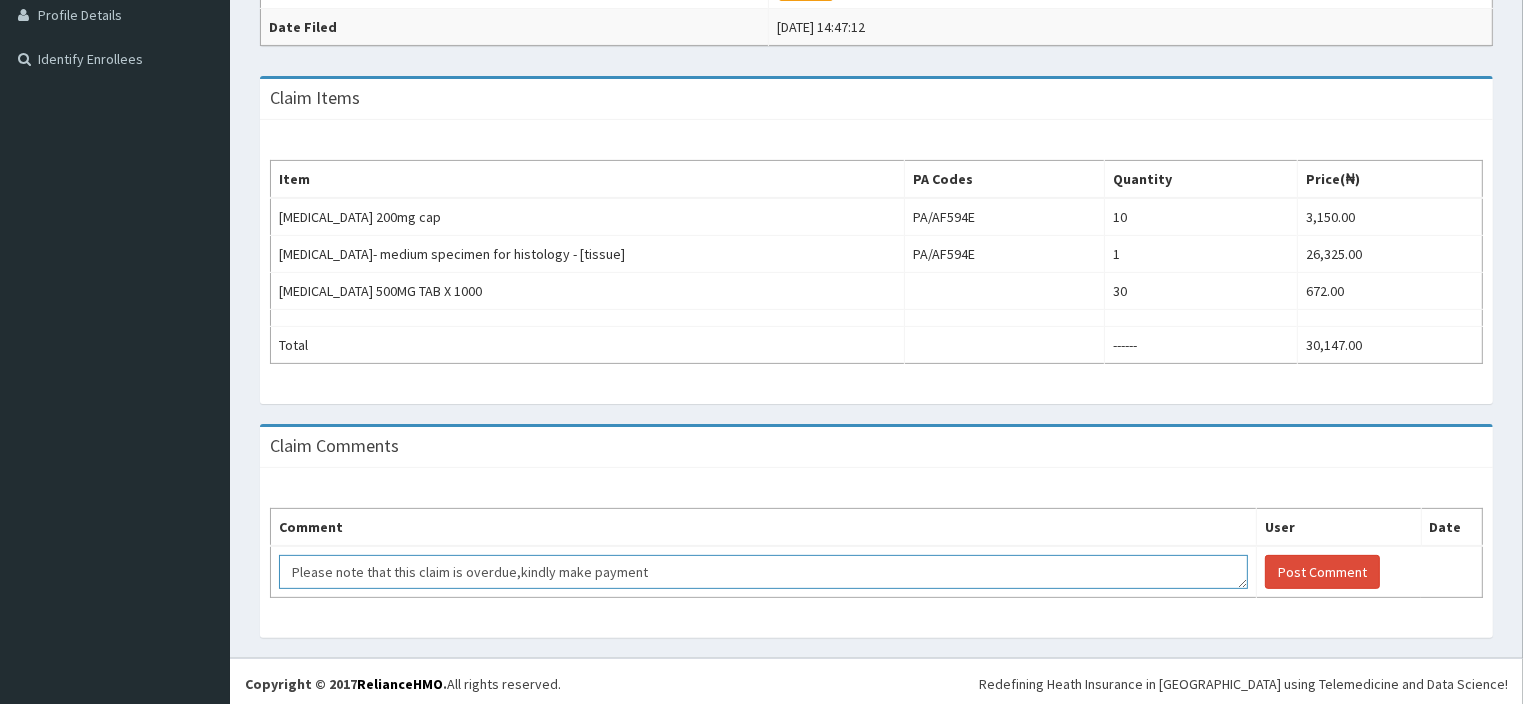 scroll, scrollTop: 12, scrollLeft: 0, axis: vertical 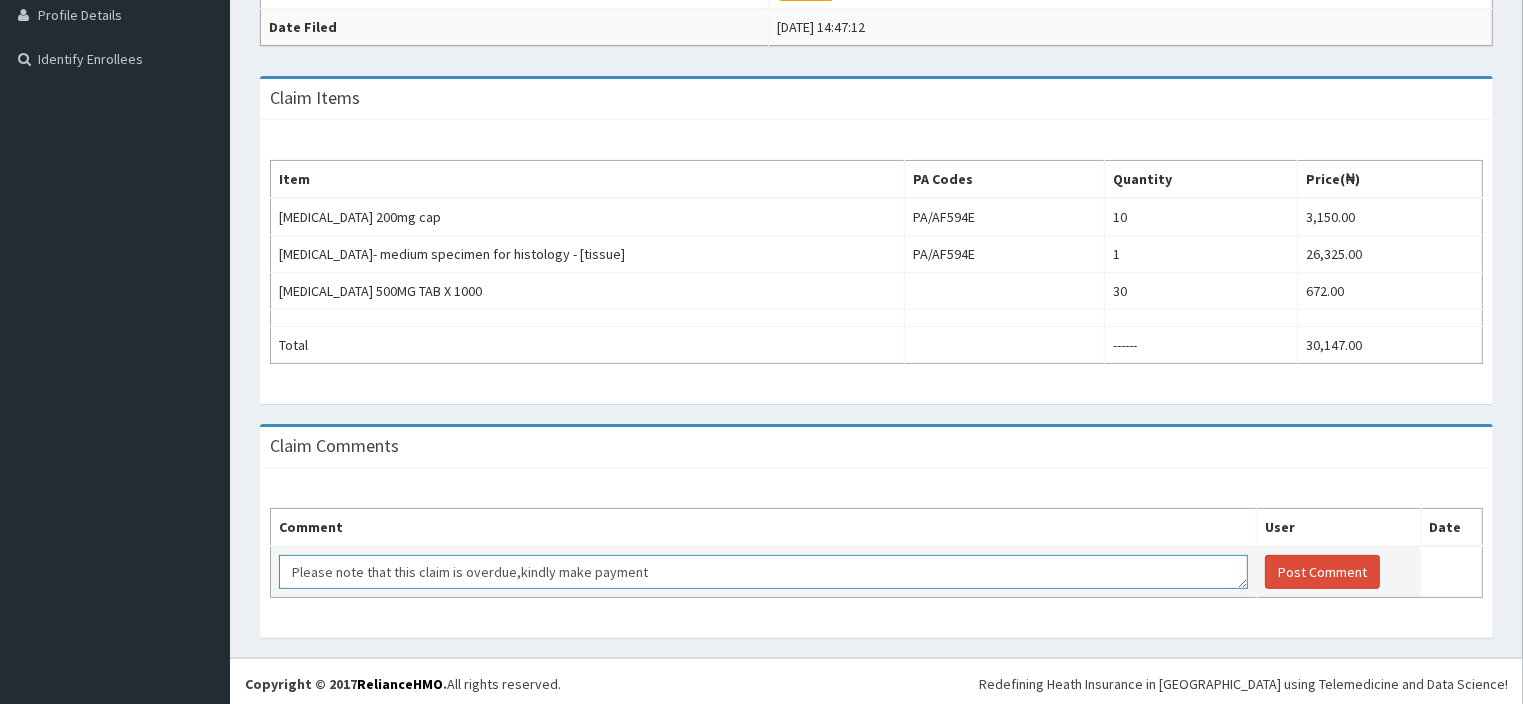 click on "Please note that this claim is overdue,kindly make payment" at bounding box center (763, 572) 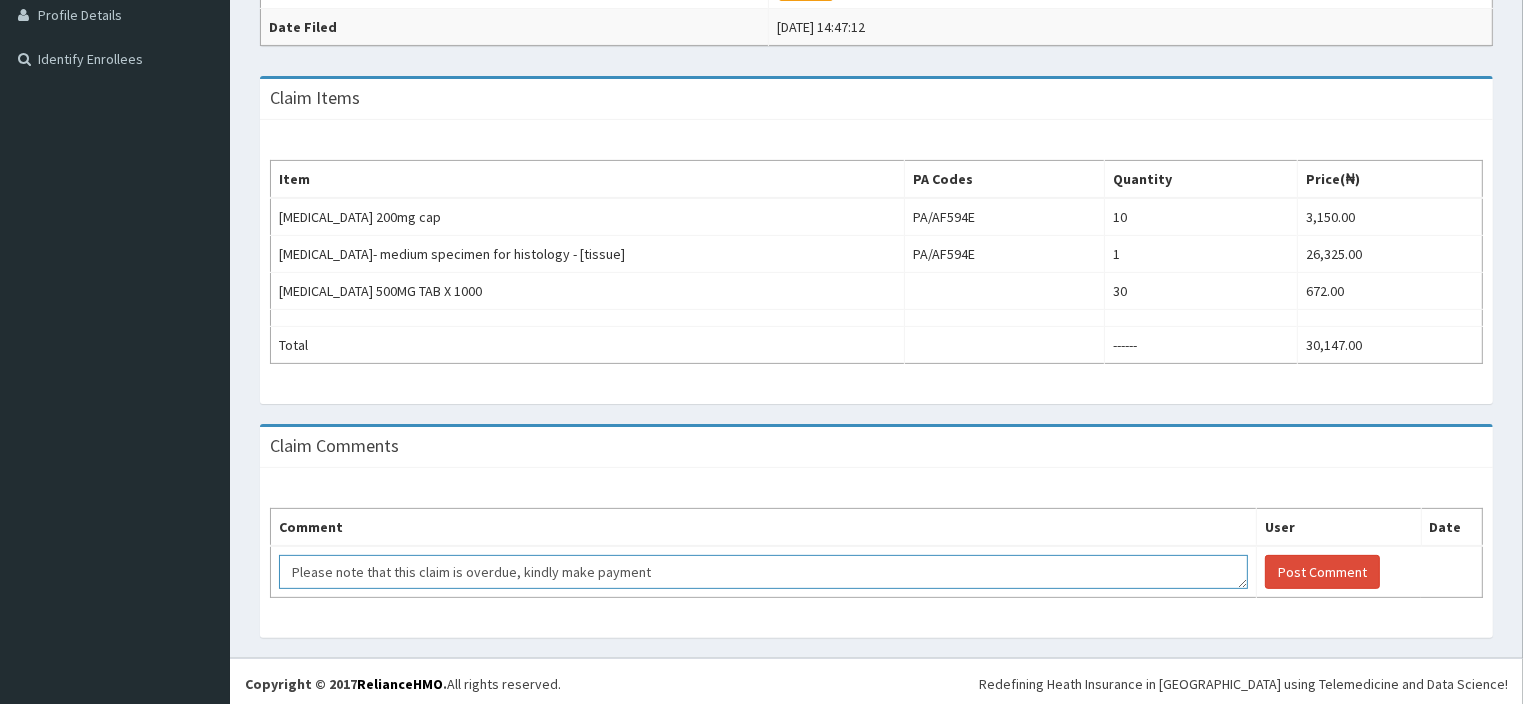scroll, scrollTop: 6, scrollLeft: 0, axis: vertical 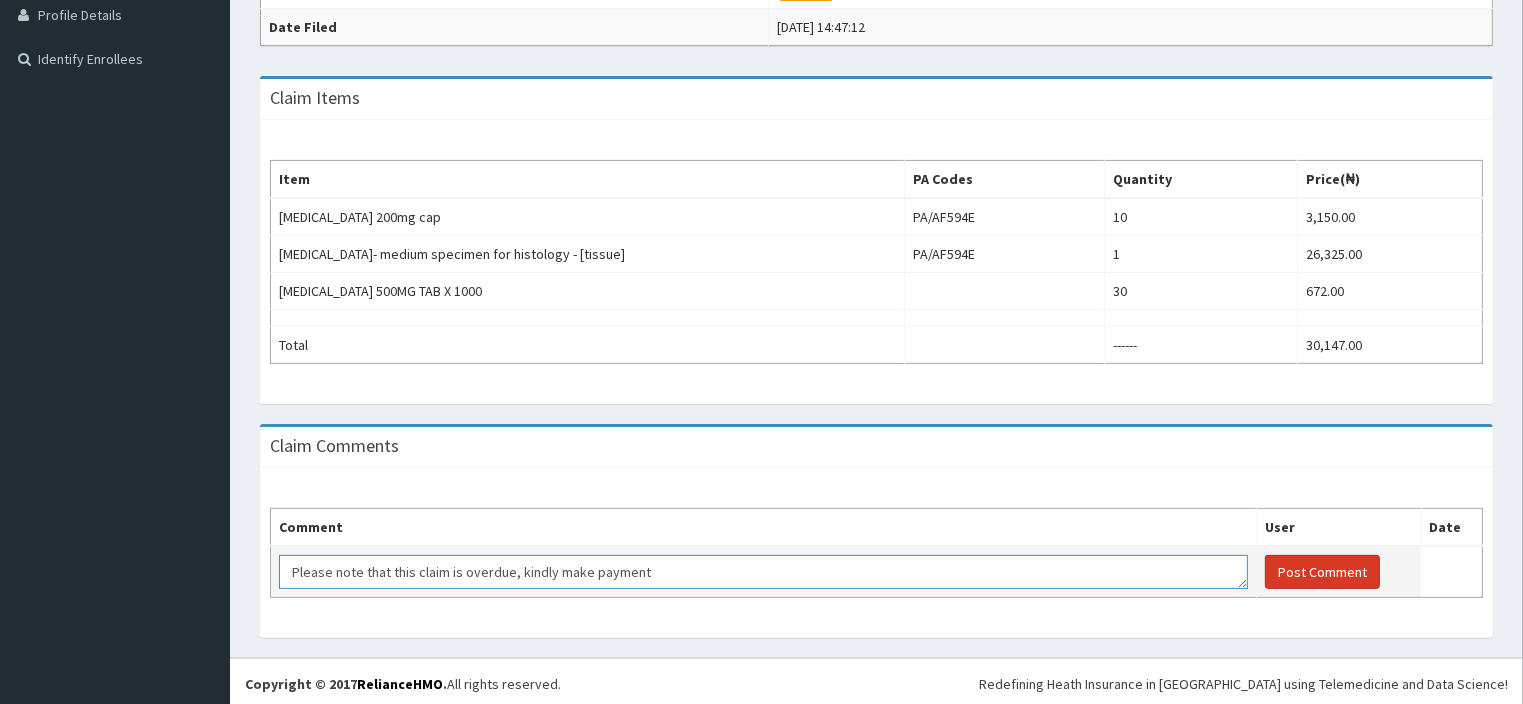 type on "Please note that this claim is overdue, kindly make payment" 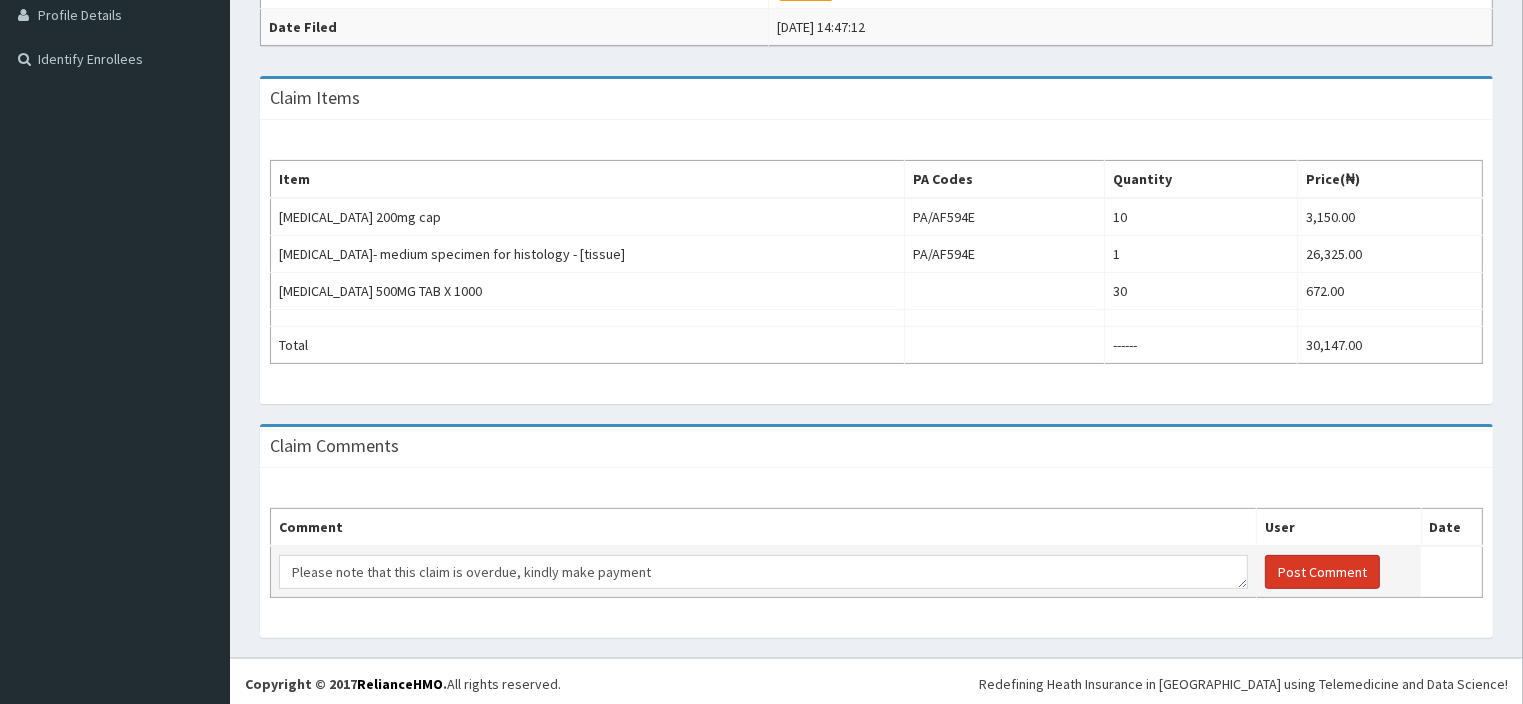 click on "Post Comment" at bounding box center [1322, 572] 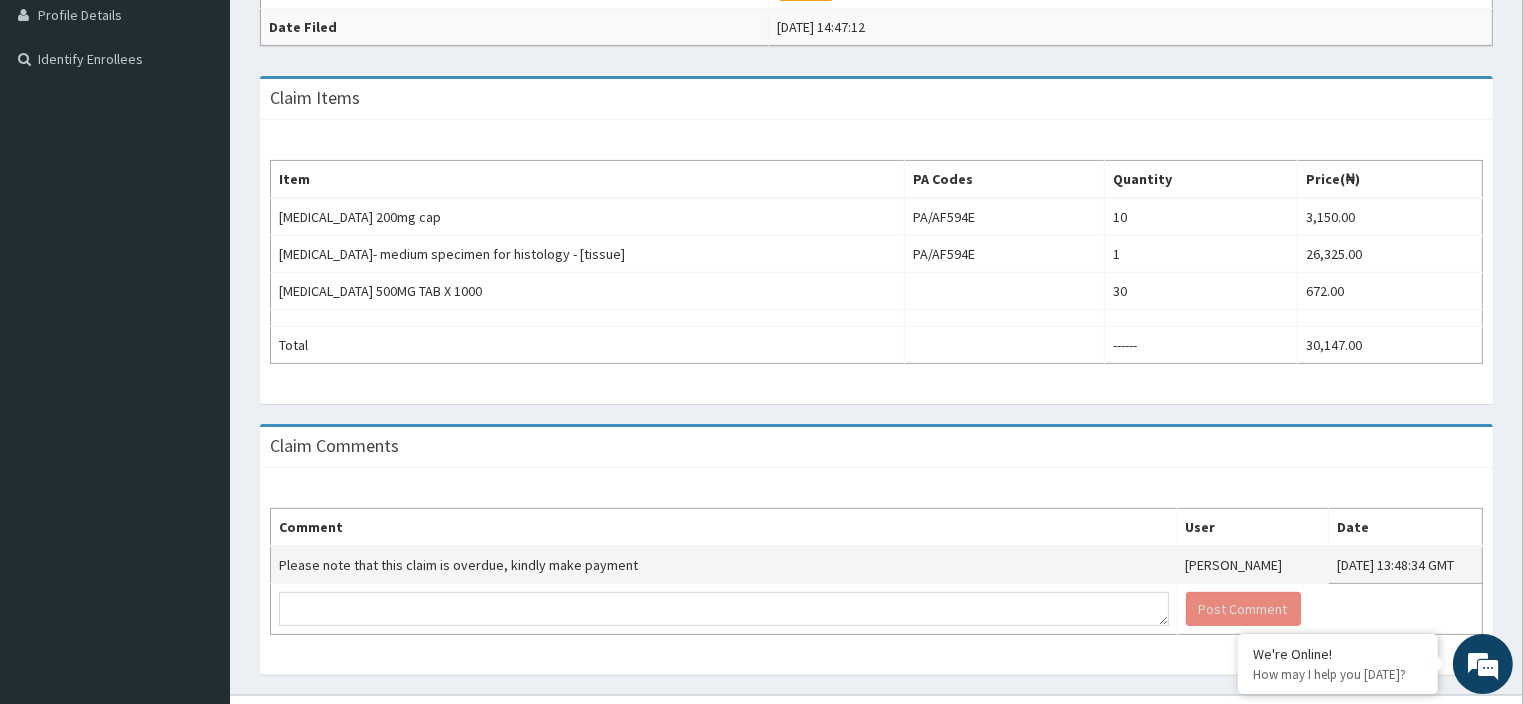 scroll, scrollTop: 0, scrollLeft: 0, axis: both 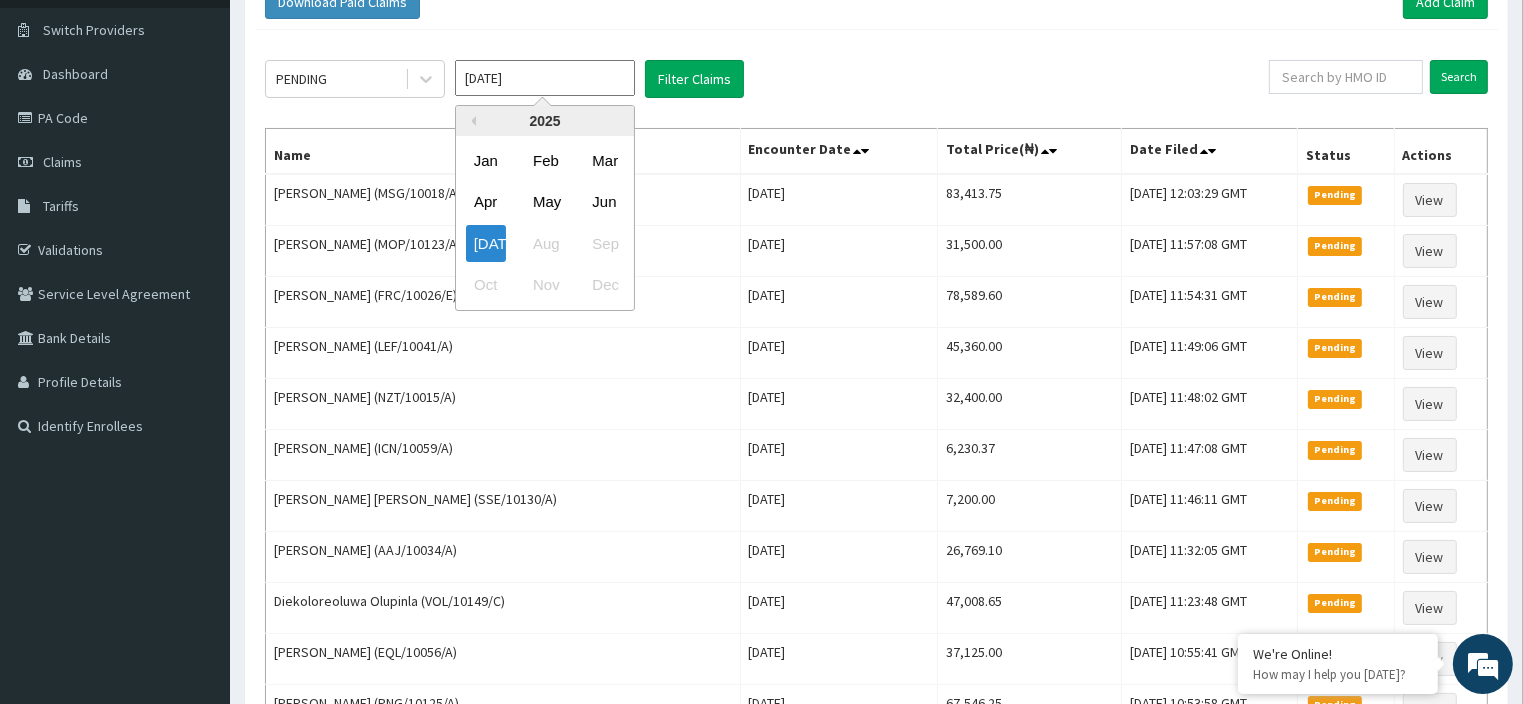 click on "Jul 2025" at bounding box center (545, 78) 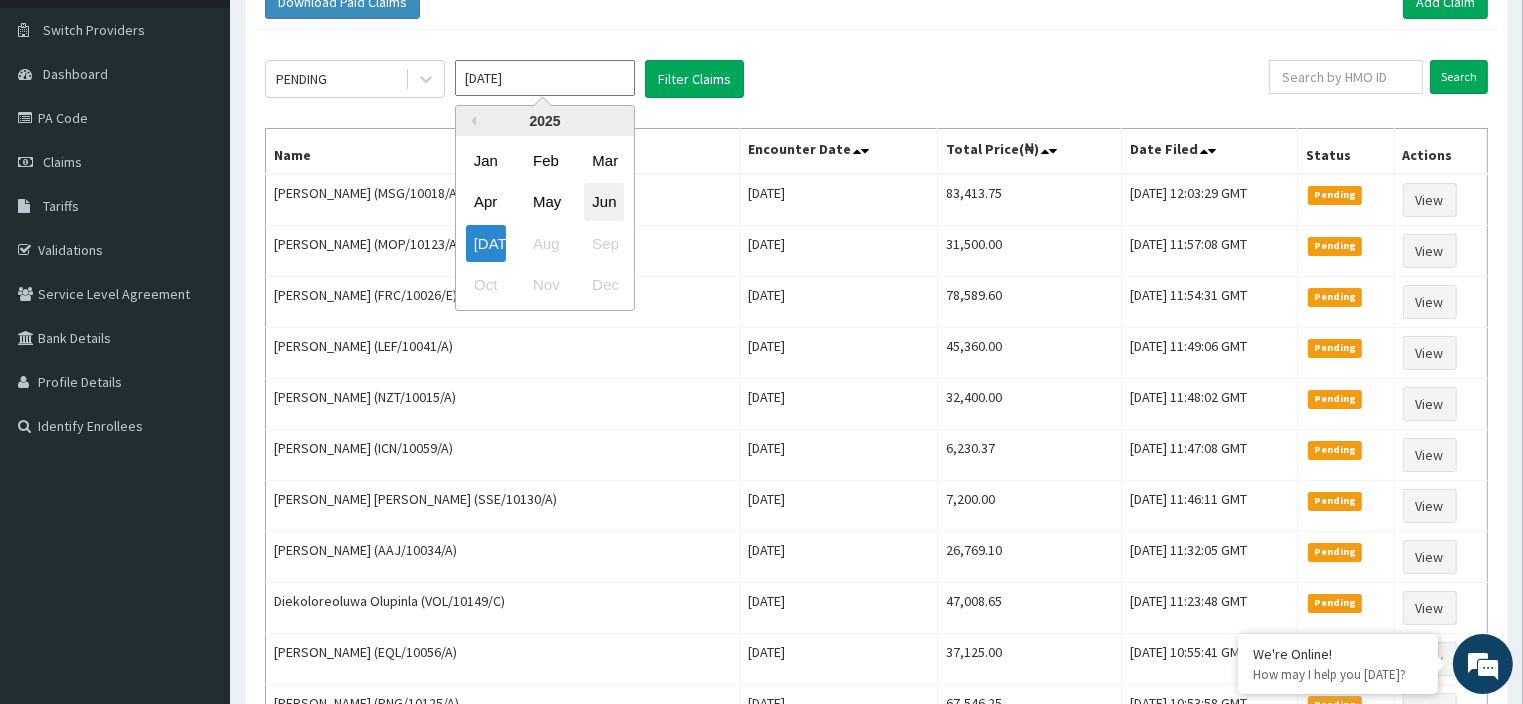click on "Jun" at bounding box center [604, 202] 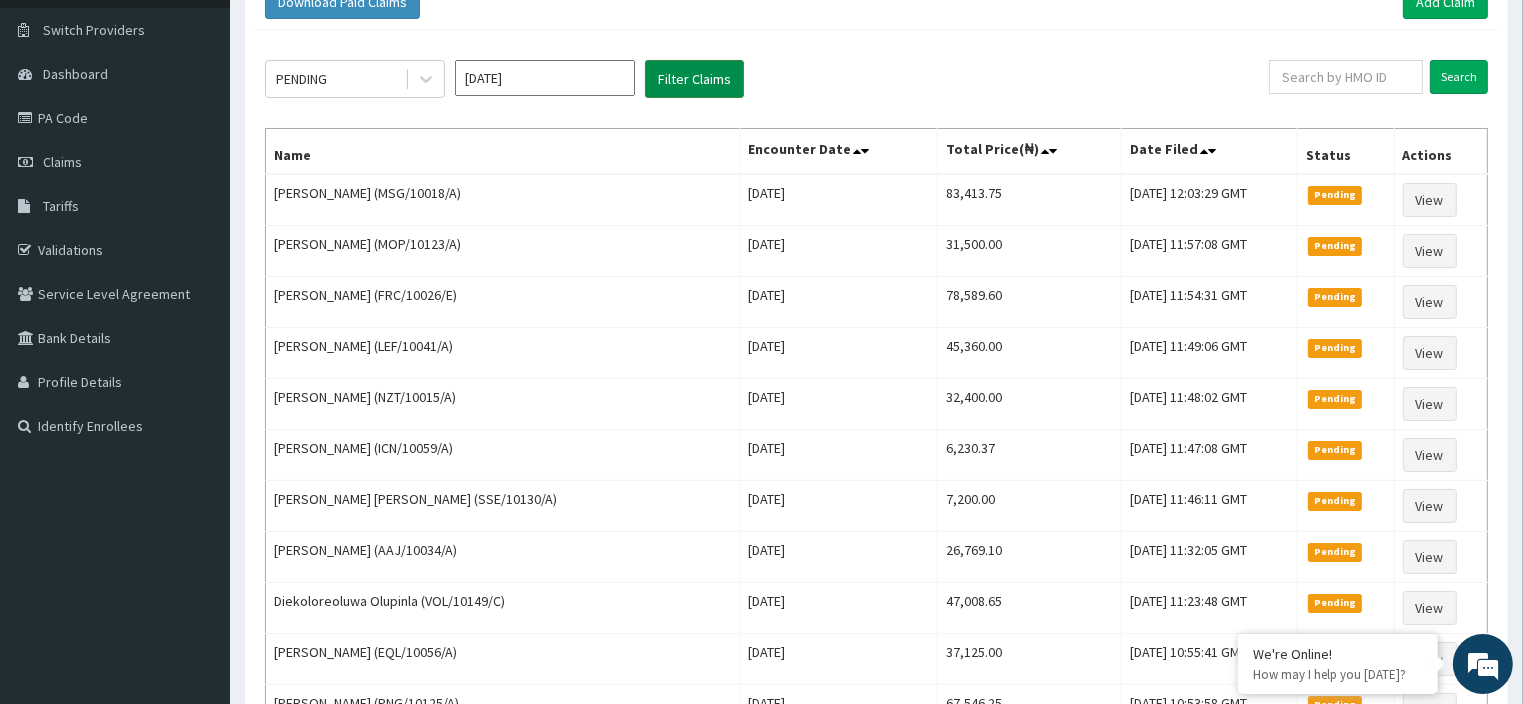 scroll, scrollTop: 0, scrollLeft: 0, axis: both 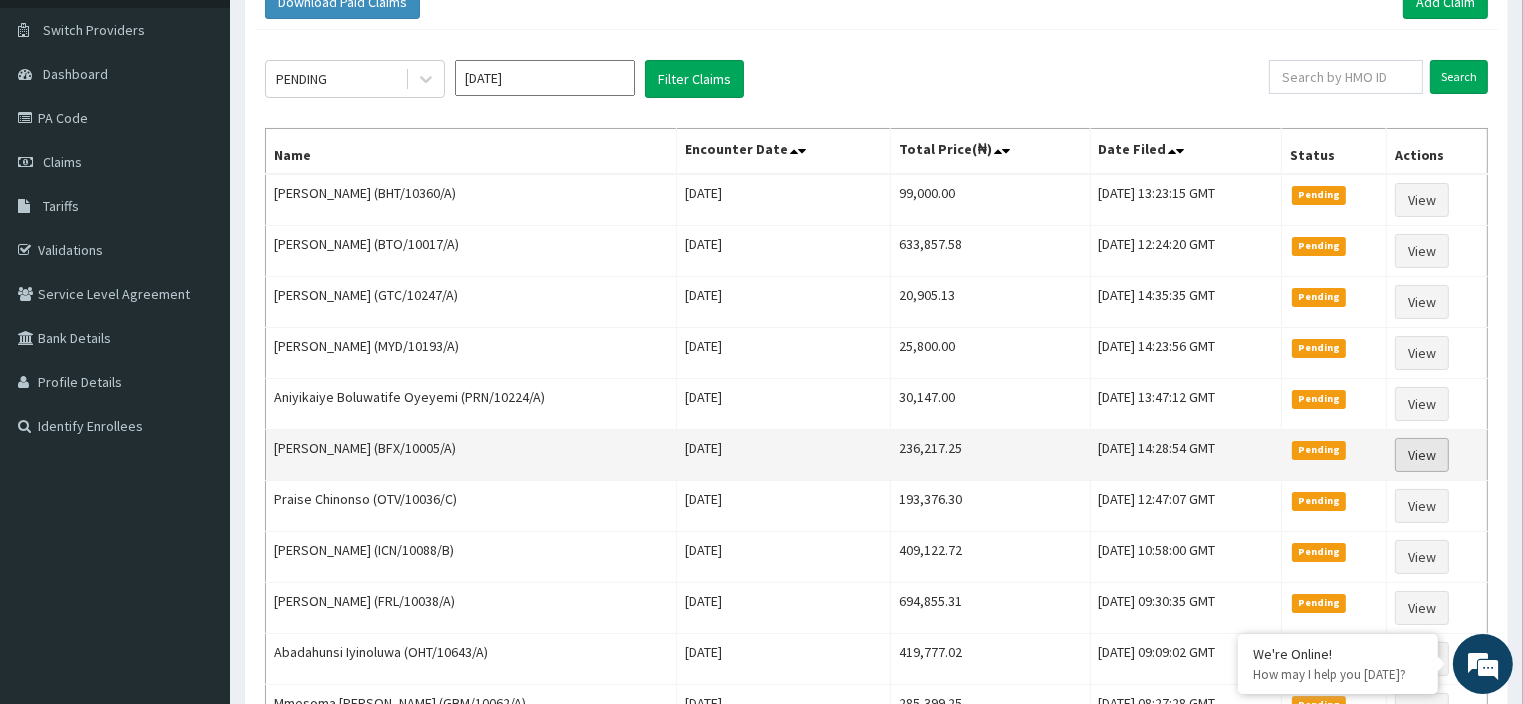 click on "View" at bounding box center (1422, 455) 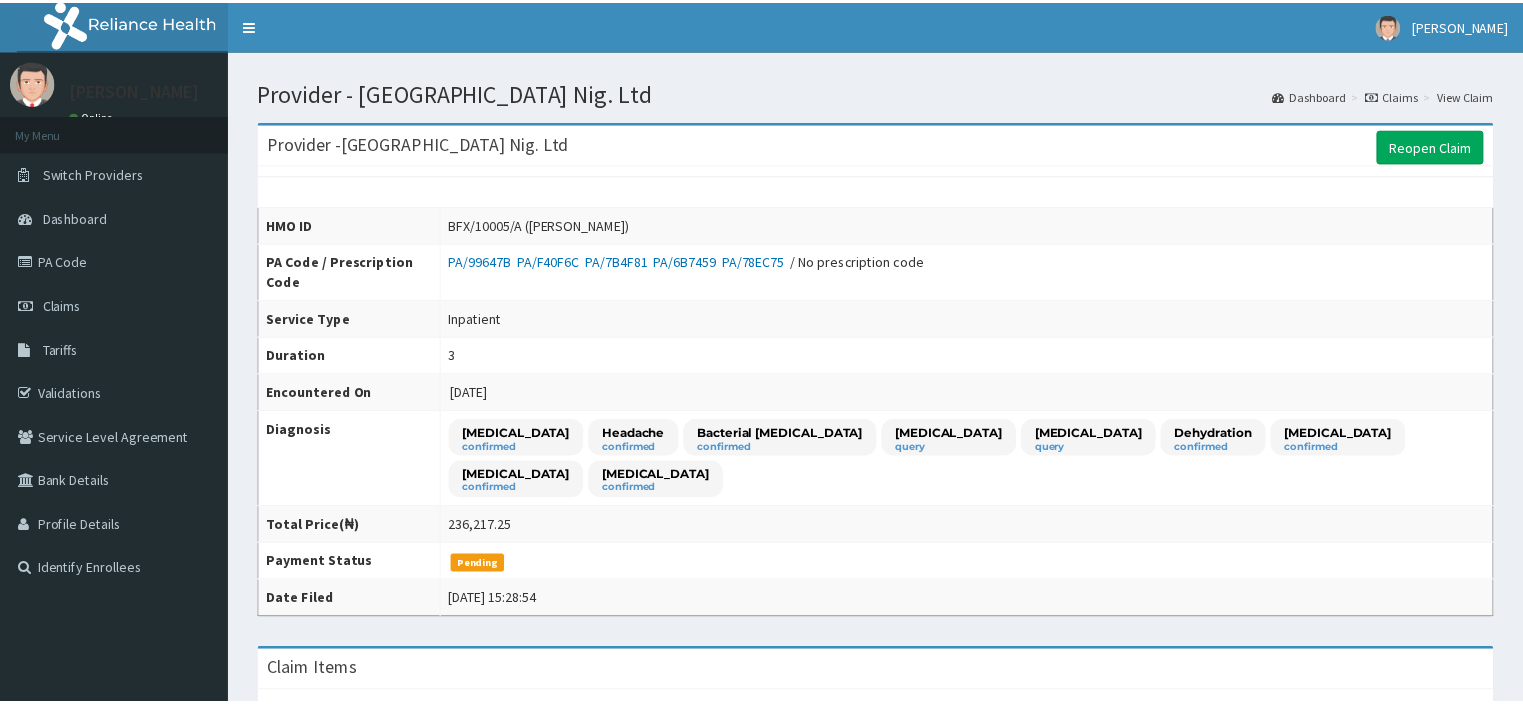 scroll, scrollTop: 1382, scrollLeft: 0, axis: vertical 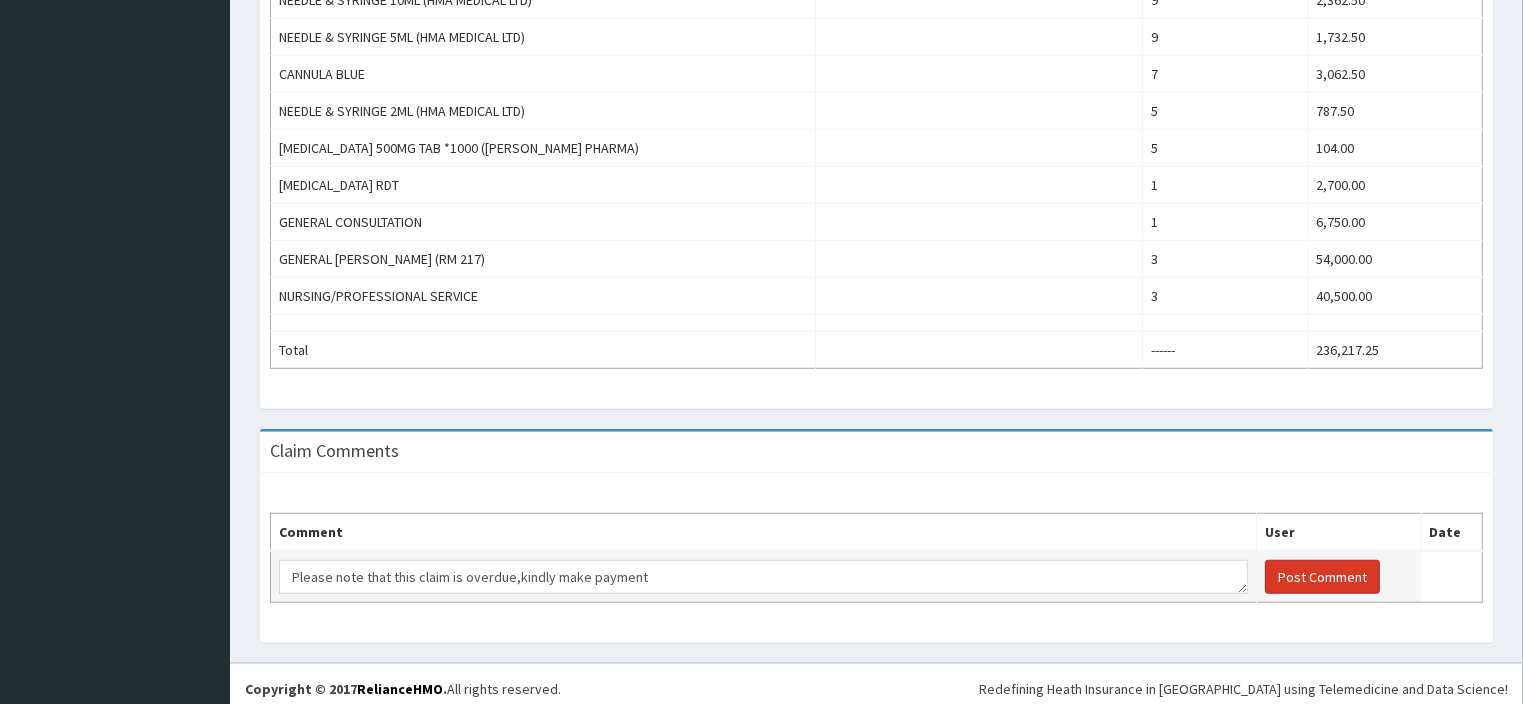 type on "Please note that this claim is overdue,kindly make payment" 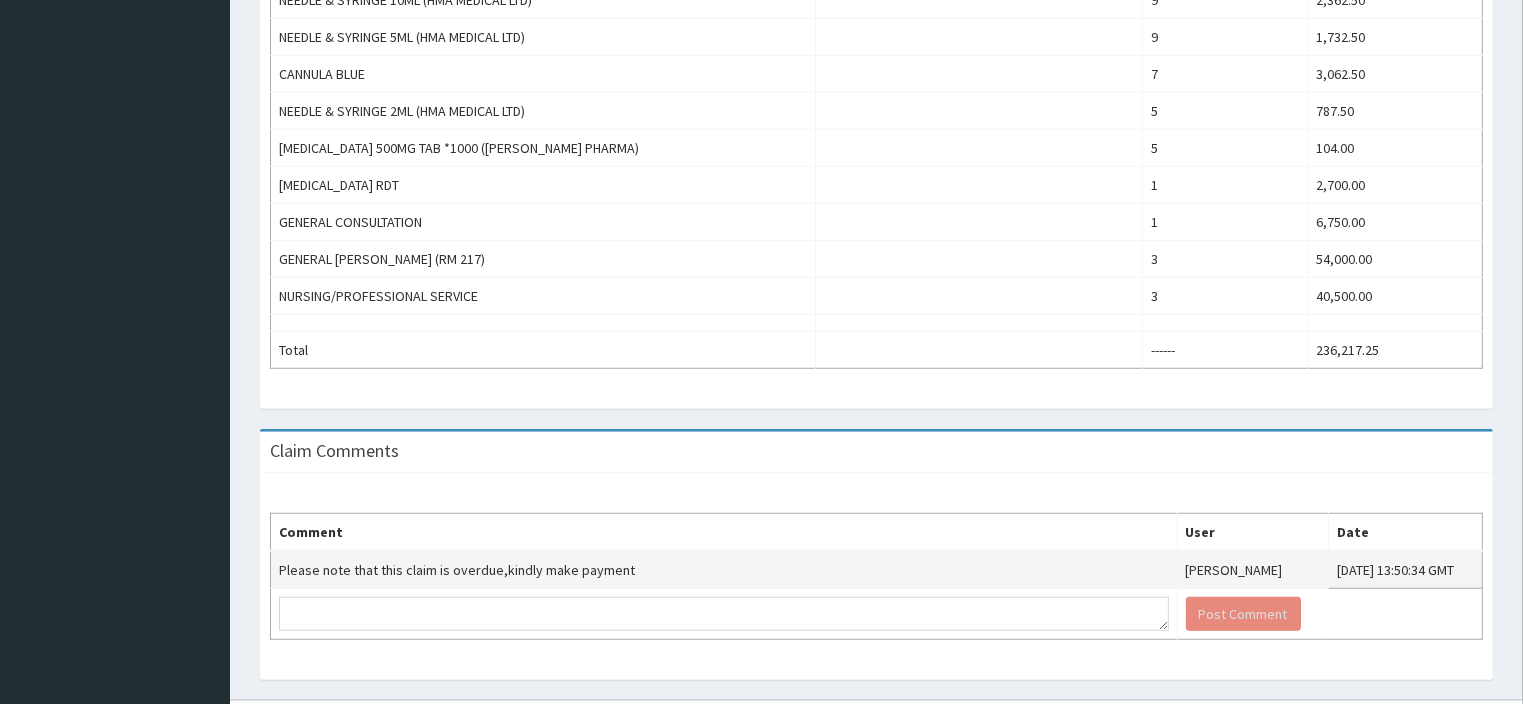 scroll, scrollTop: 766, scrollLeft: 0, axis: vertical 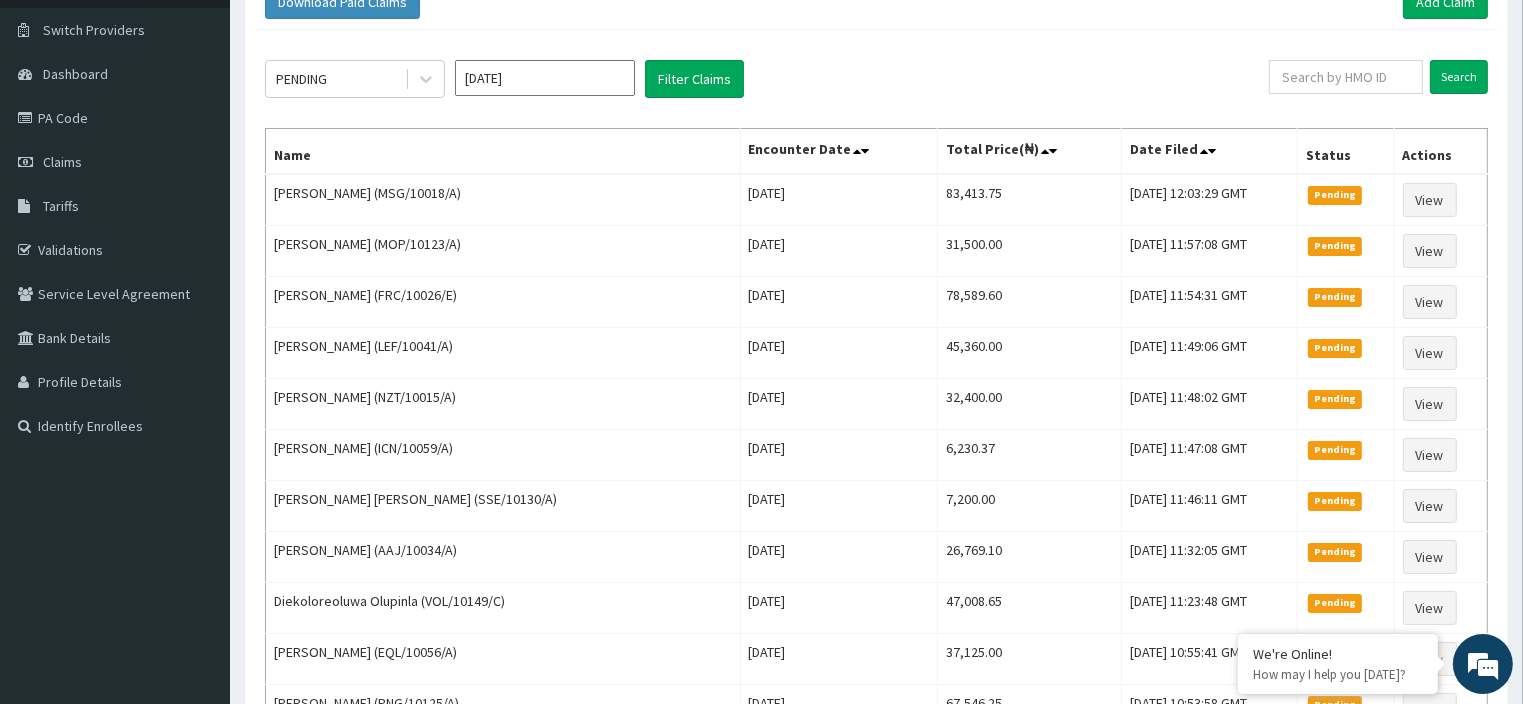 click on "[DATE]" at bounding box center (545, 78) 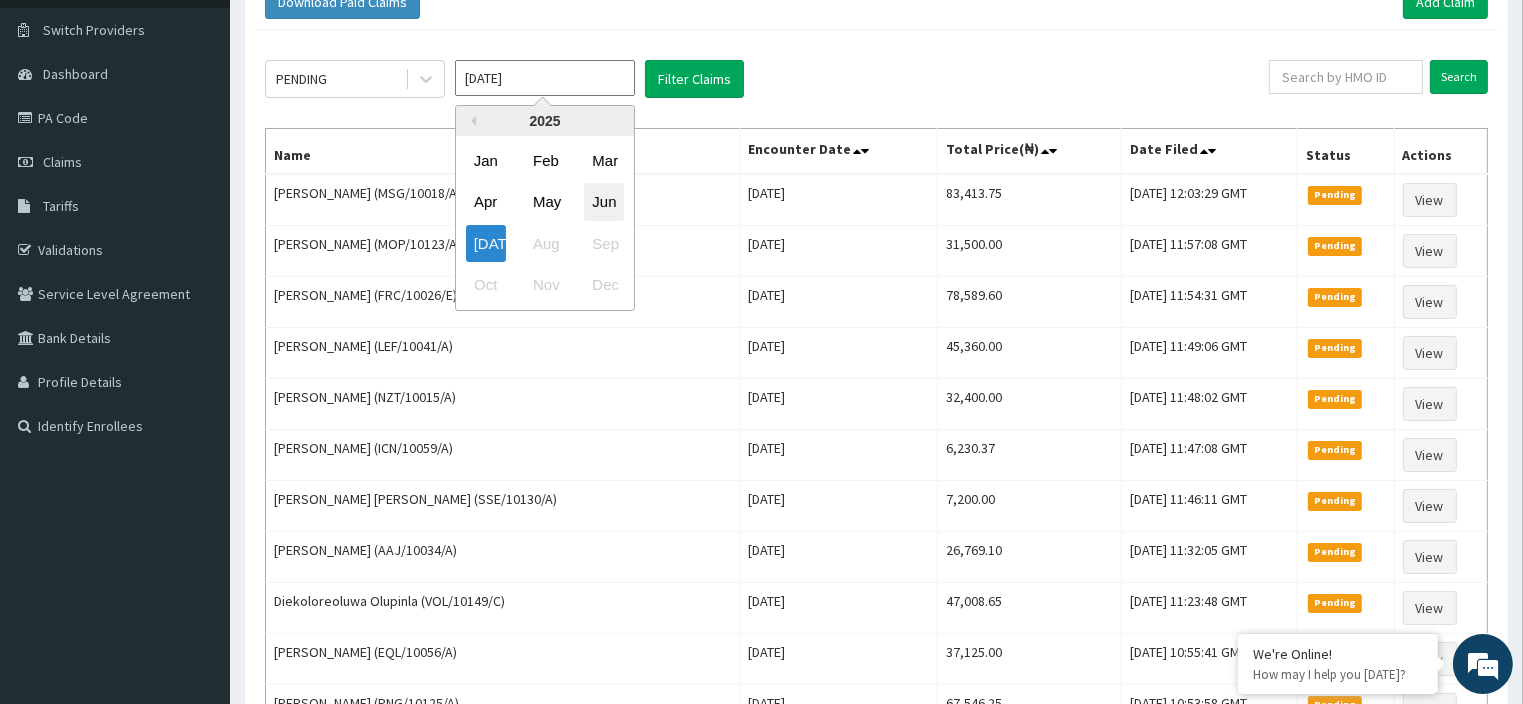 click on "Jun" at bounding box center [604, 202] 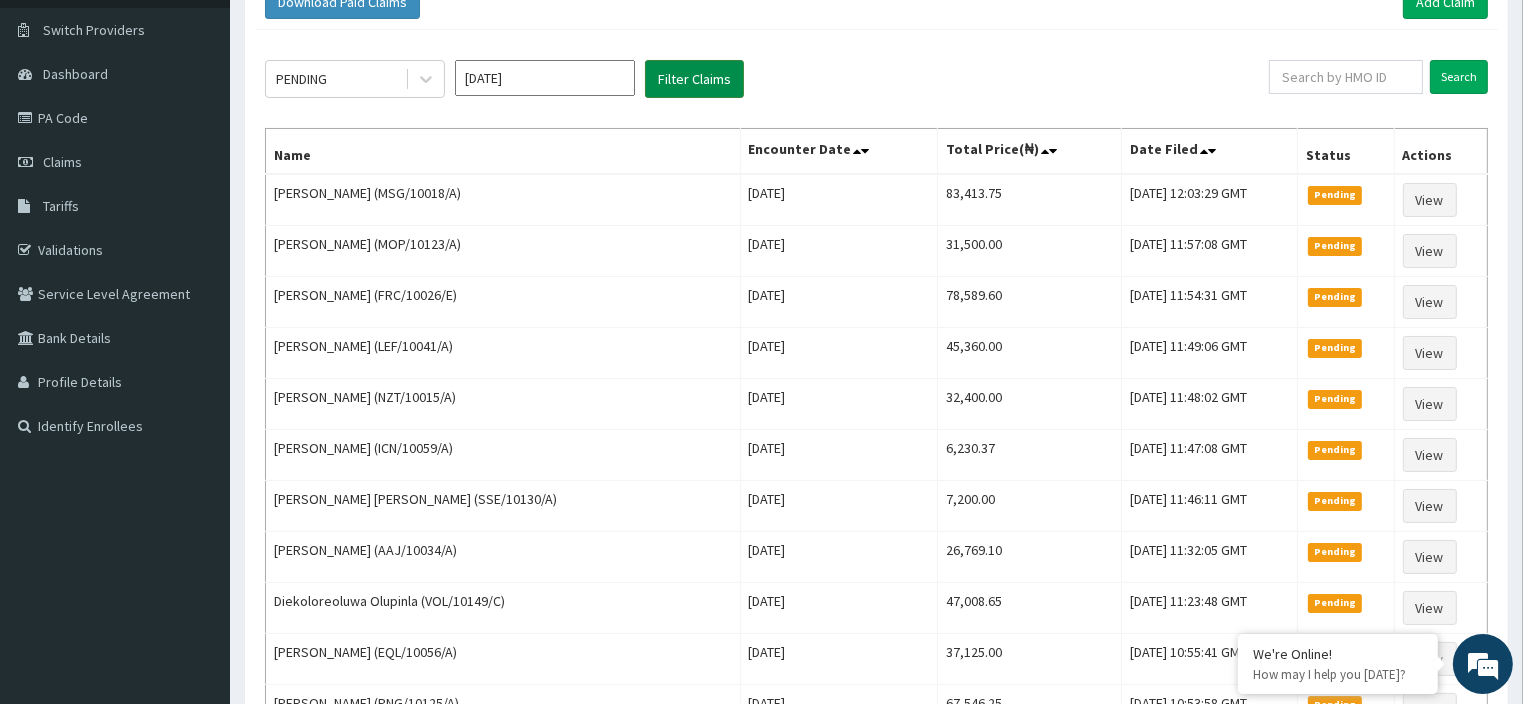 click on "Filter Claims" at bounding box center (694, 79) 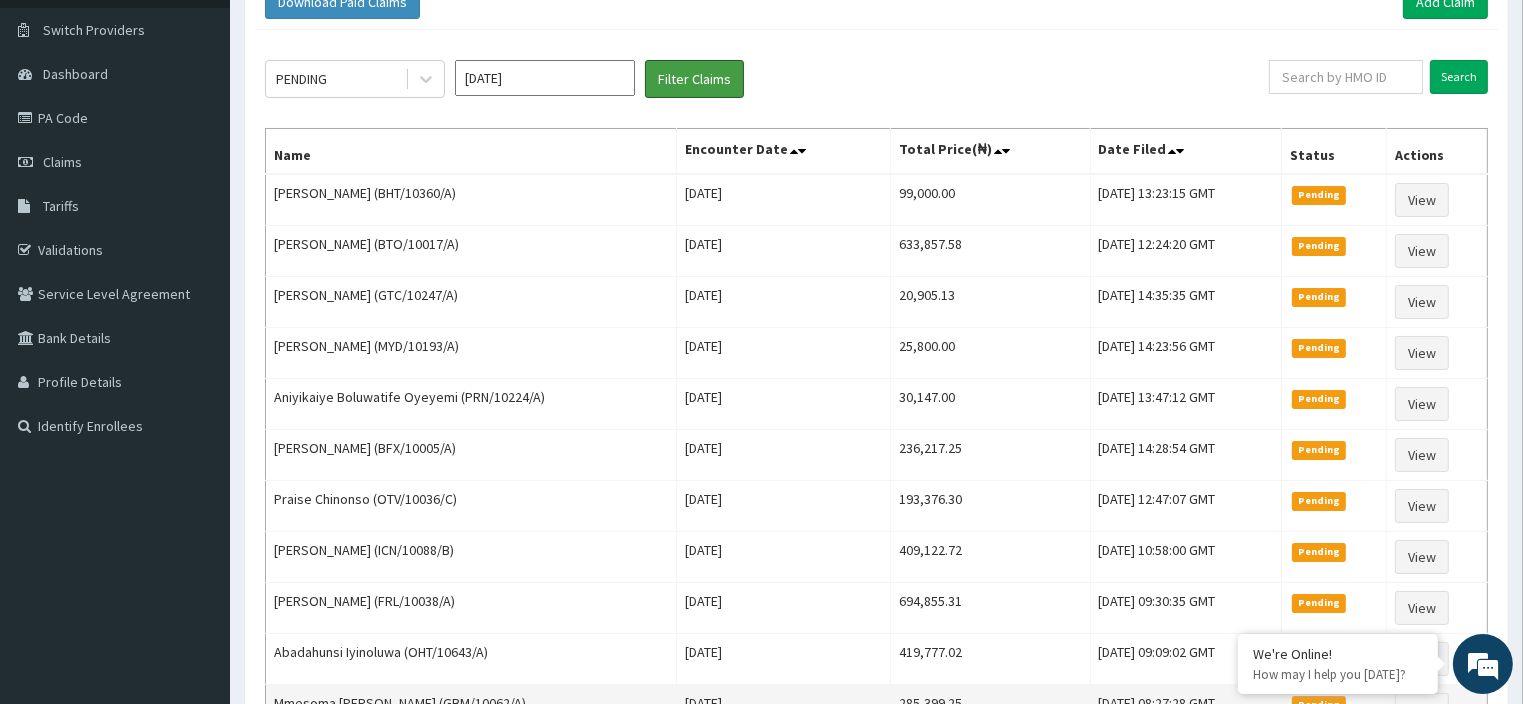 scroll, scrollTop: 0, scrollLeft: 0, axis: both 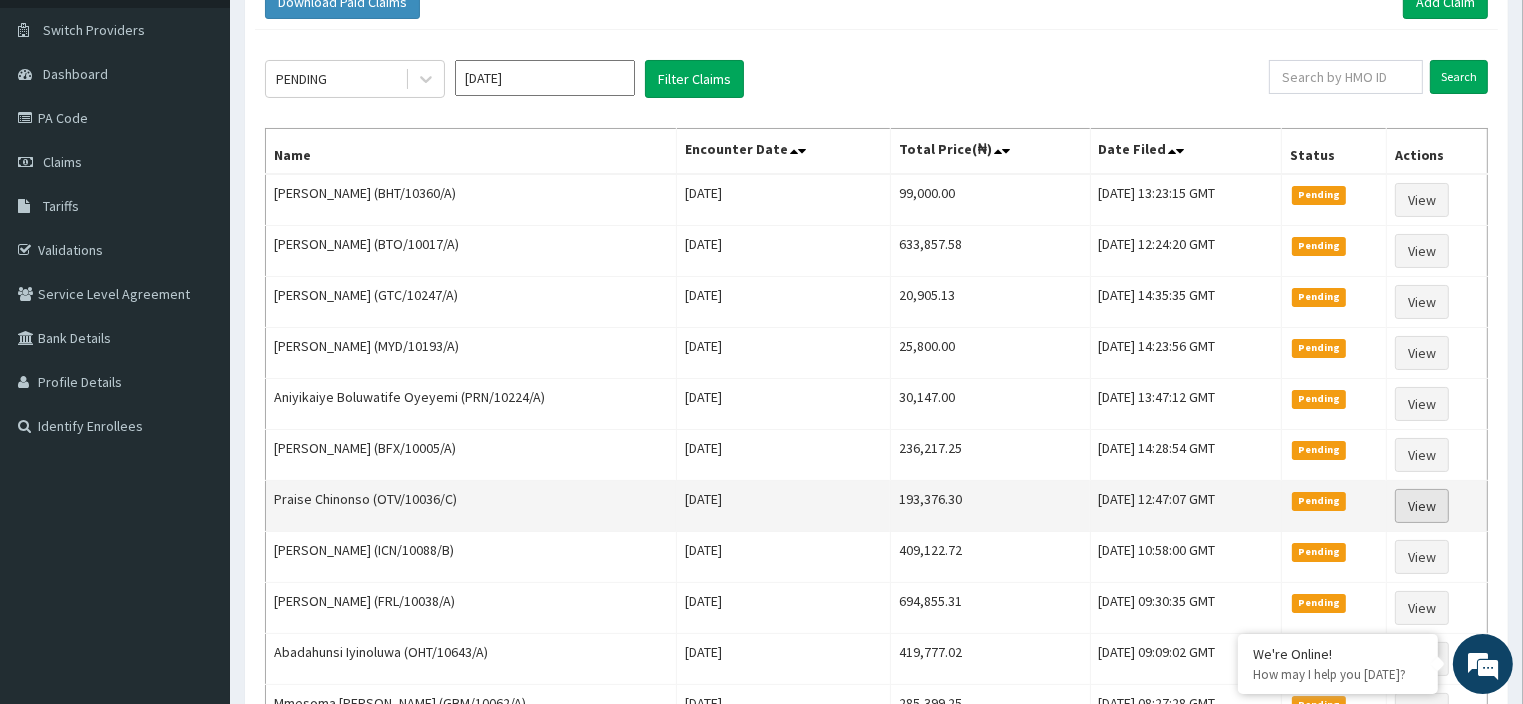 click on "View" at bounding box center (1422, 506) 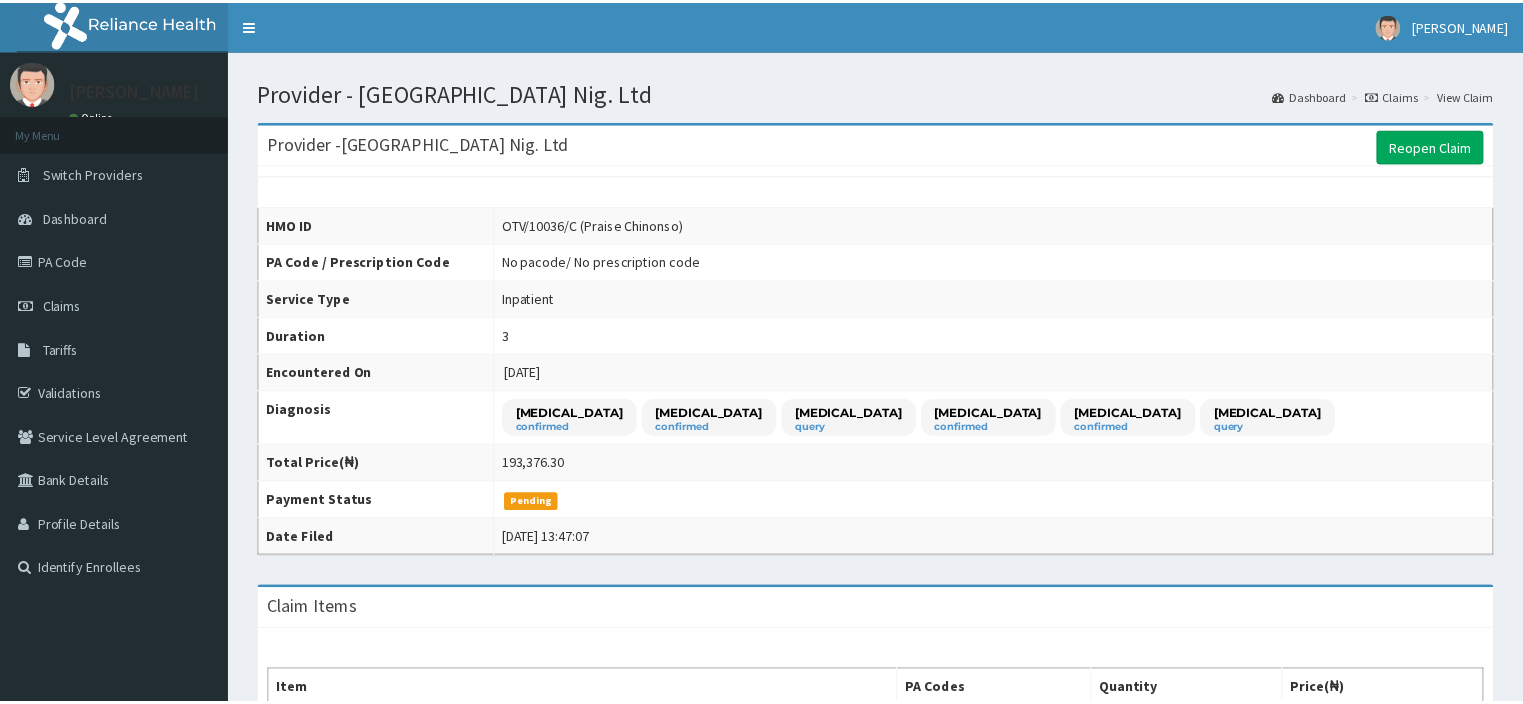 scroll, scrollTop: 0, scrollLeft: 0, axis: both 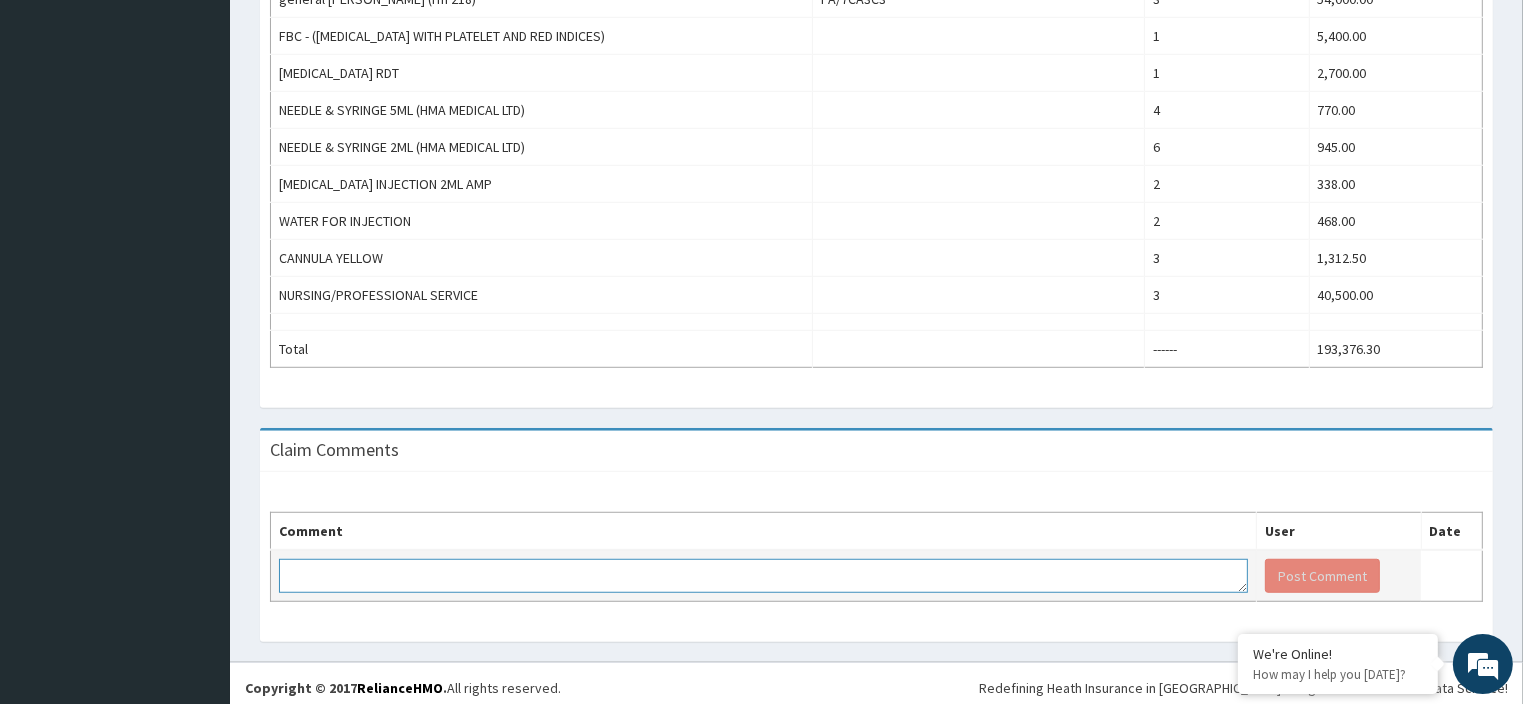 click at bounding box center [763, 576] 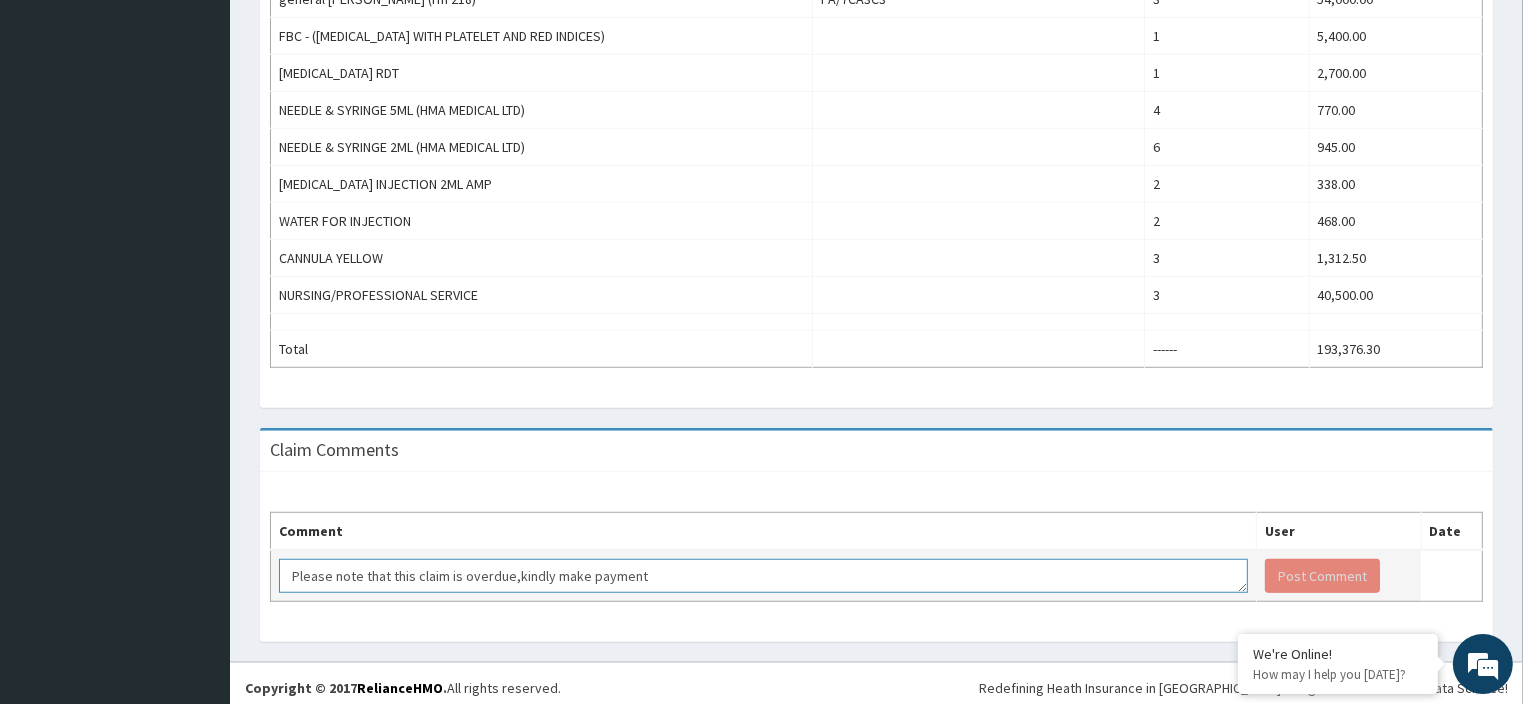 scroll, scrollTop: 12, scrollLeft: 0, axis: vertical 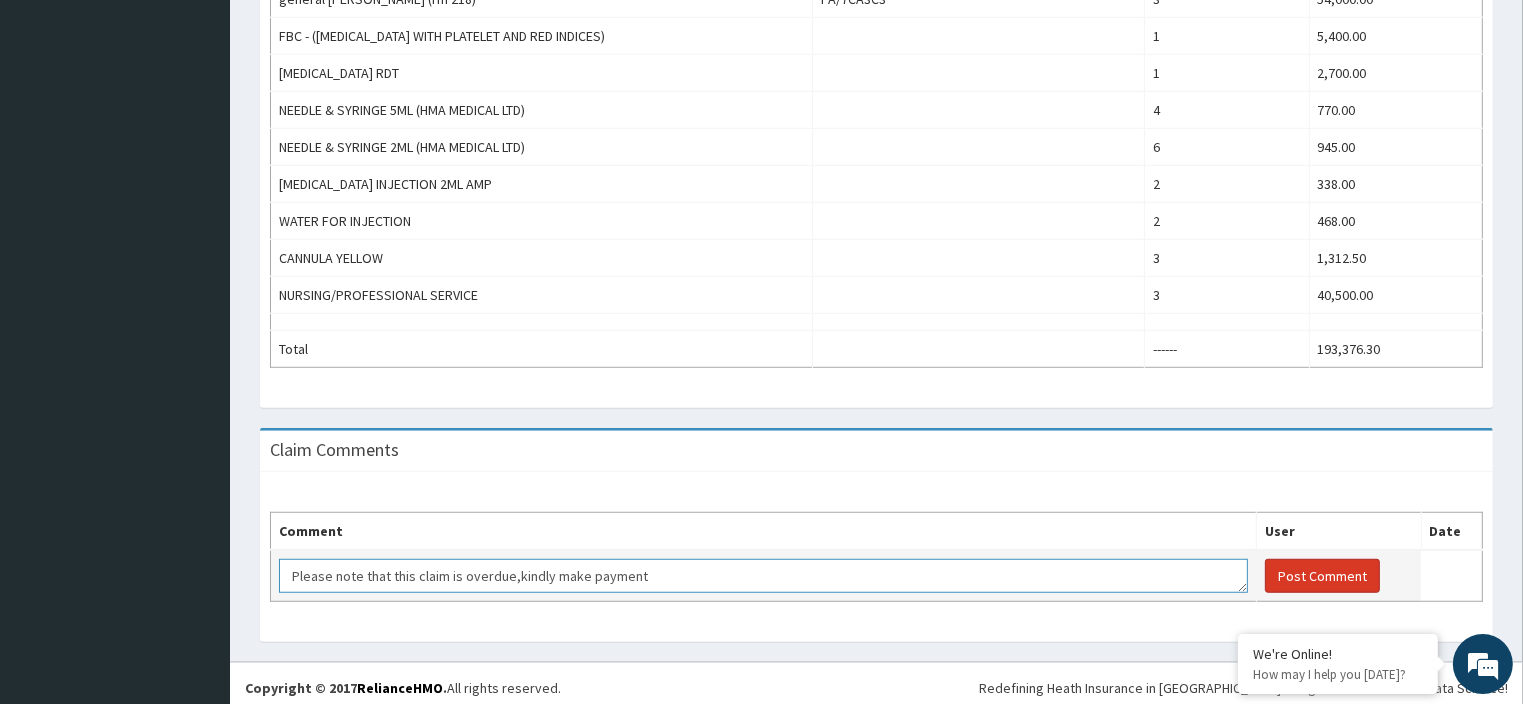 type on "Please note that this claim is overdue,kindly make payment" 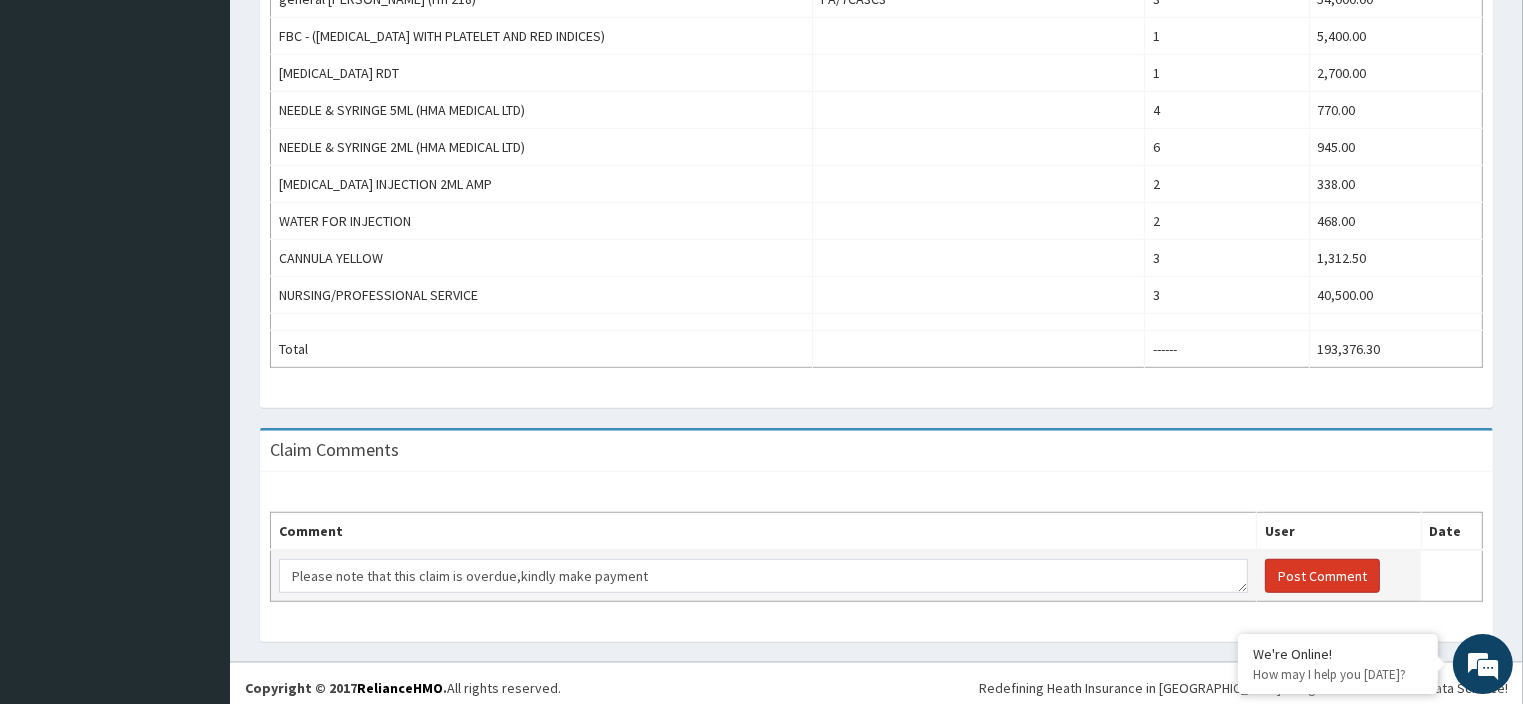 click on "Post Comment" at bounding box center (1322, 576) 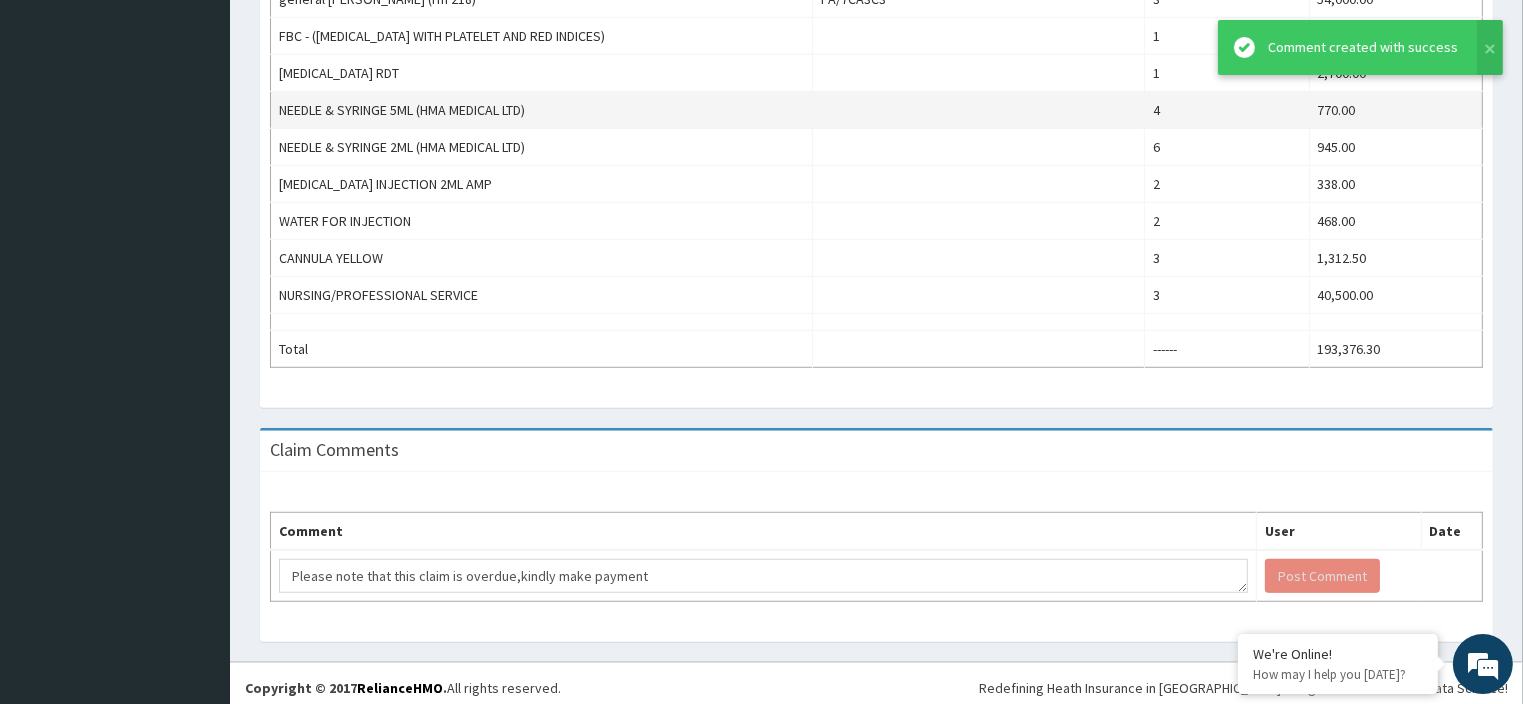 scroll, scrollTop: 0, scrollLeft: 0, axis: both 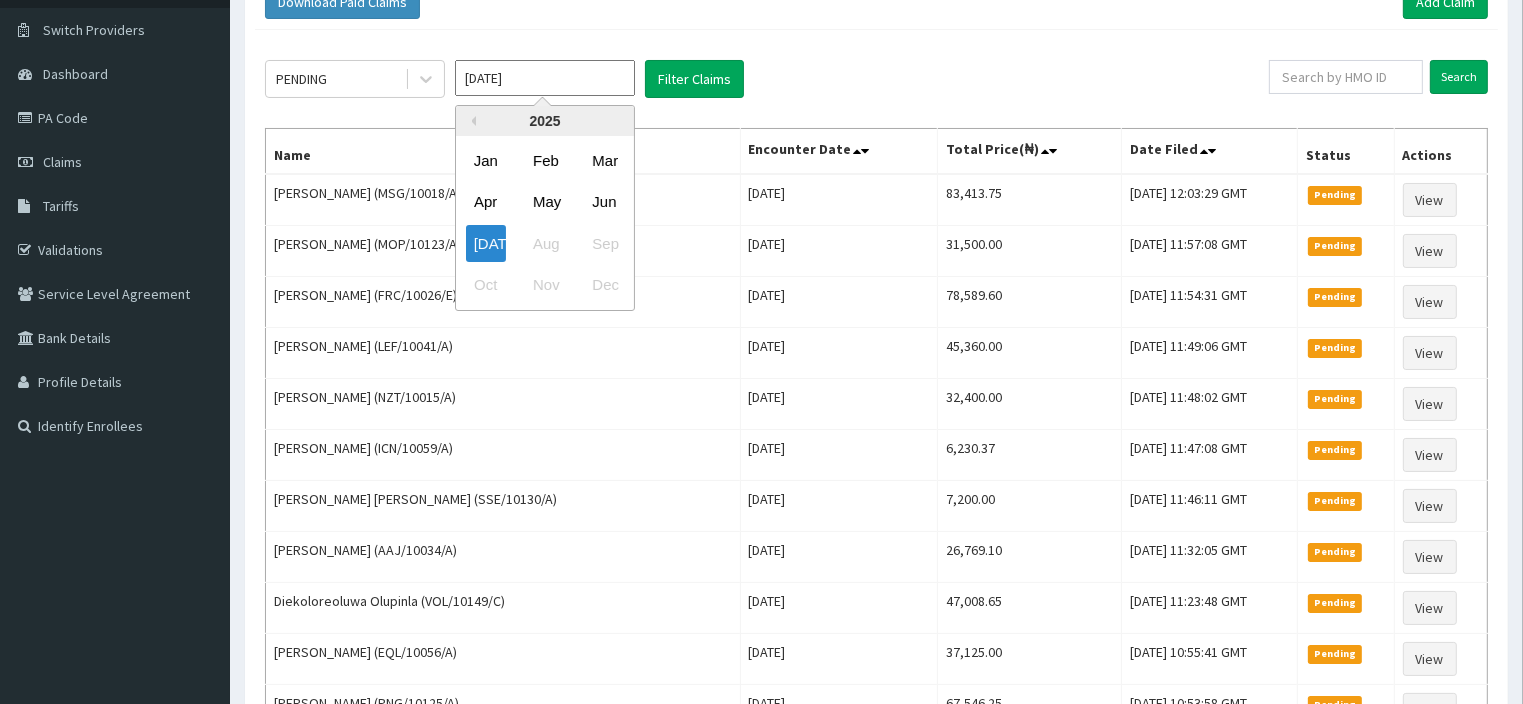 click on "Jul 2025" at bounding box center [545, 78] 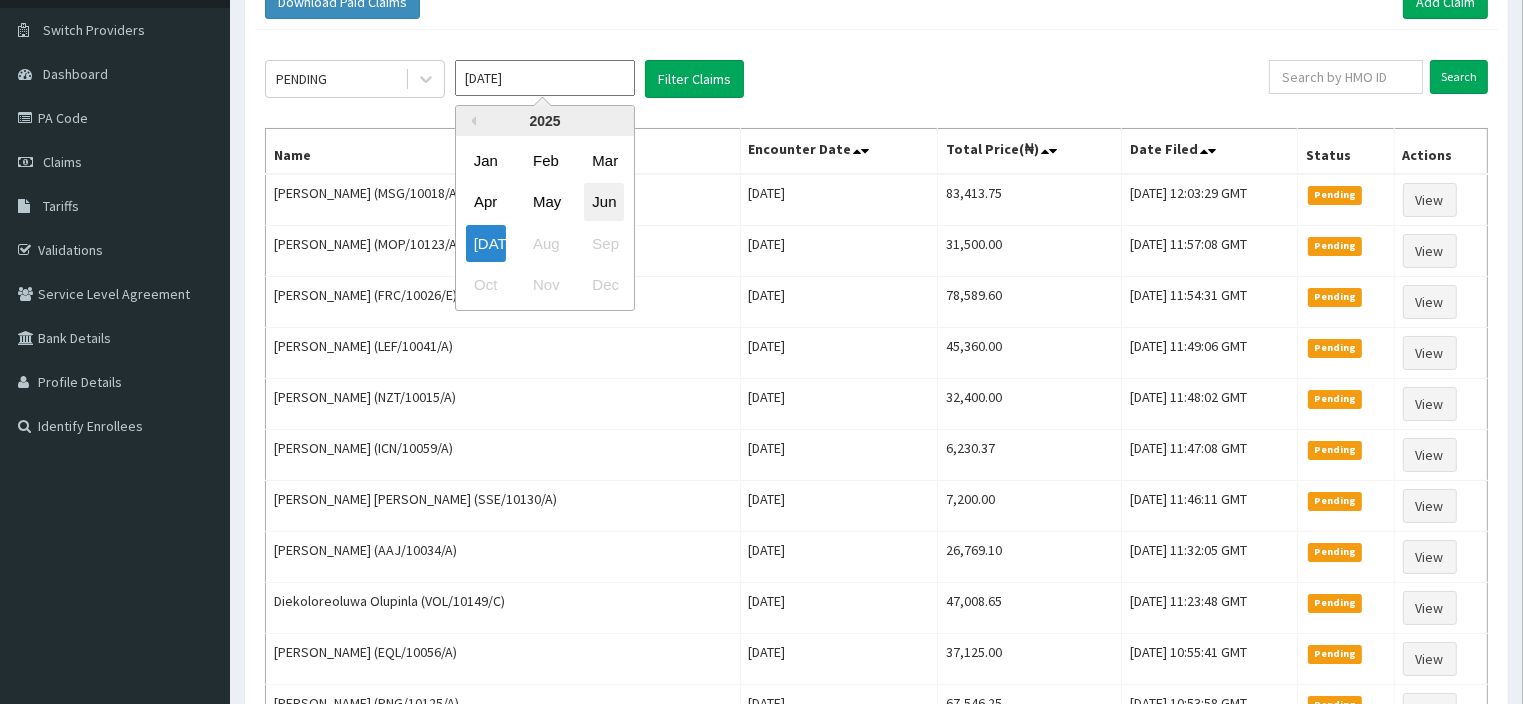 click on "Jun" at bounding box center (604, 202) 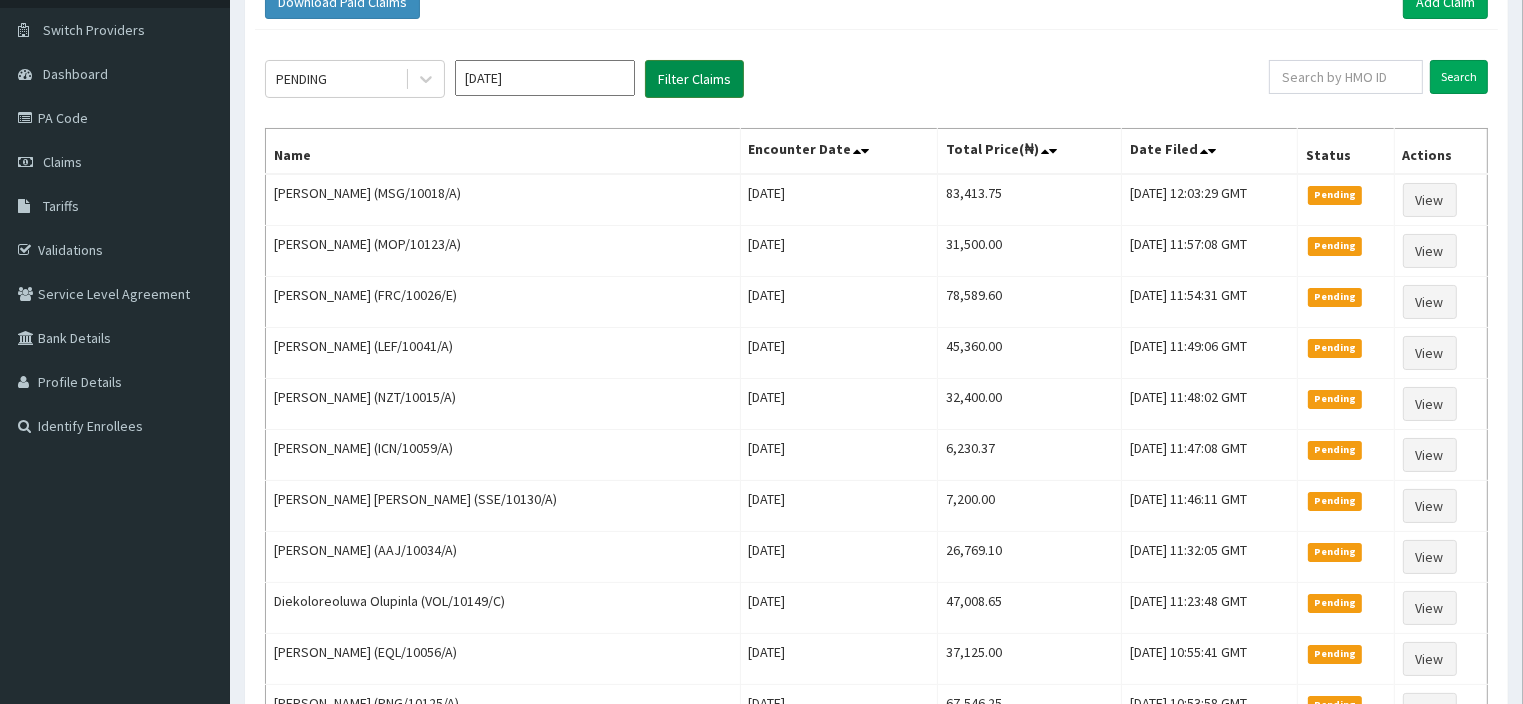 click on "Filter Claims" at bounding box center (694, 79) 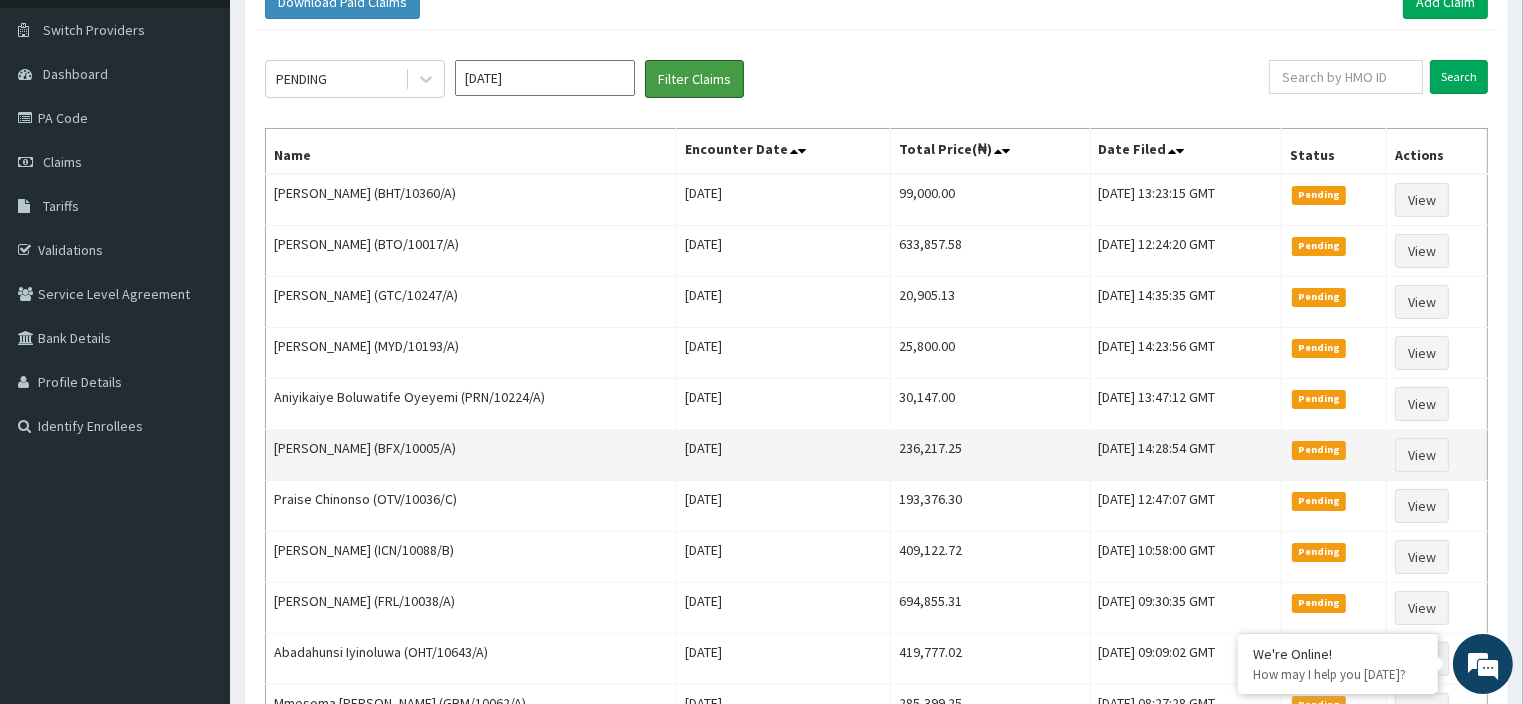 scroll, scrollTop: 0, scrollLeft: 0, axis: both 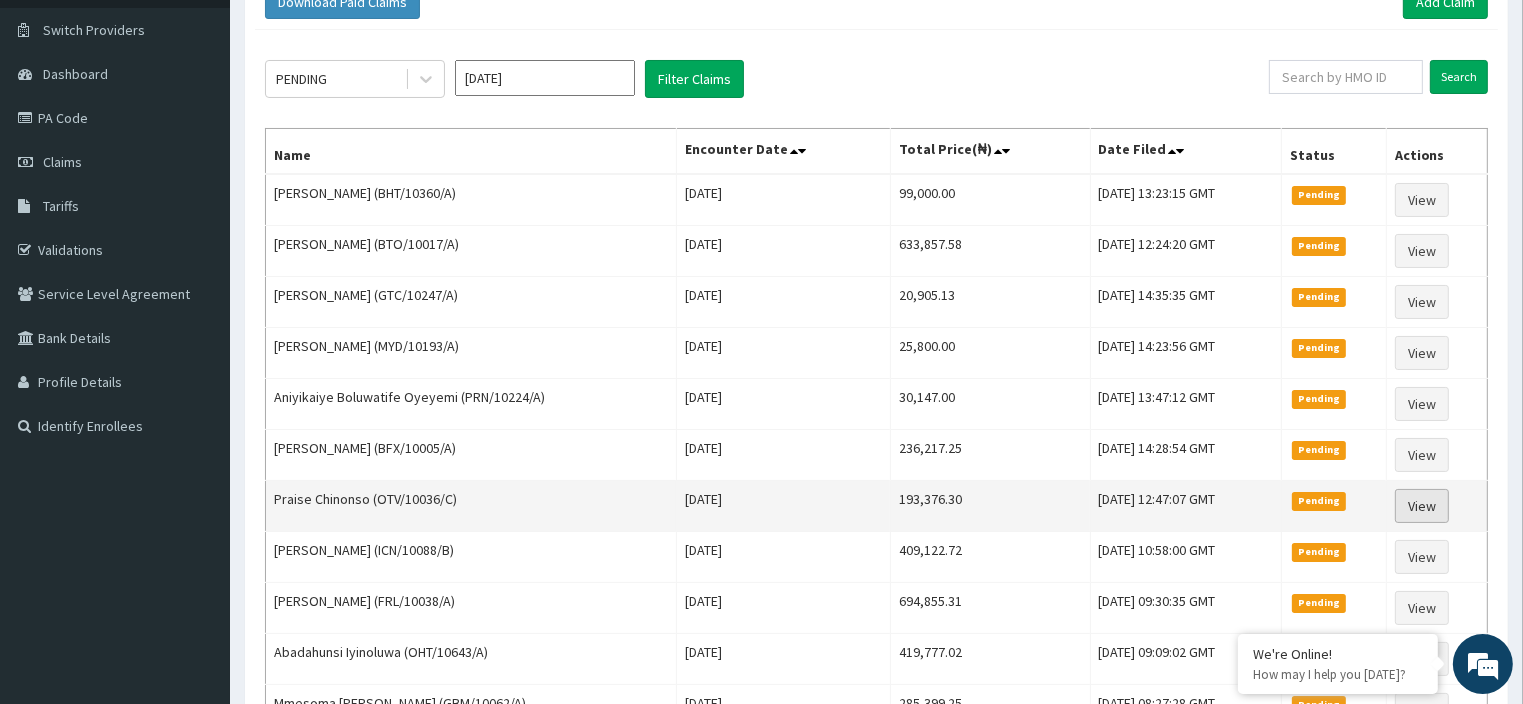click on "View" at bounding box center (1422, 506) 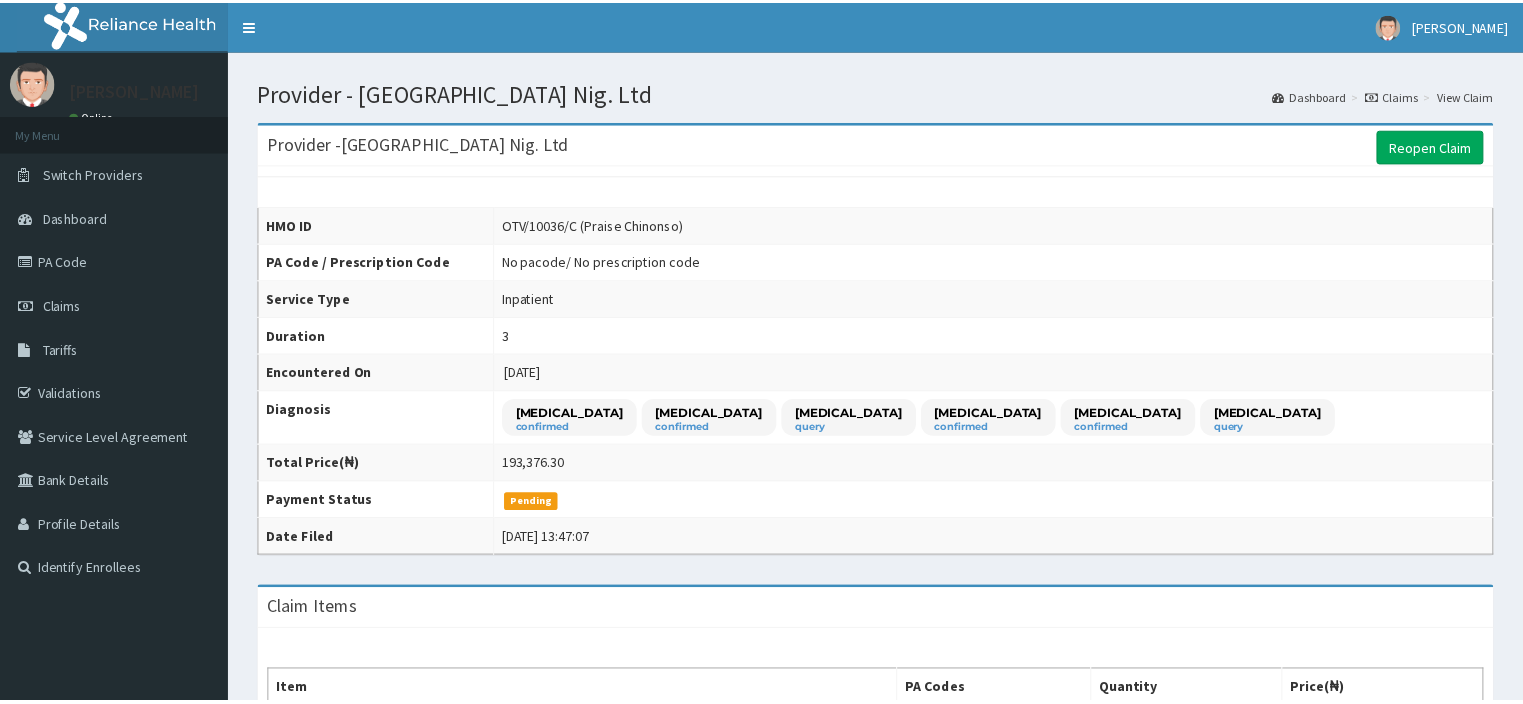 scroll, scrollTop: 0, scrollLeft: 0, axis: both 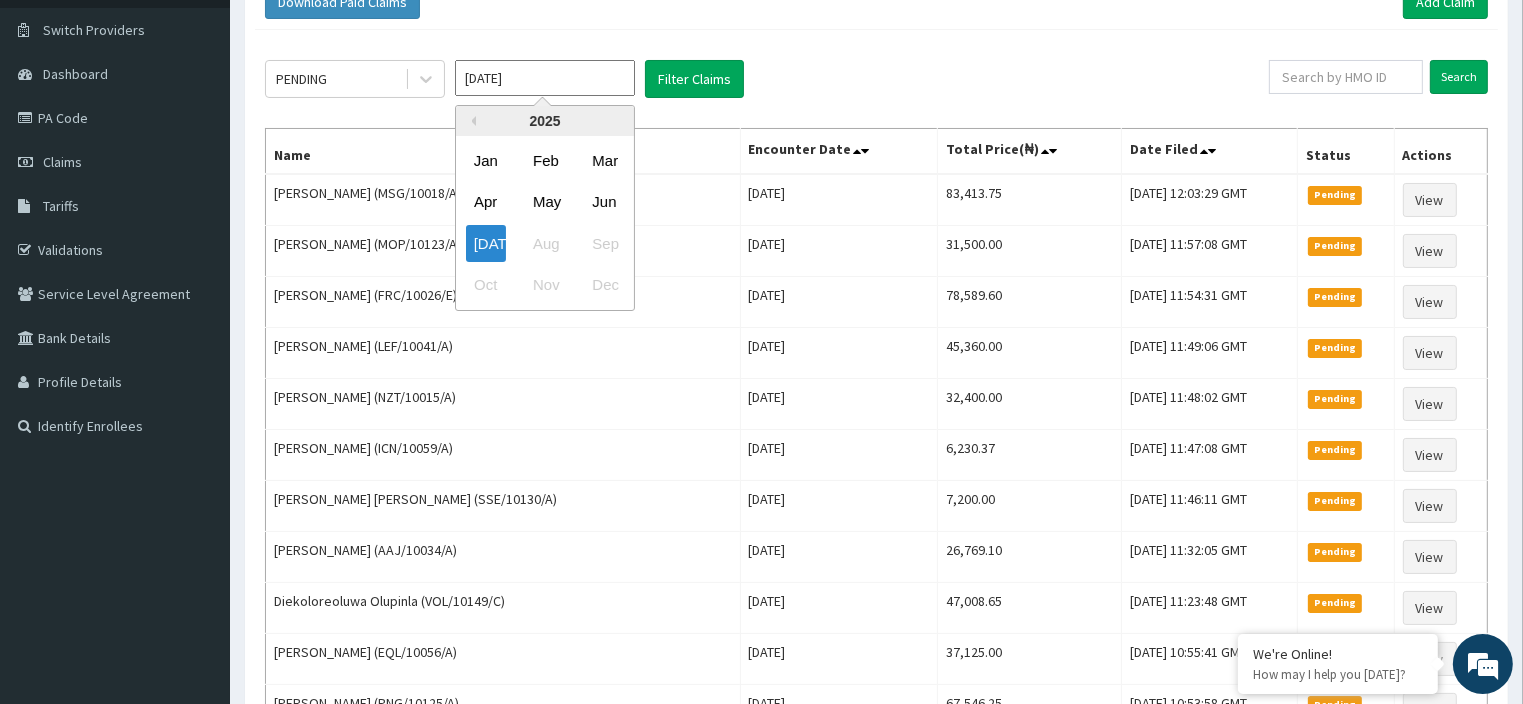 click on "[DATE]" at bounding box center (545, 78) 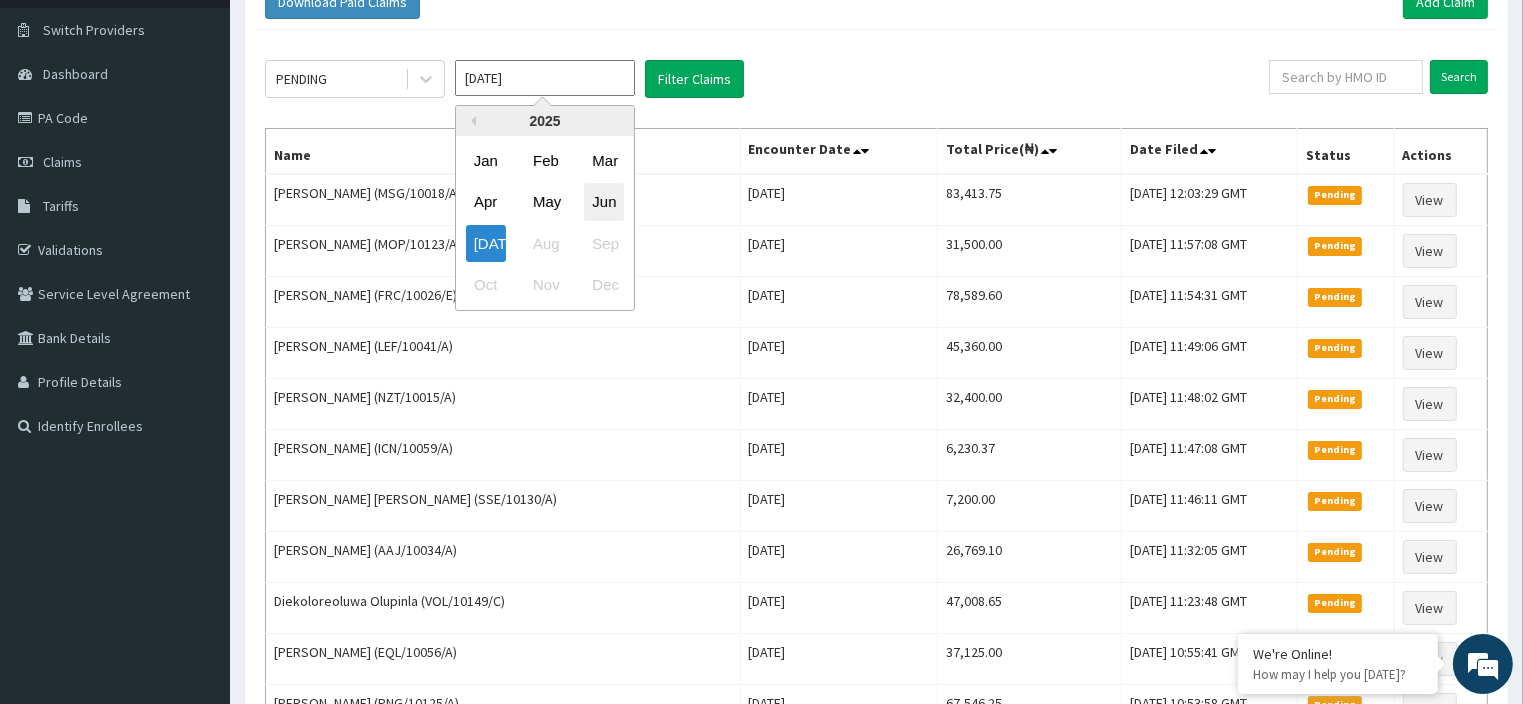 click on "Jun" at bounding box center (604, 202) 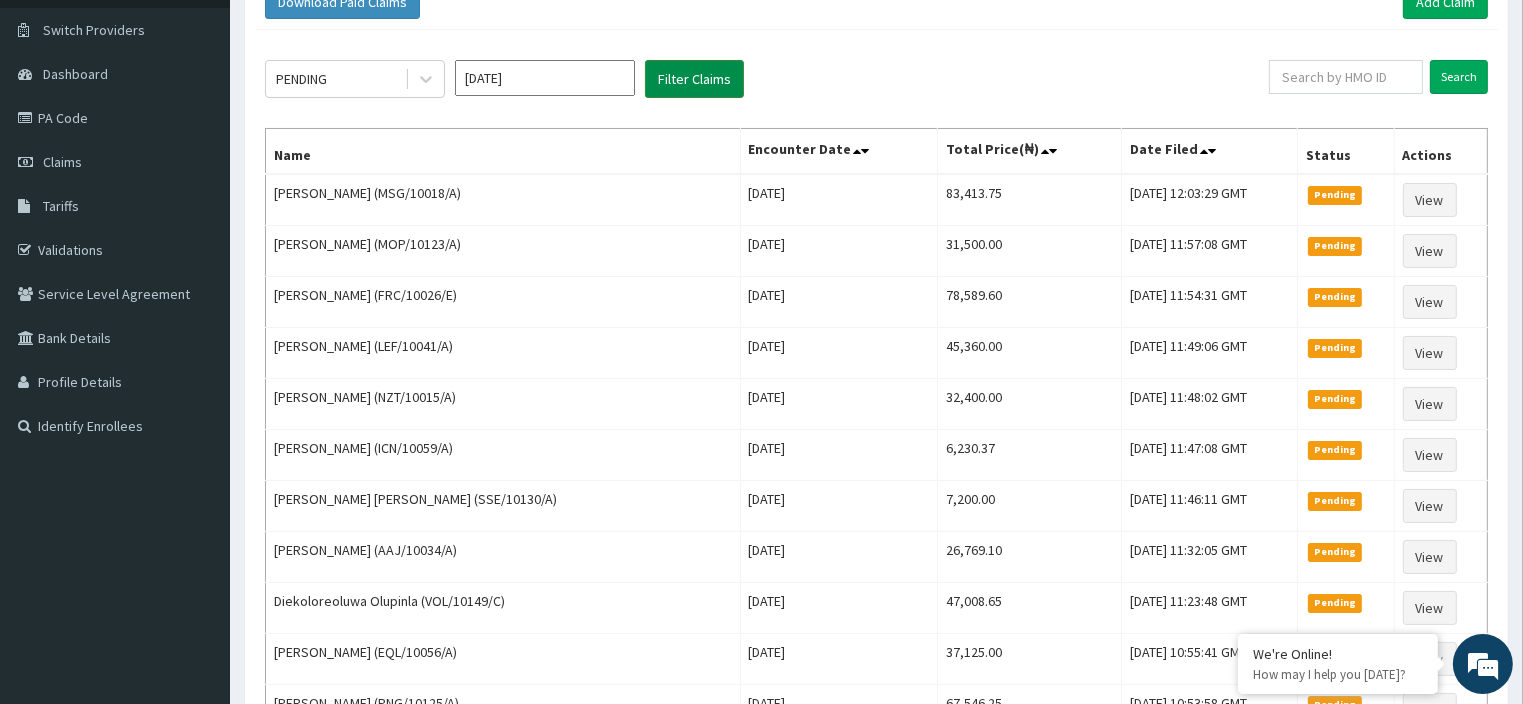 click on "Filter Claims" at bounding box center (694, 79) 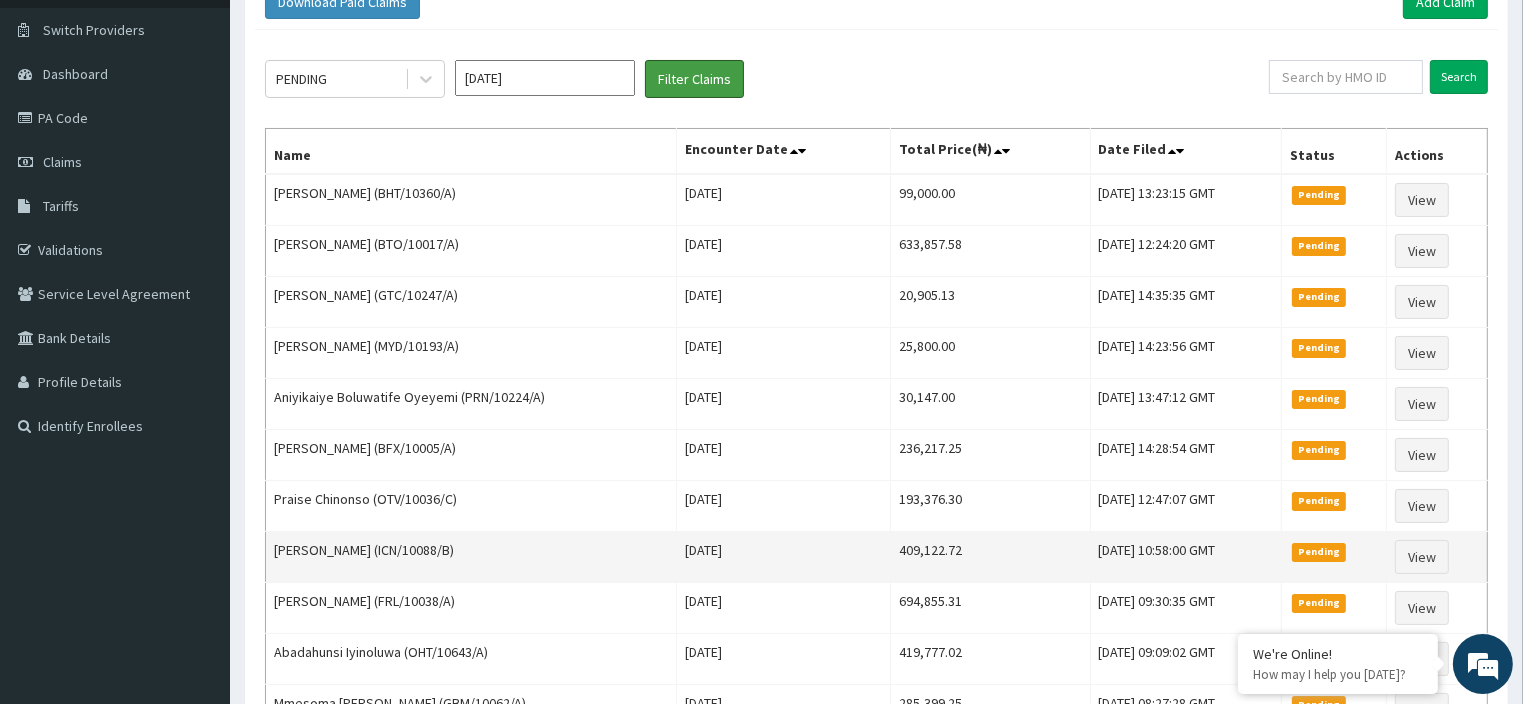 scroll, scrollTop: 0, scrollLeft: 0, axis: both 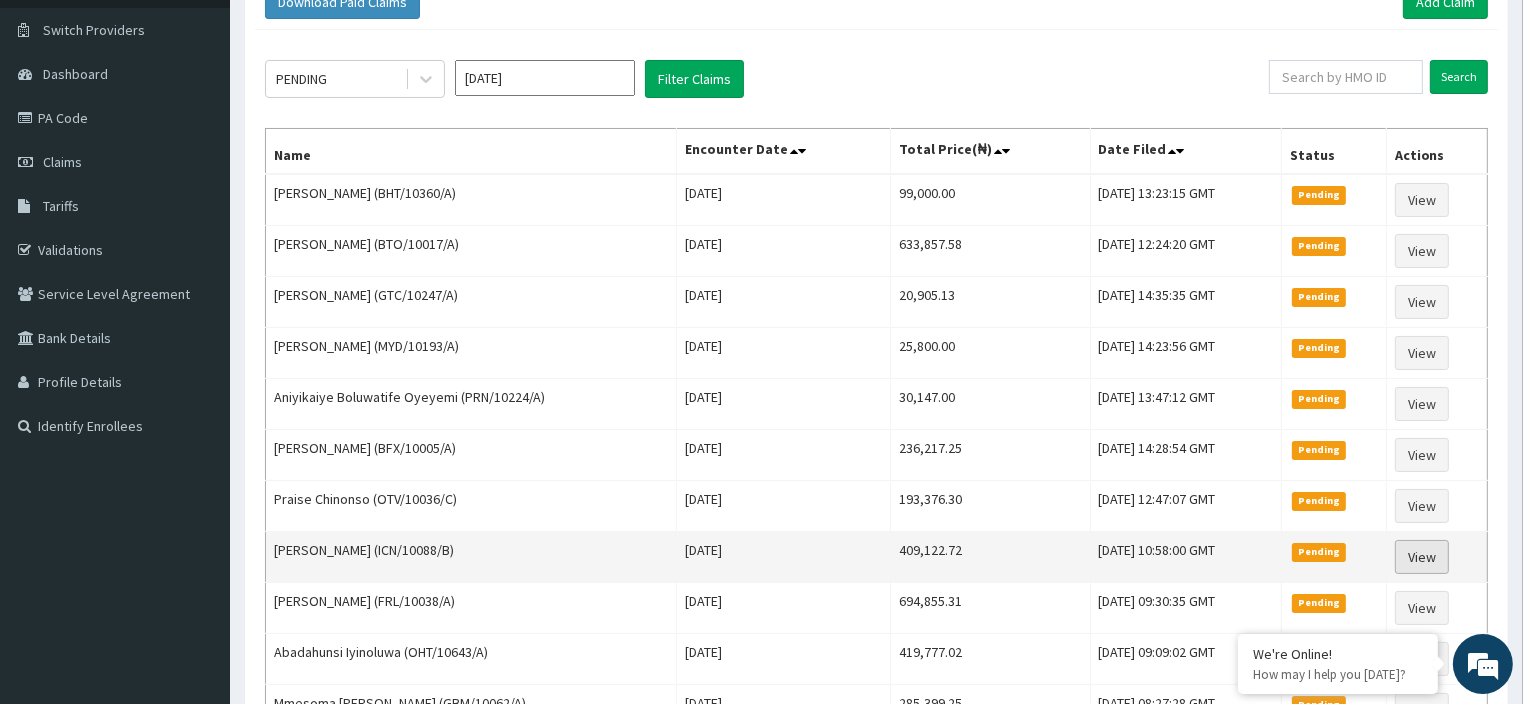 click on "View" at bounding box center [1422, 557] 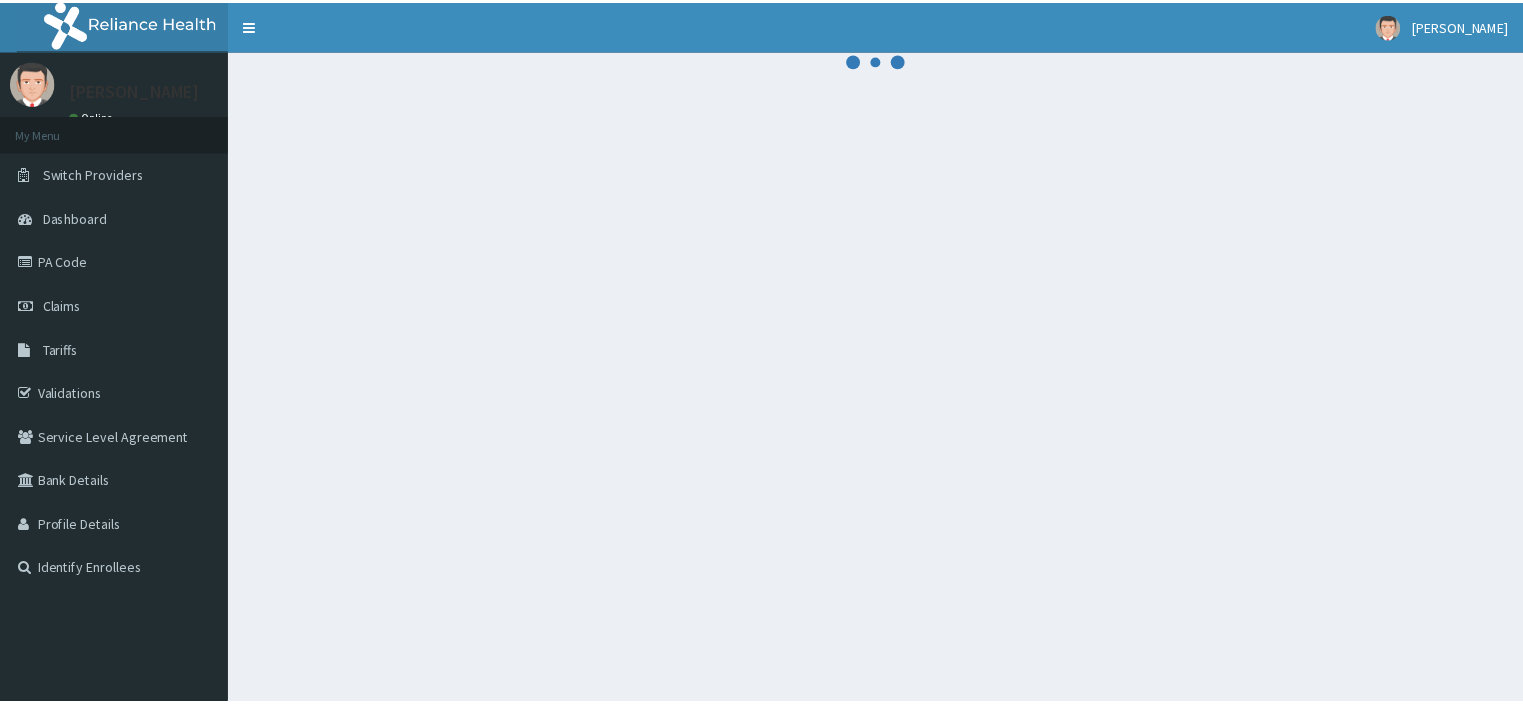 scroll, scrollTop: 0, scrollLeft: 0, axis: both 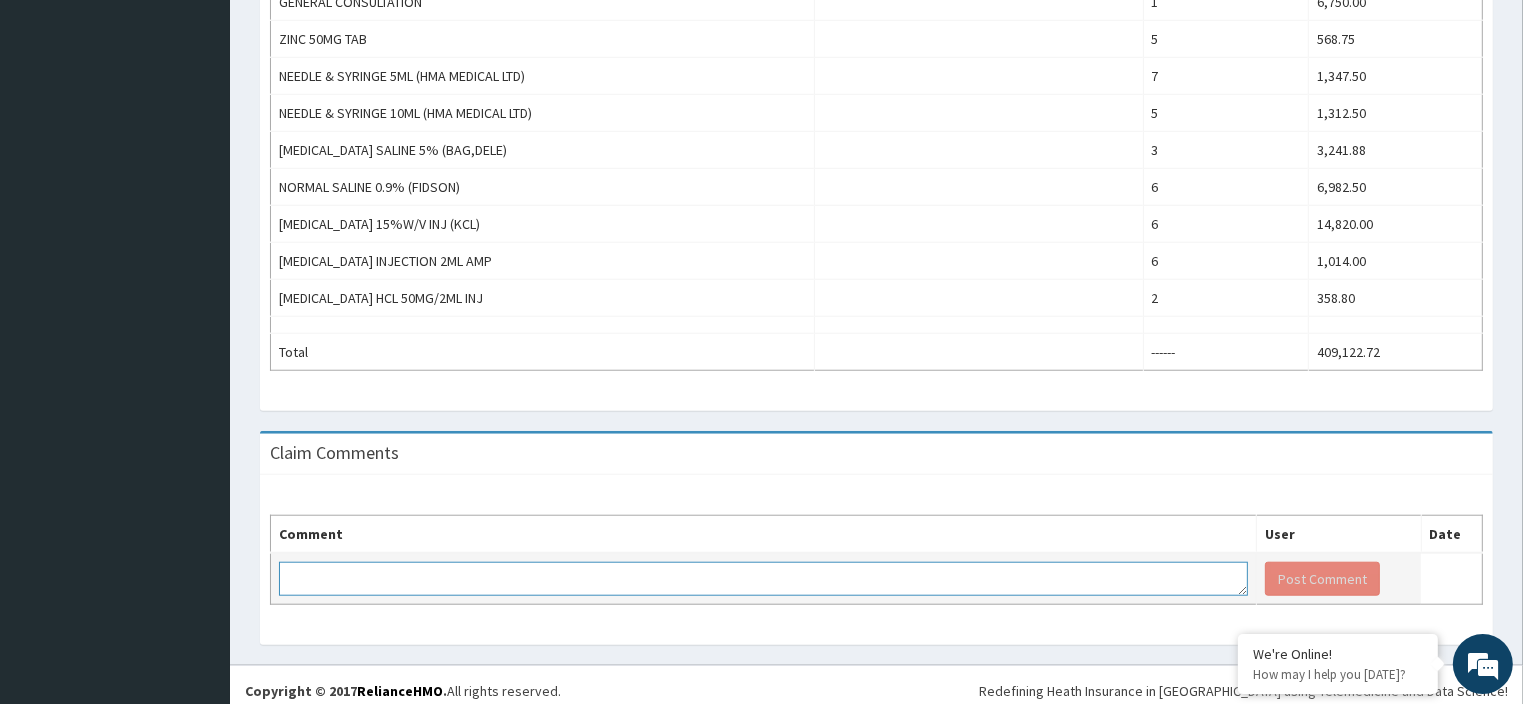 click at bounding box center (763, 579) 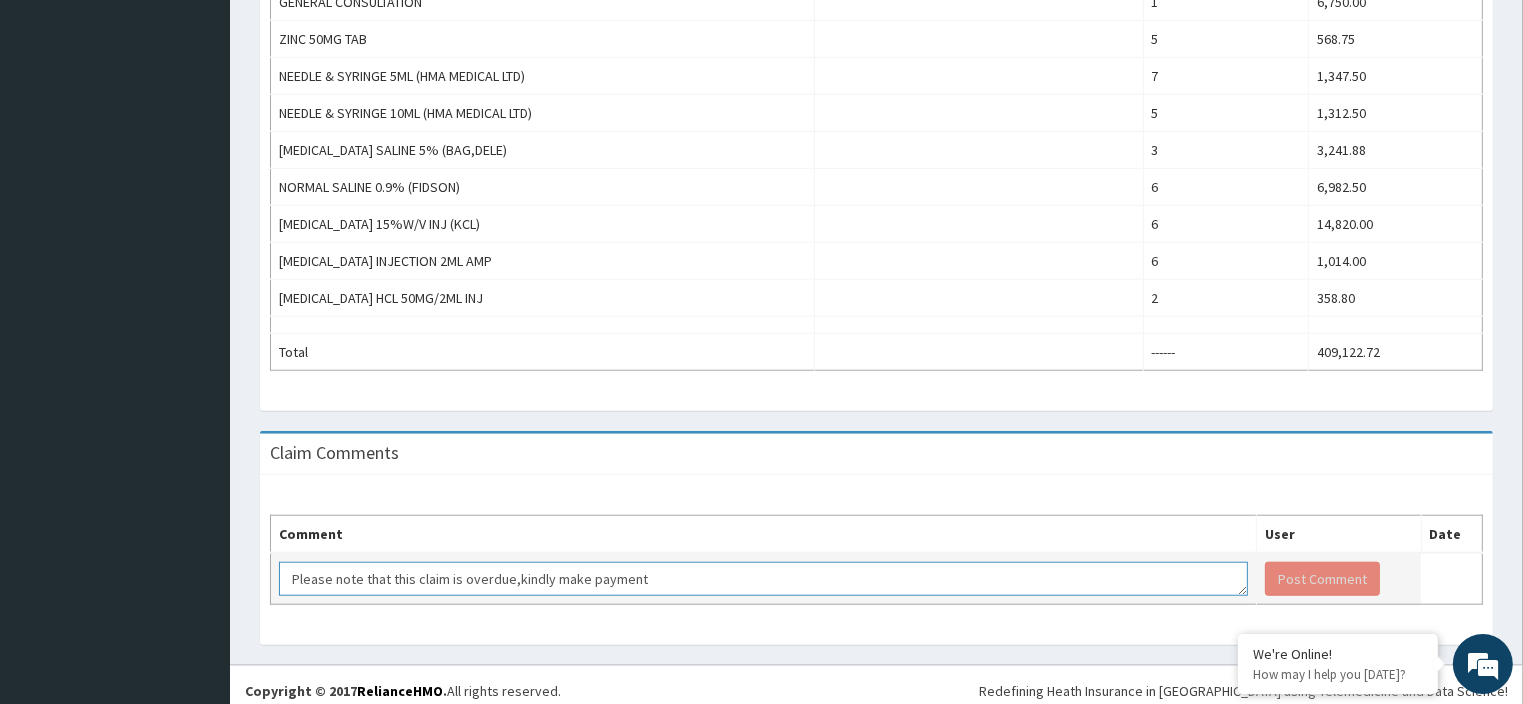 scroll, scrollTop: 12, scrollLeft: 0, axis: vertical 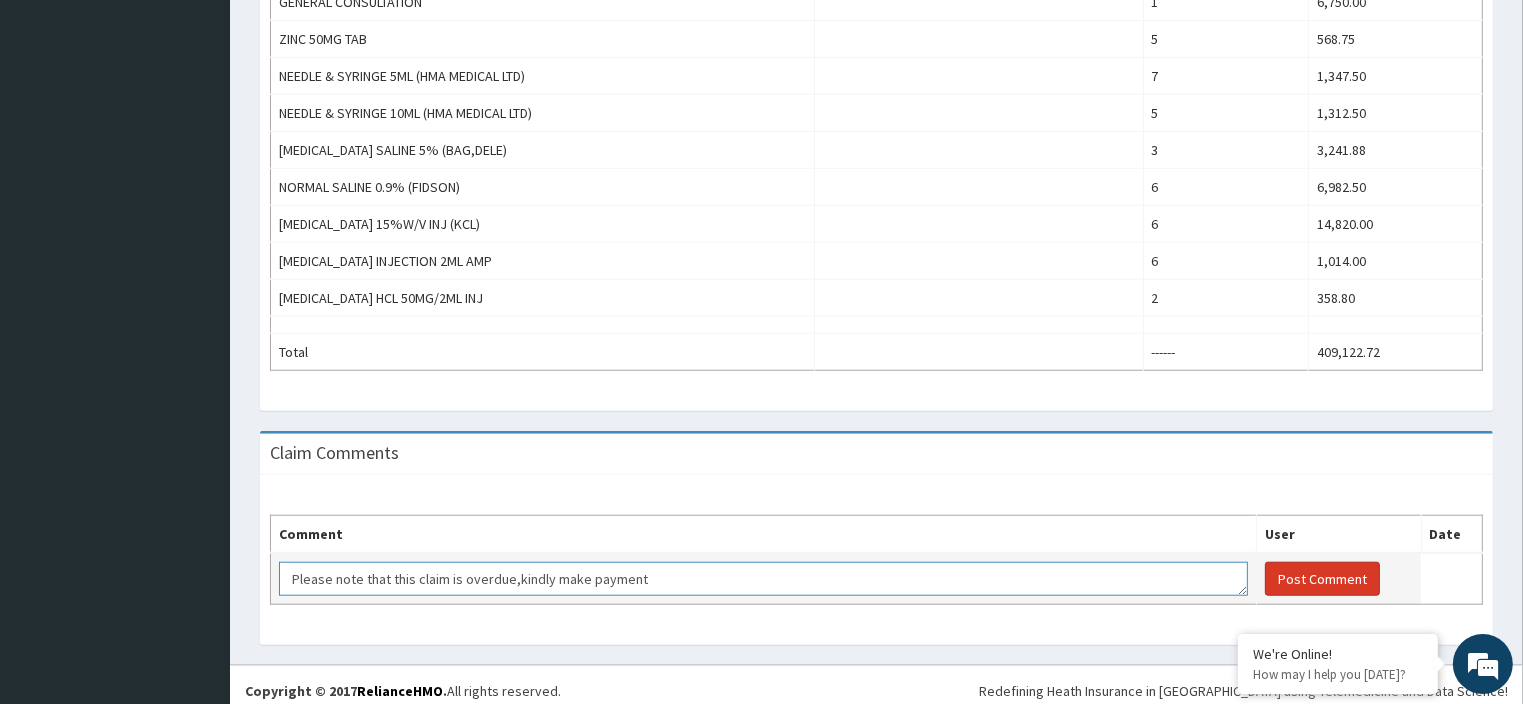 type on "Please note that this claim is overdue,kindly make payment" 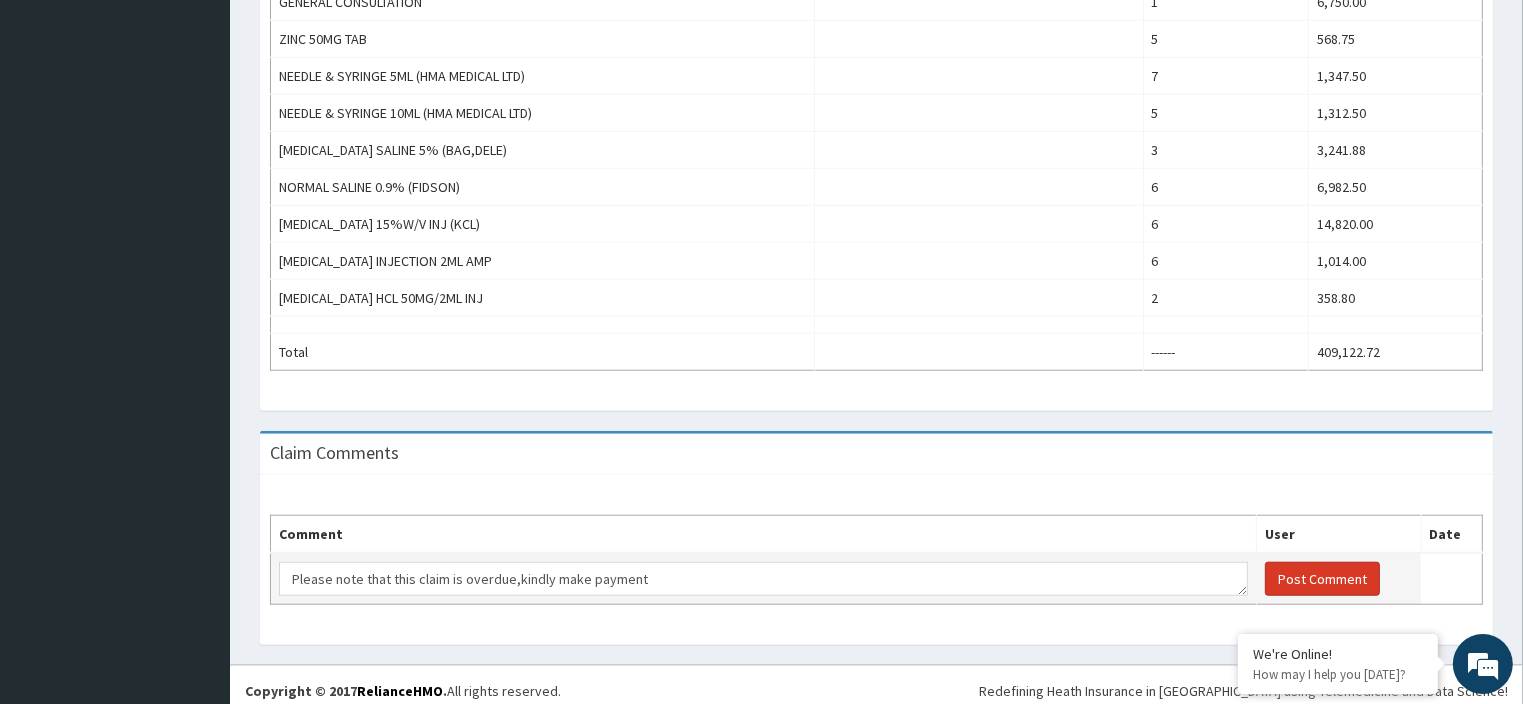 click on "Post Comment" at bounding box center (1322, 579) 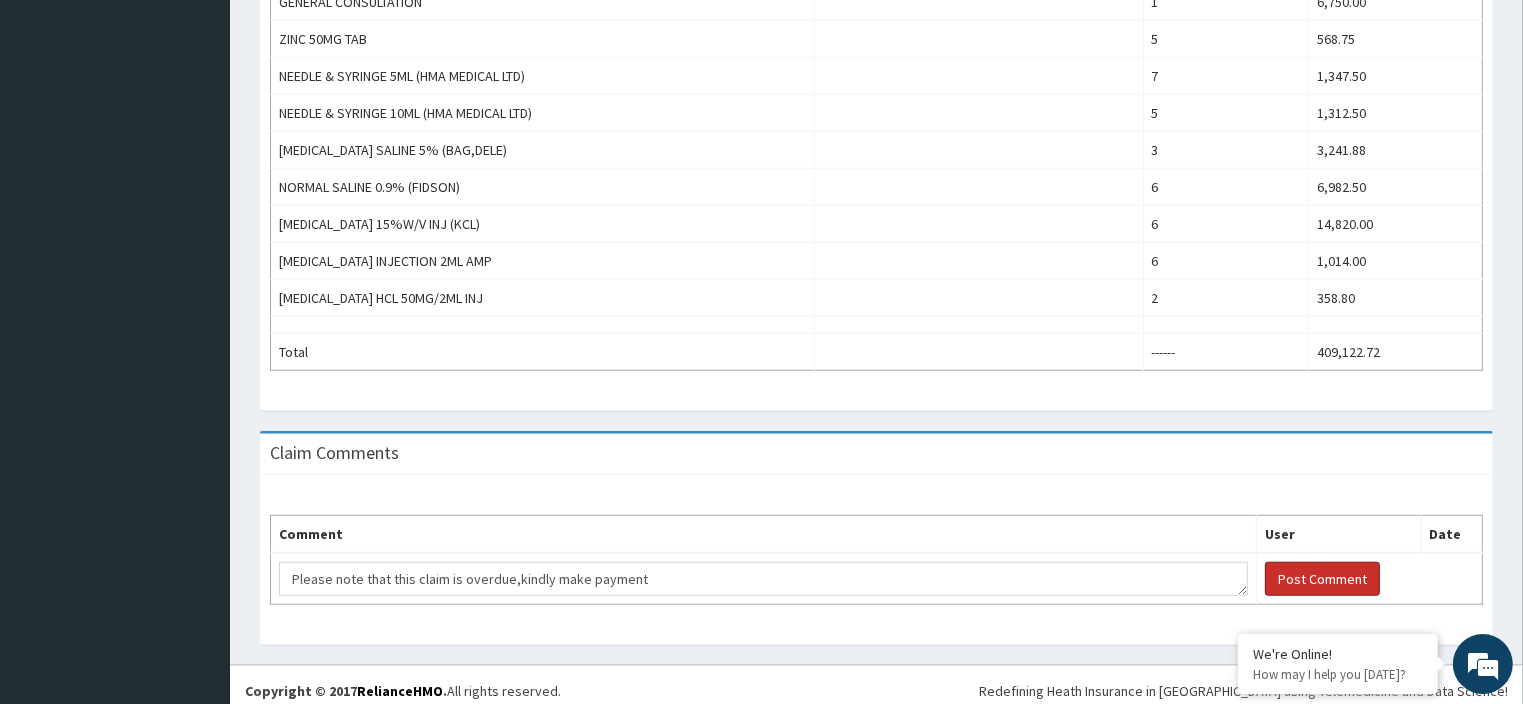 scroll, scrollTop: 0, scrollLeft: 0, axis: both 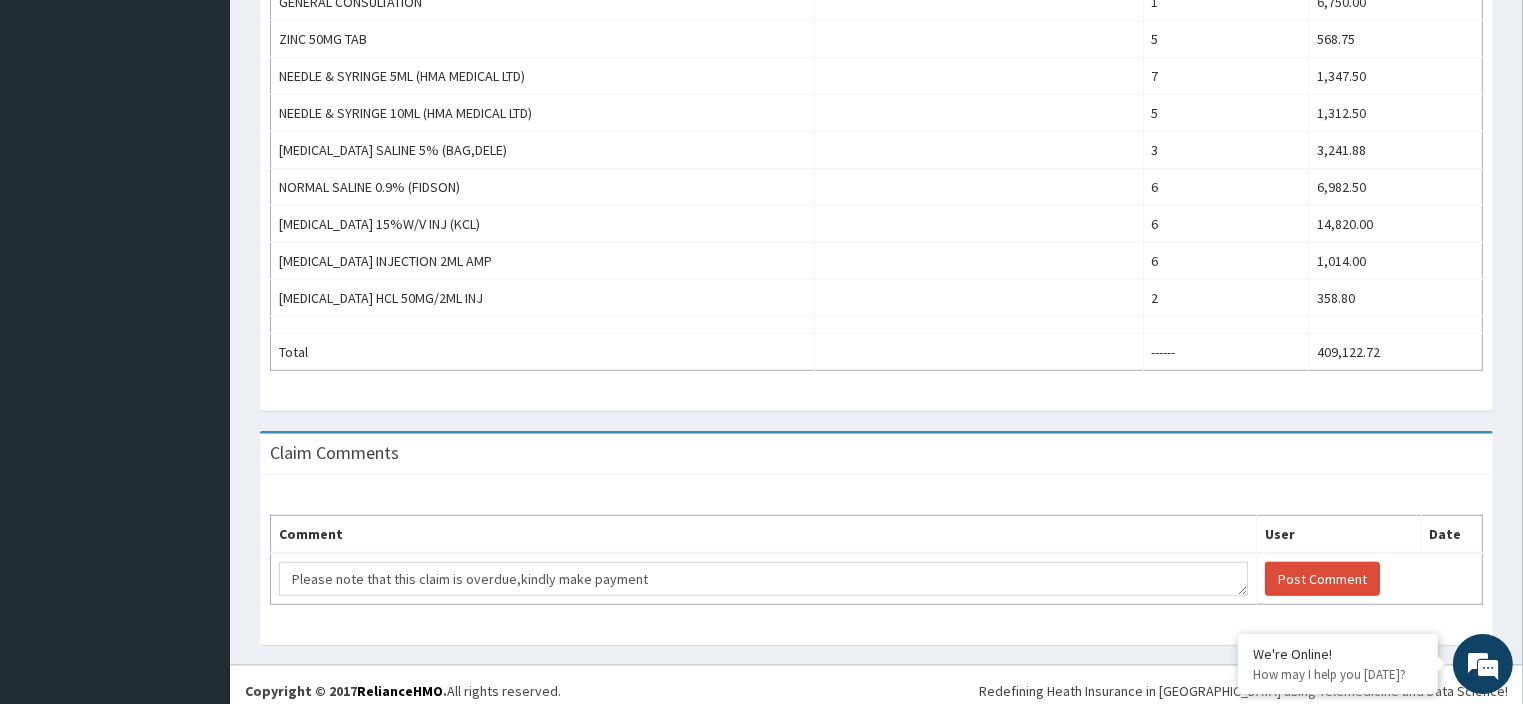 type 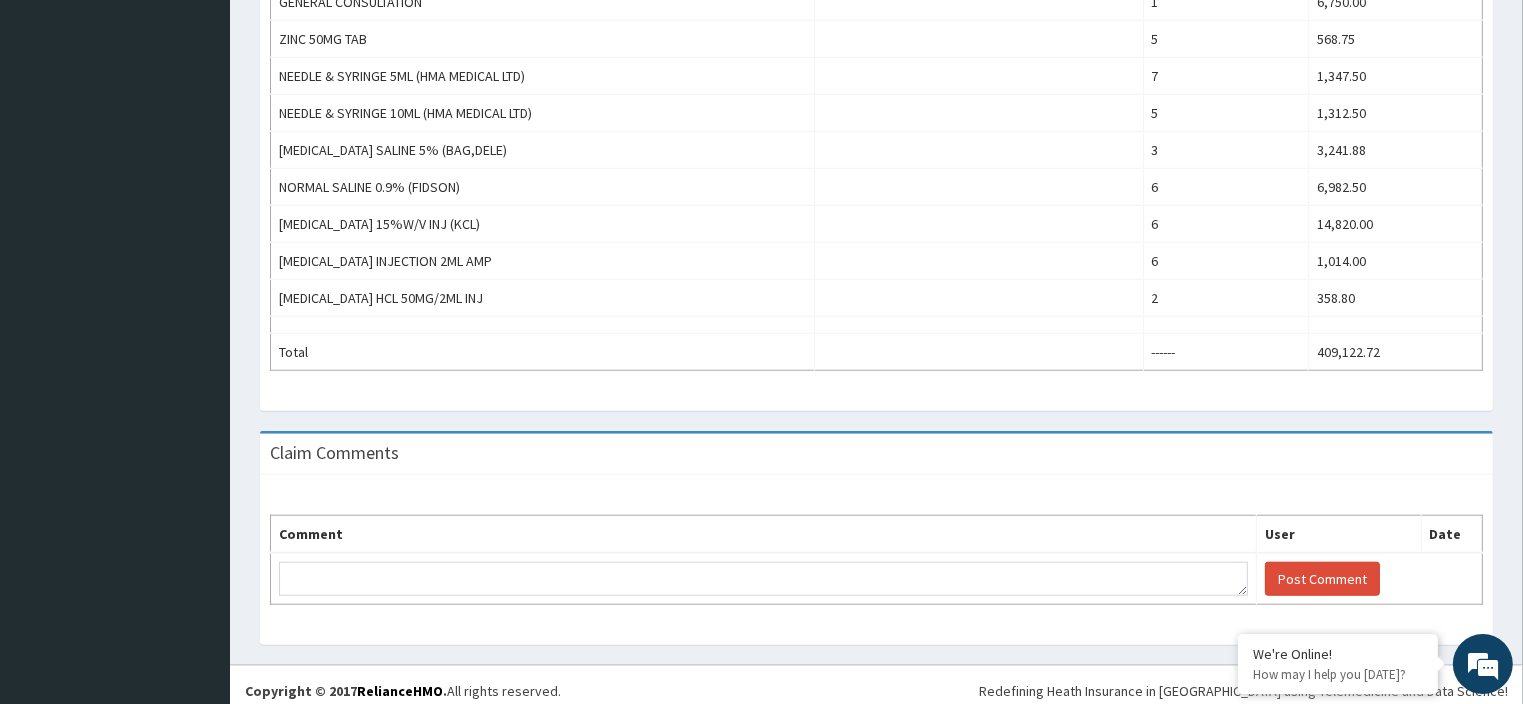 scroll, scrollTop: 0, scrollLeft: 0, axis: both 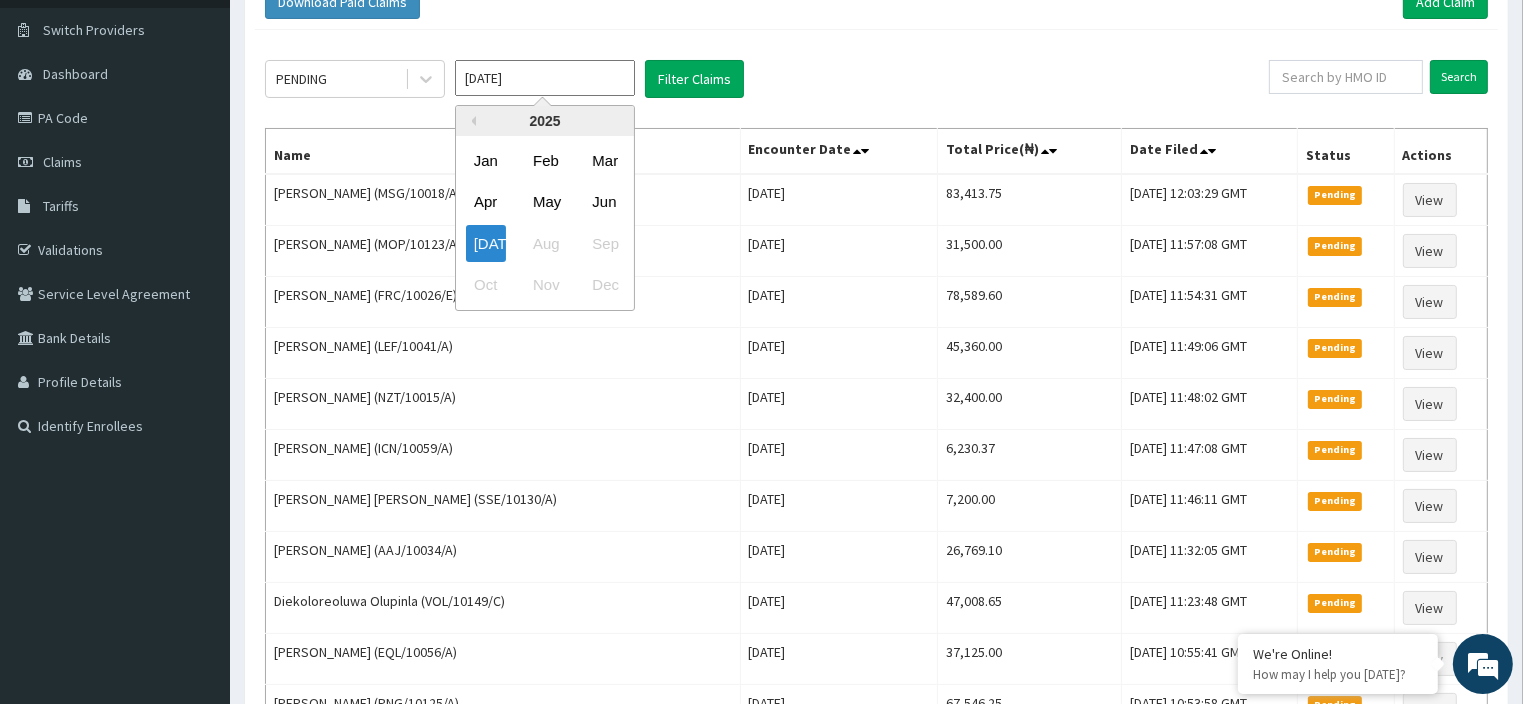 click on "Jul 2025" at bounding box center [545, 78] 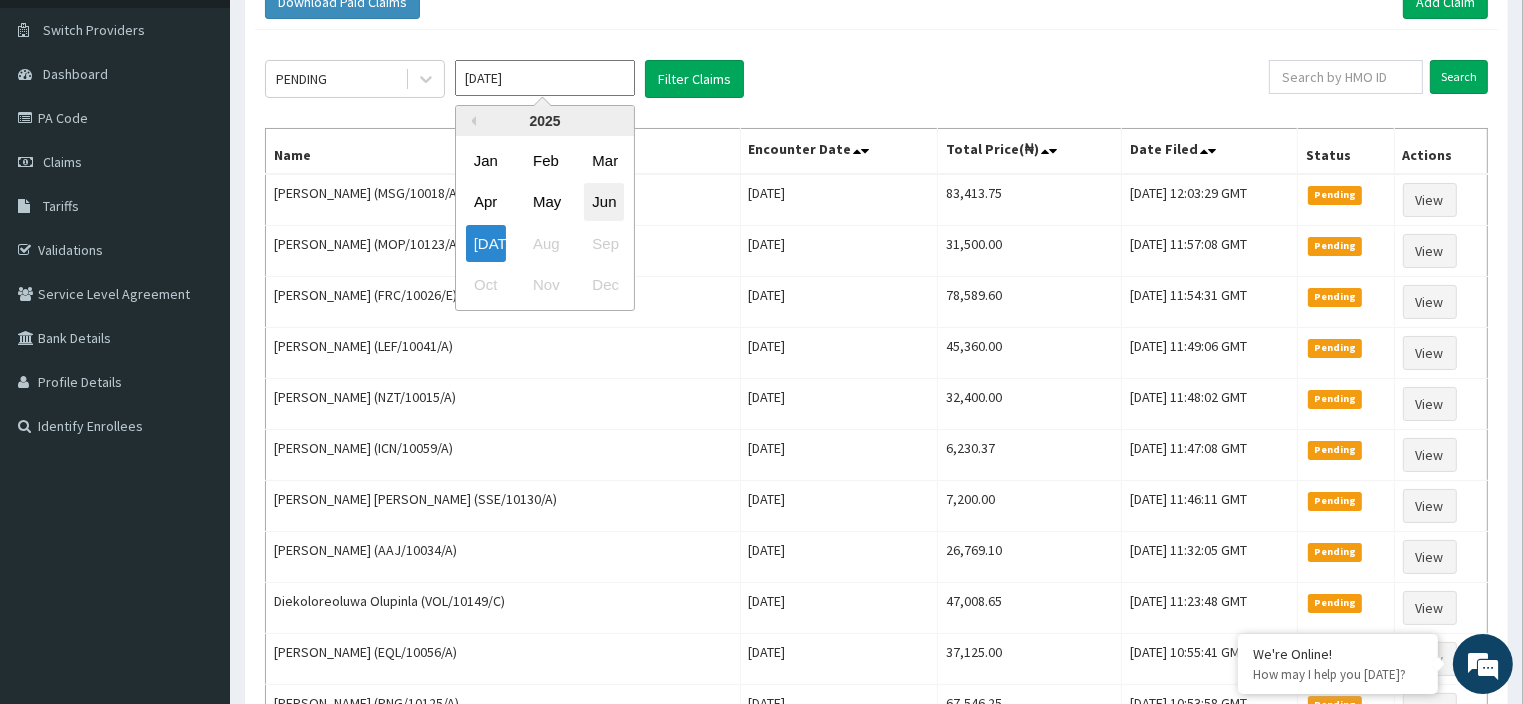 click on "Jun" at bounding box center (604, 202) 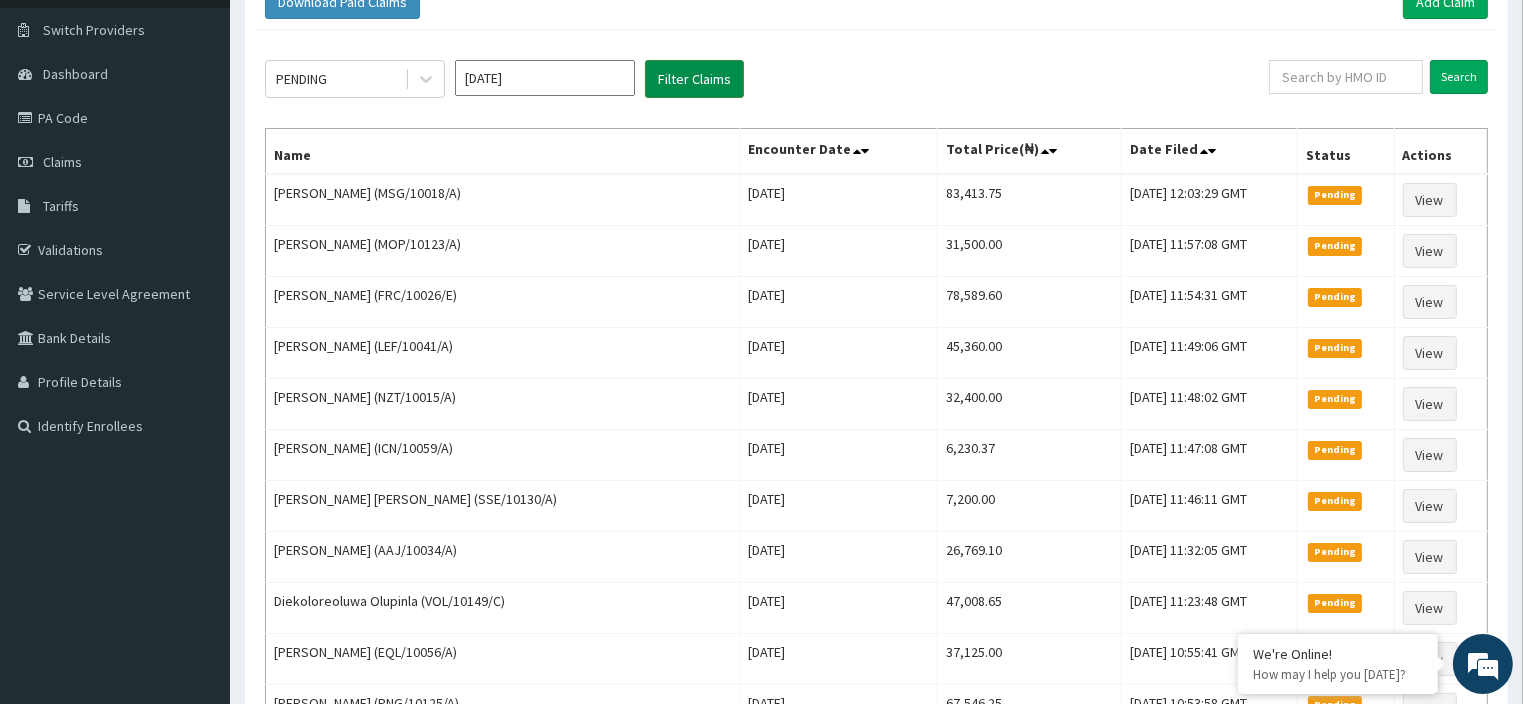 click on "Filter Claims" at bounding box center (694, 79) 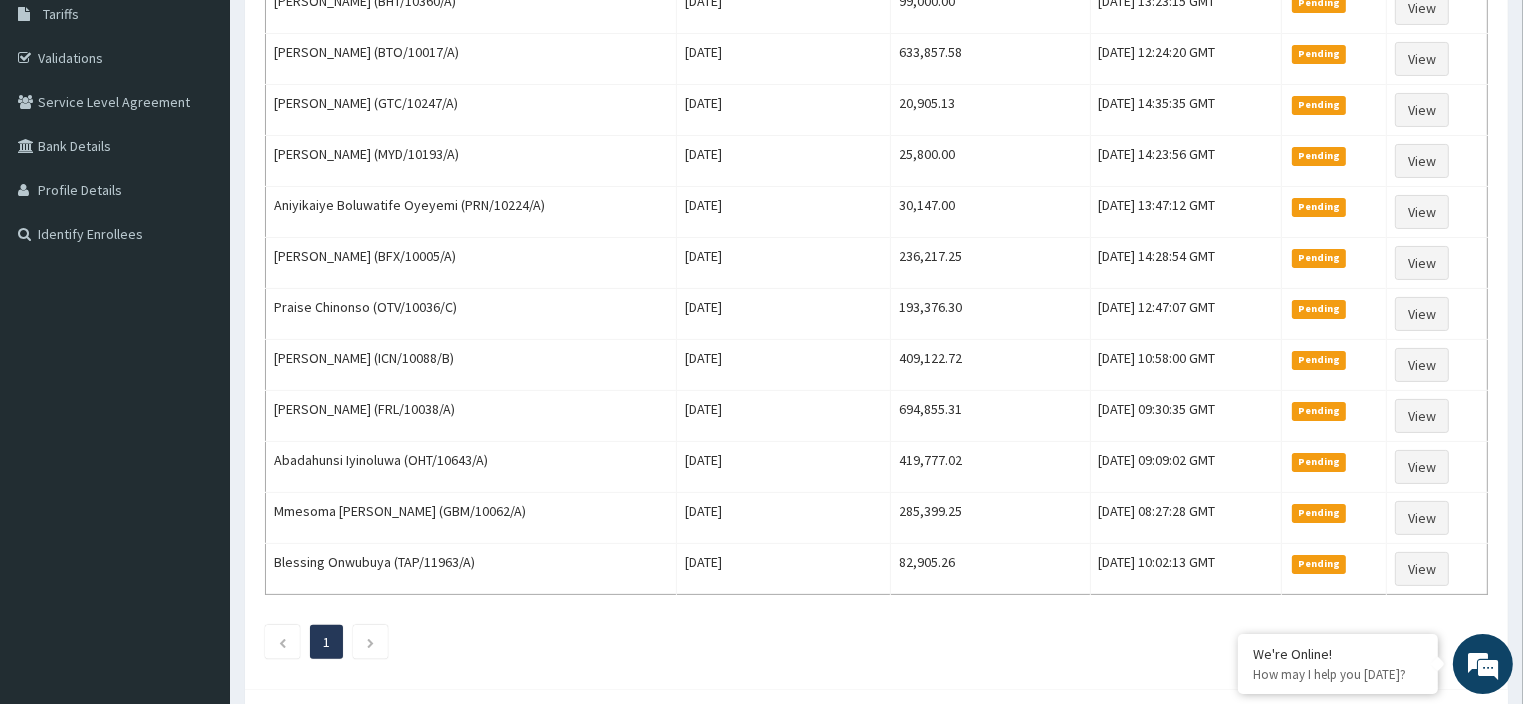 scroll, scrollTop: 0, scrollLeft: 0, axis: both 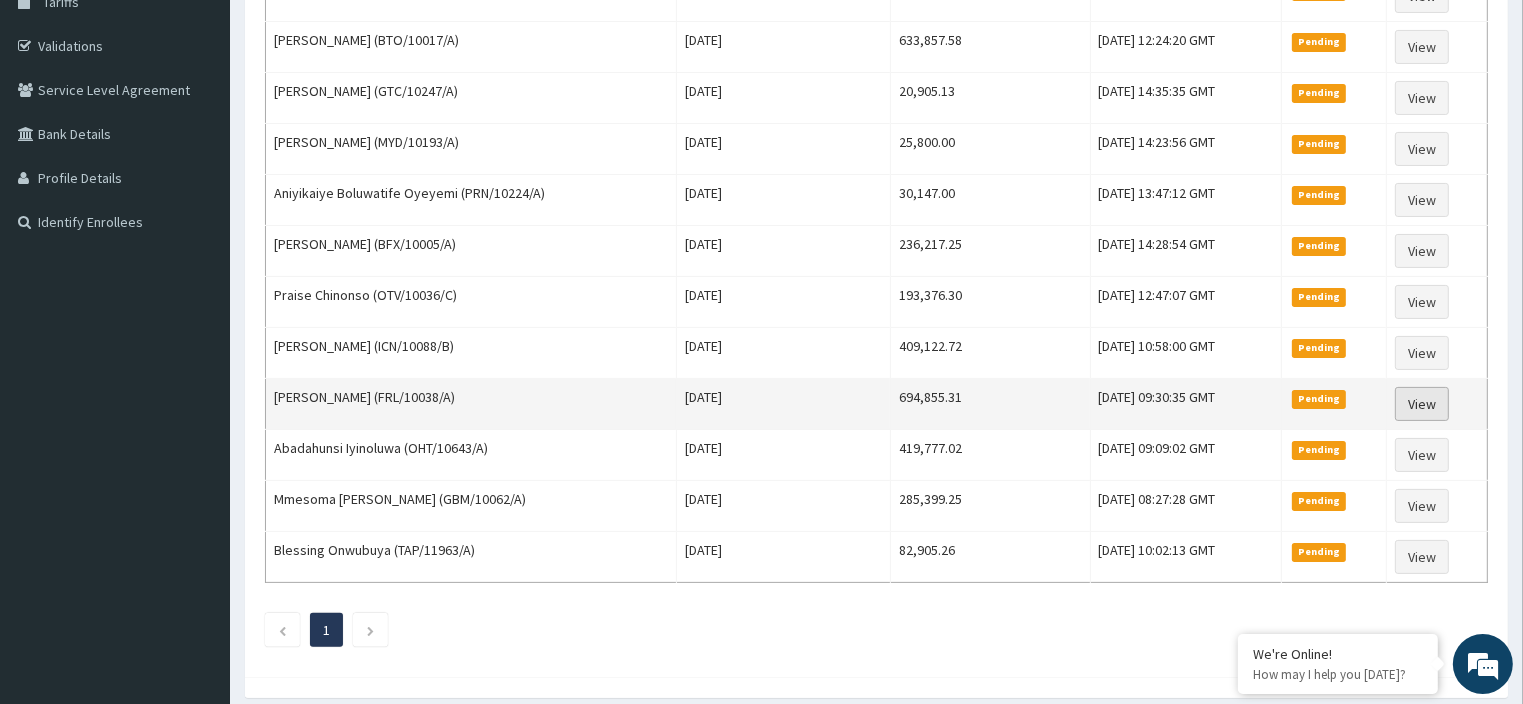 click on "View" at bounding box center (1422, 404) 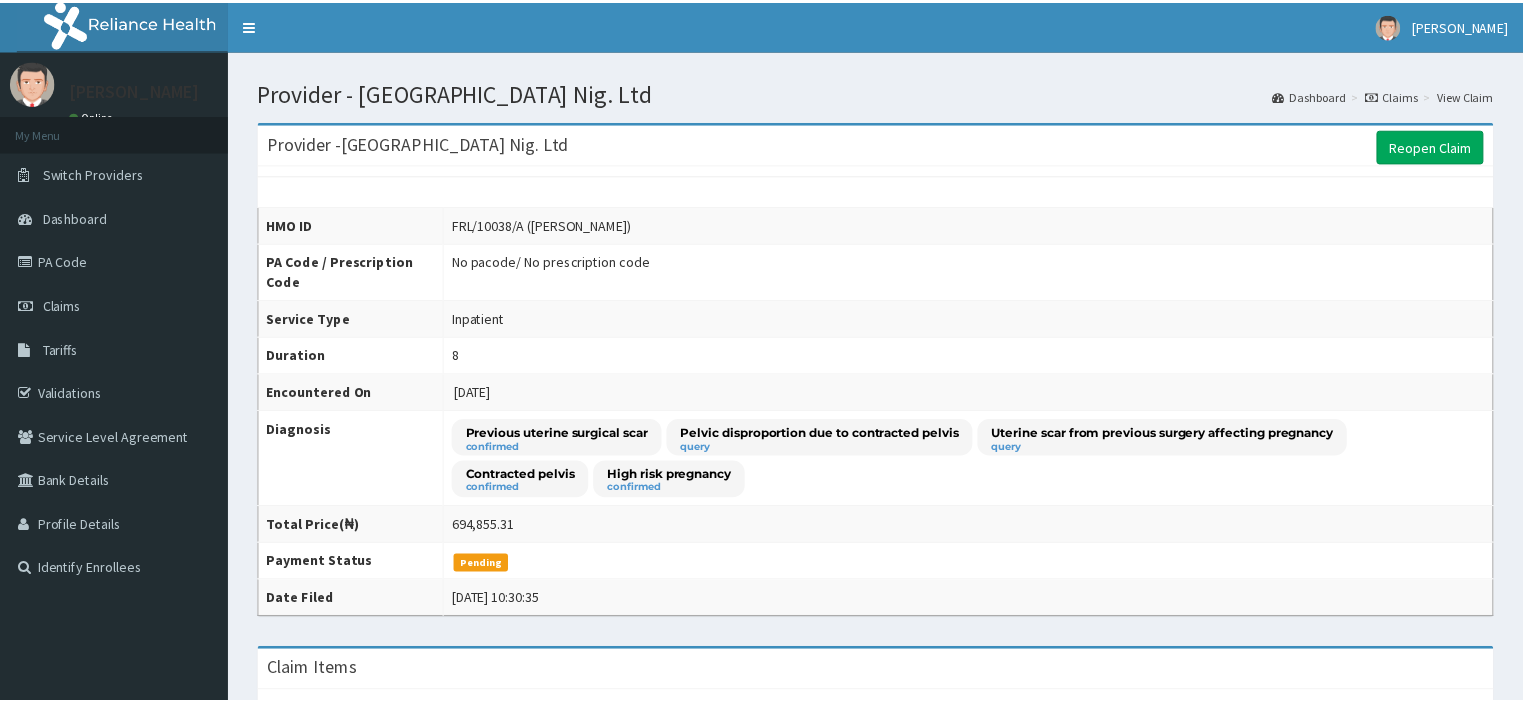scroll, scrollTop: 0, scrollLeft: 0, axis: both 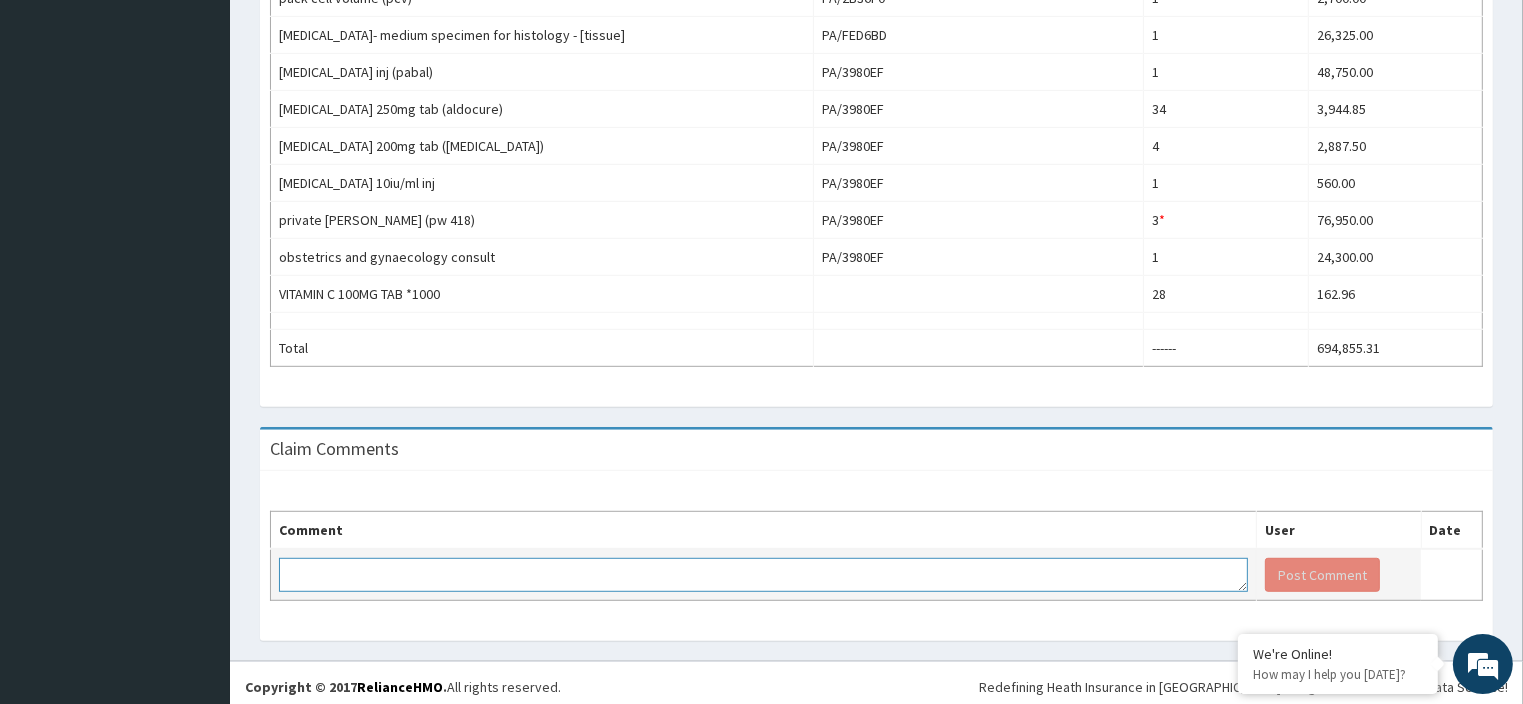 click at bounding box center (763, 575) 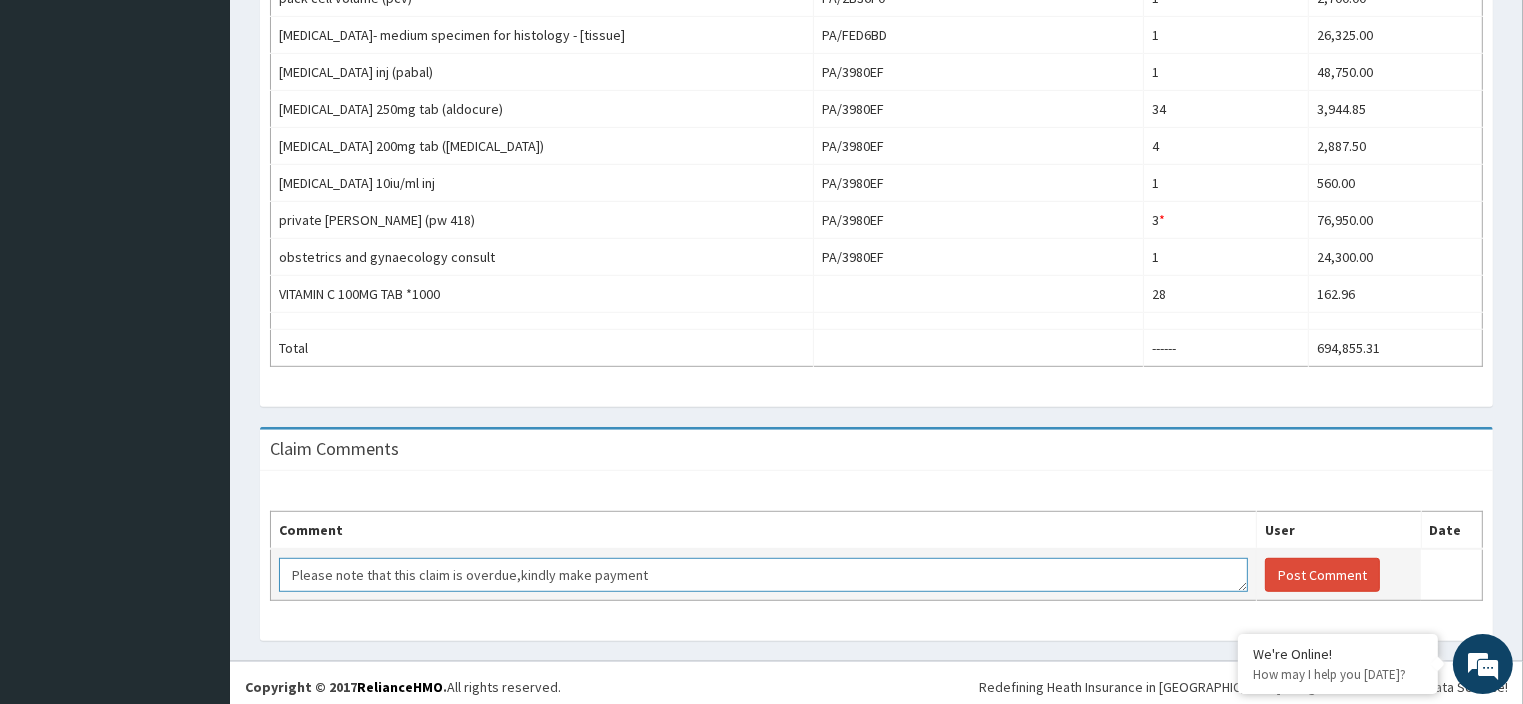 scroll, scrollTop: 12, scrollLeft: 0, axis: vertical 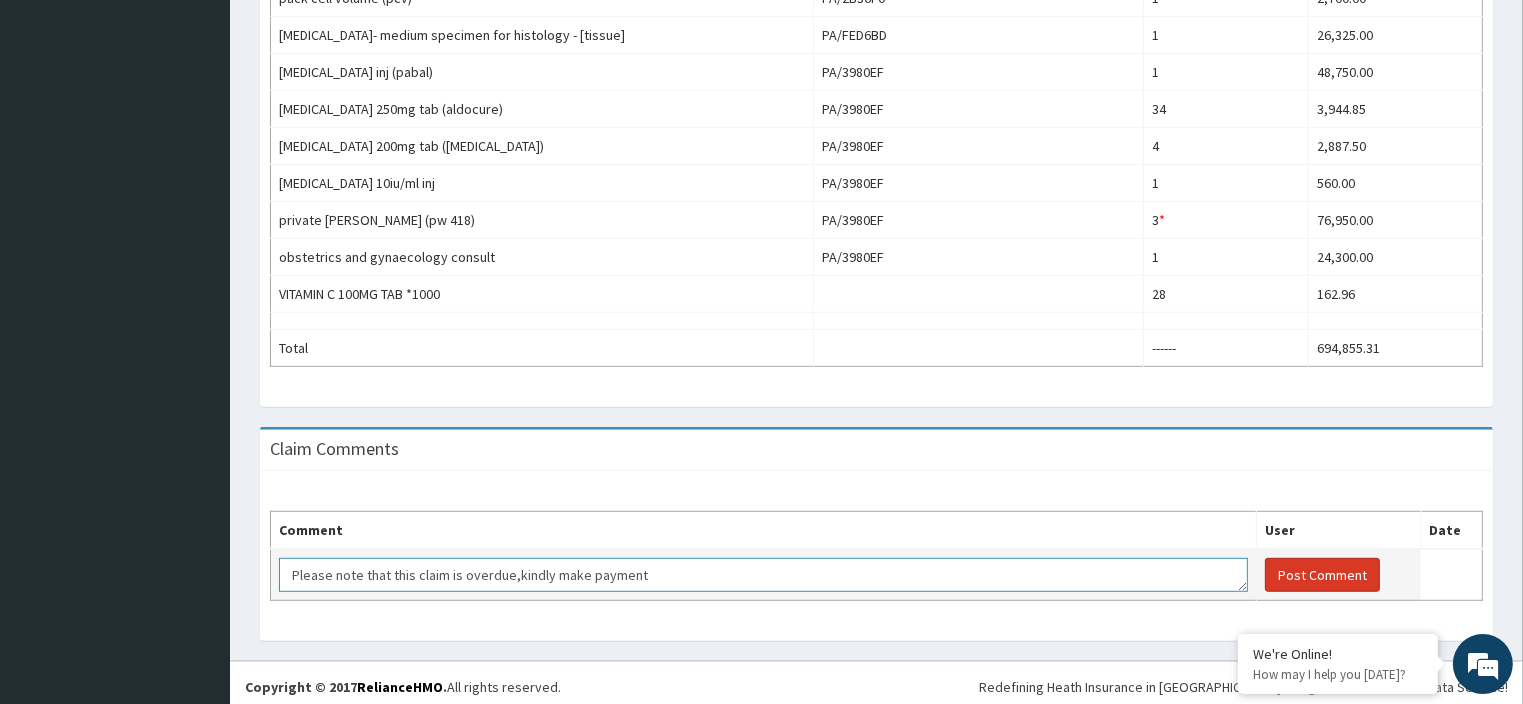type on "Please note that this claim is overdue,kindly make payment" 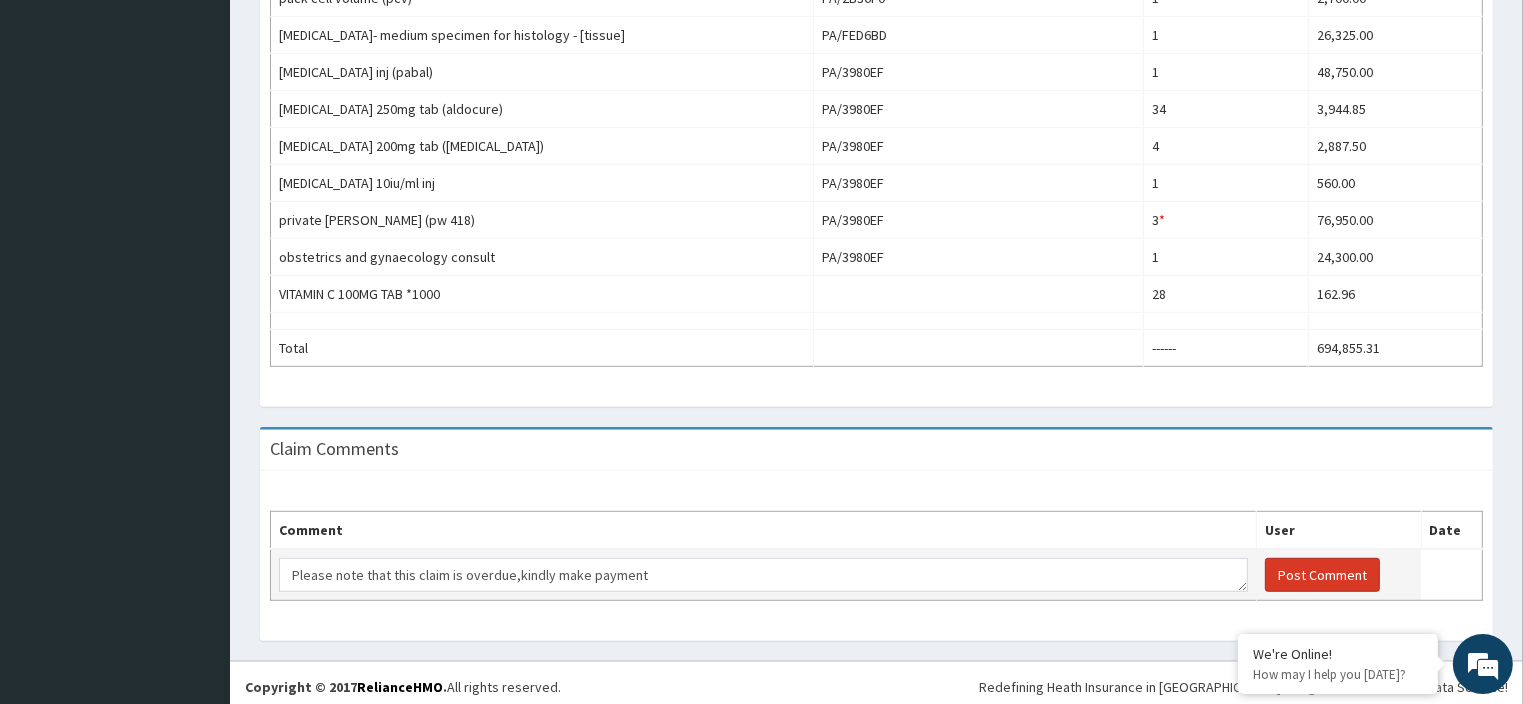 click on "Post Comment" at bounding box center [1322, 575] 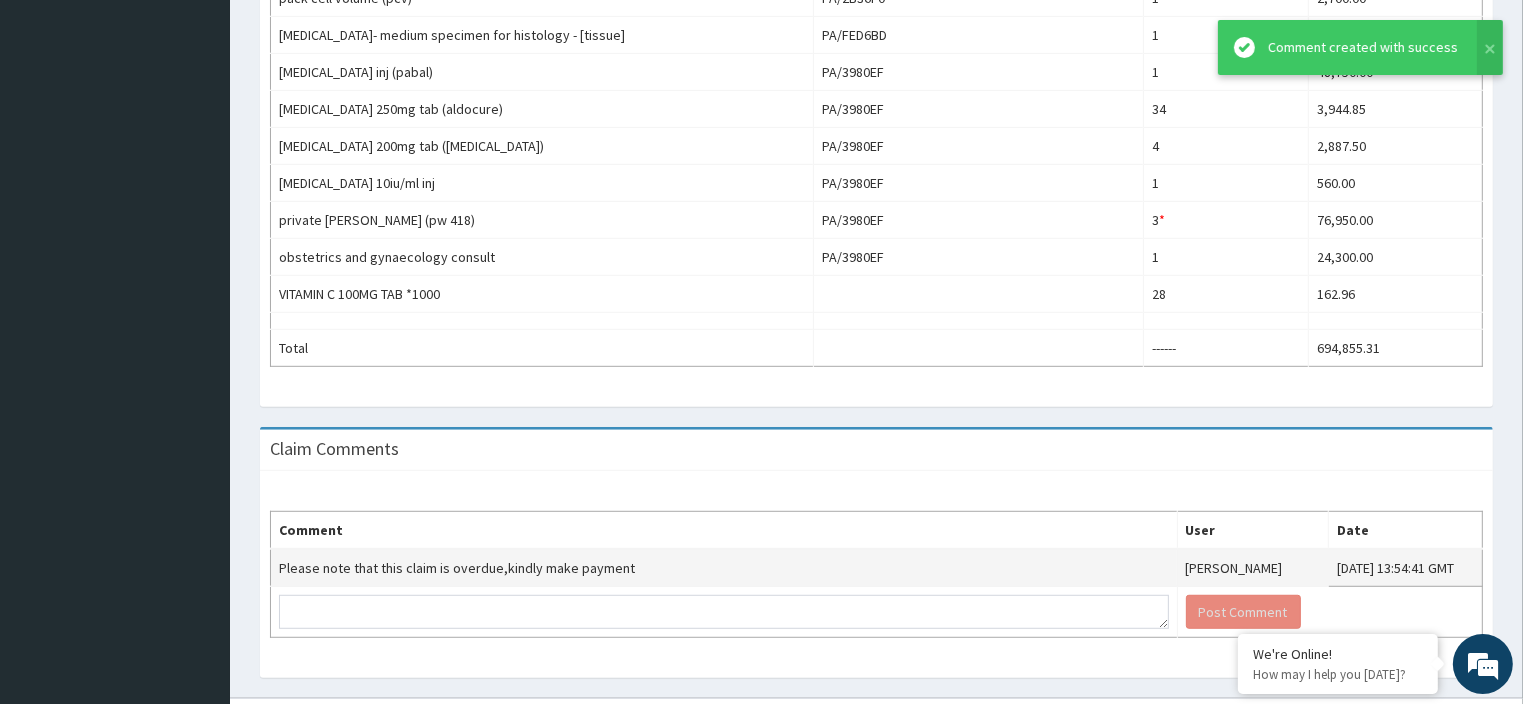 scroll, scrollTop: 0, scrollLeft: 0, axis: both 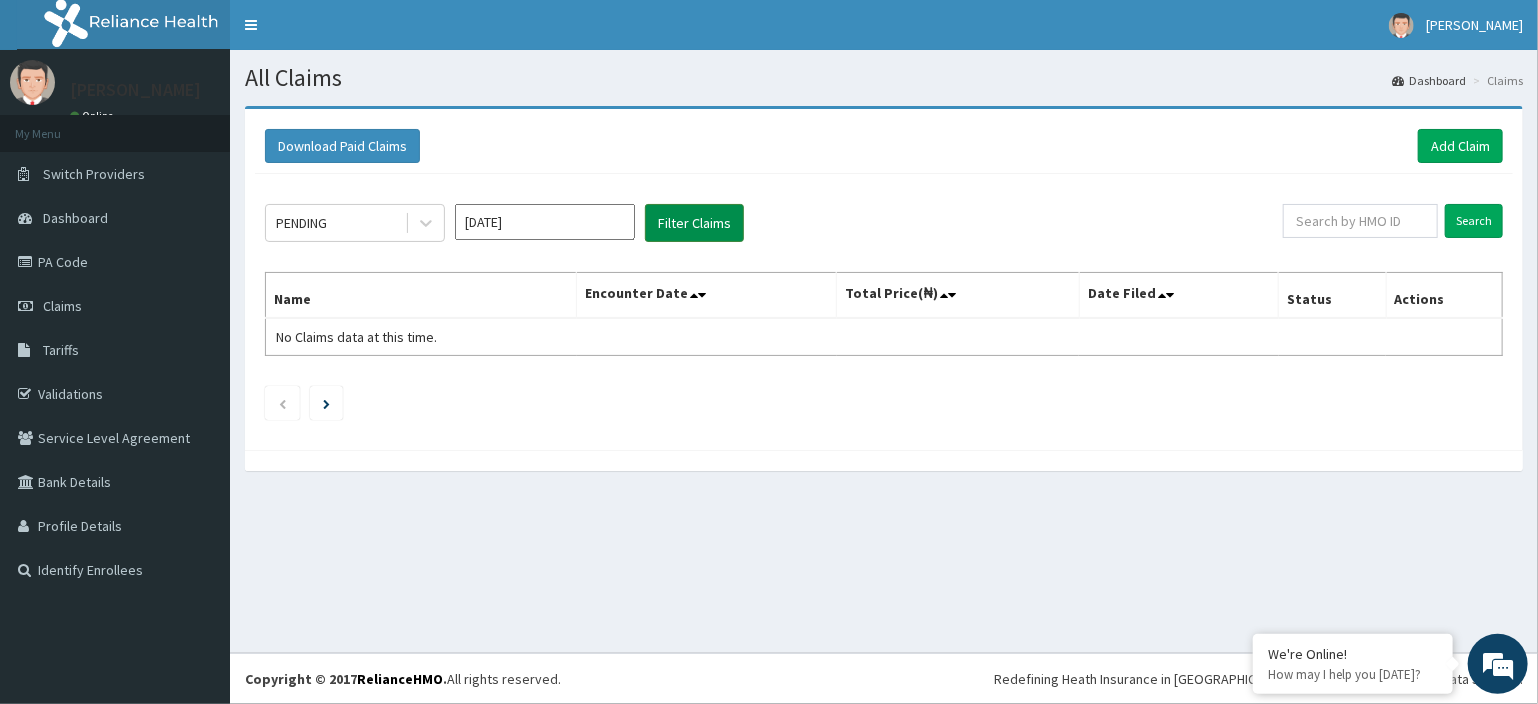click on "Filter Claims" at bounding box center [694, 223] 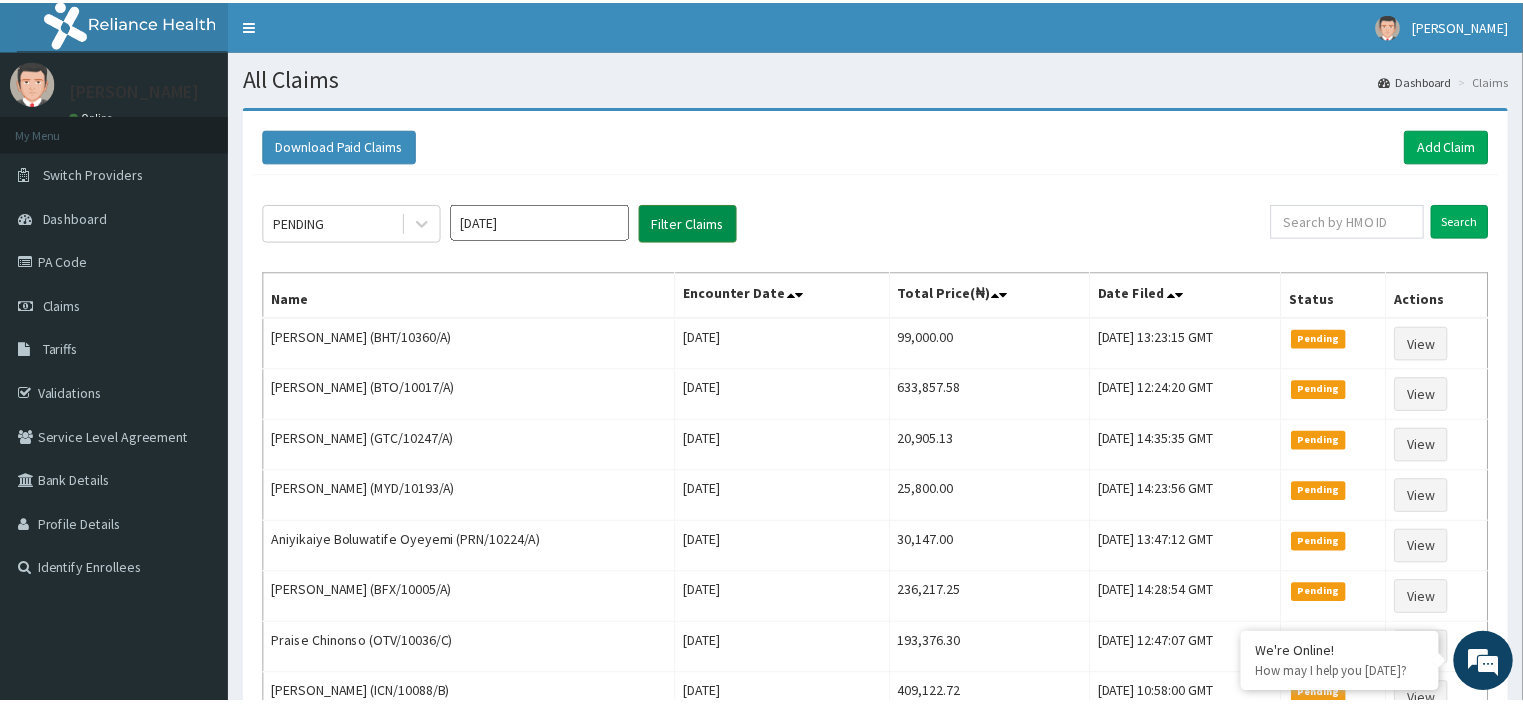 scroll, scrollTop: 348, scrollLeft: 0, axis: vertical 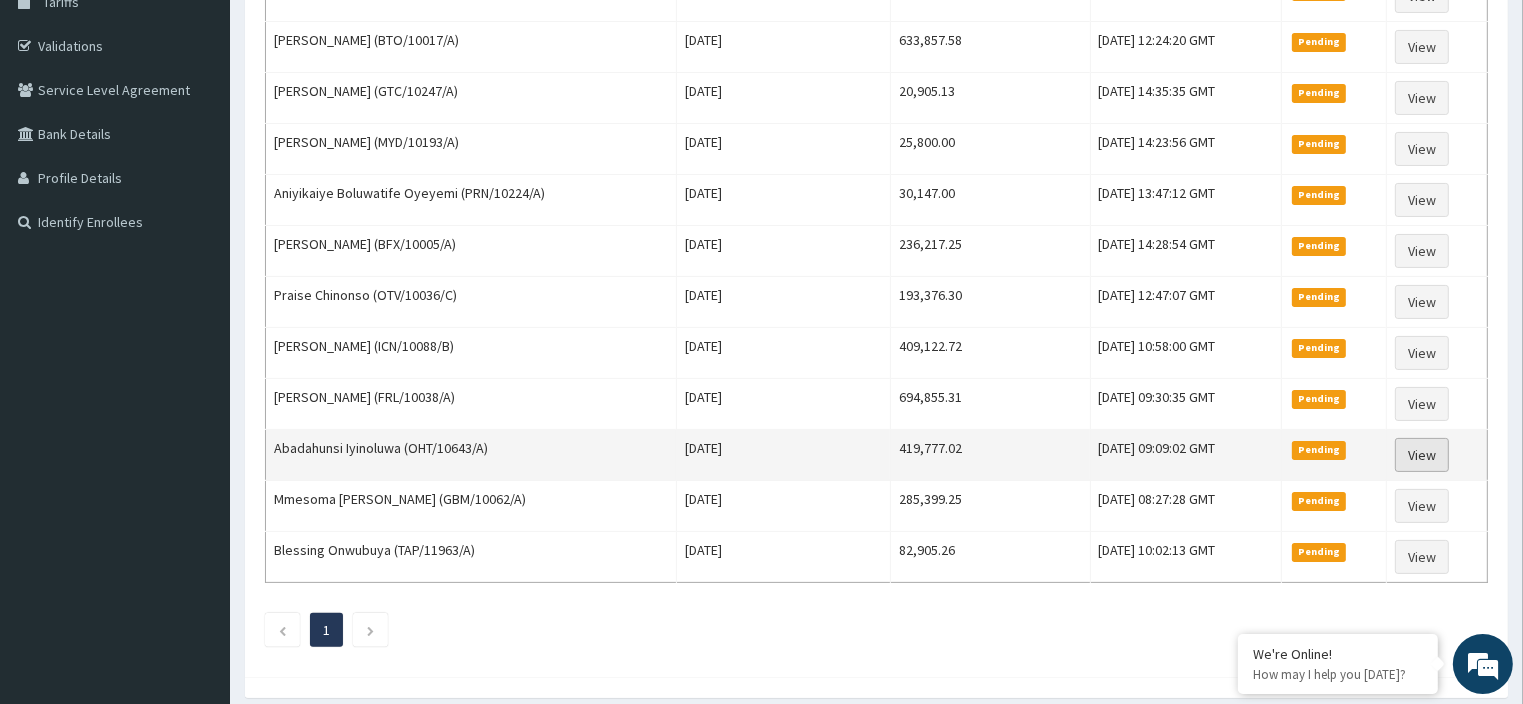 click on "View" at bounding box center [1422, 455] 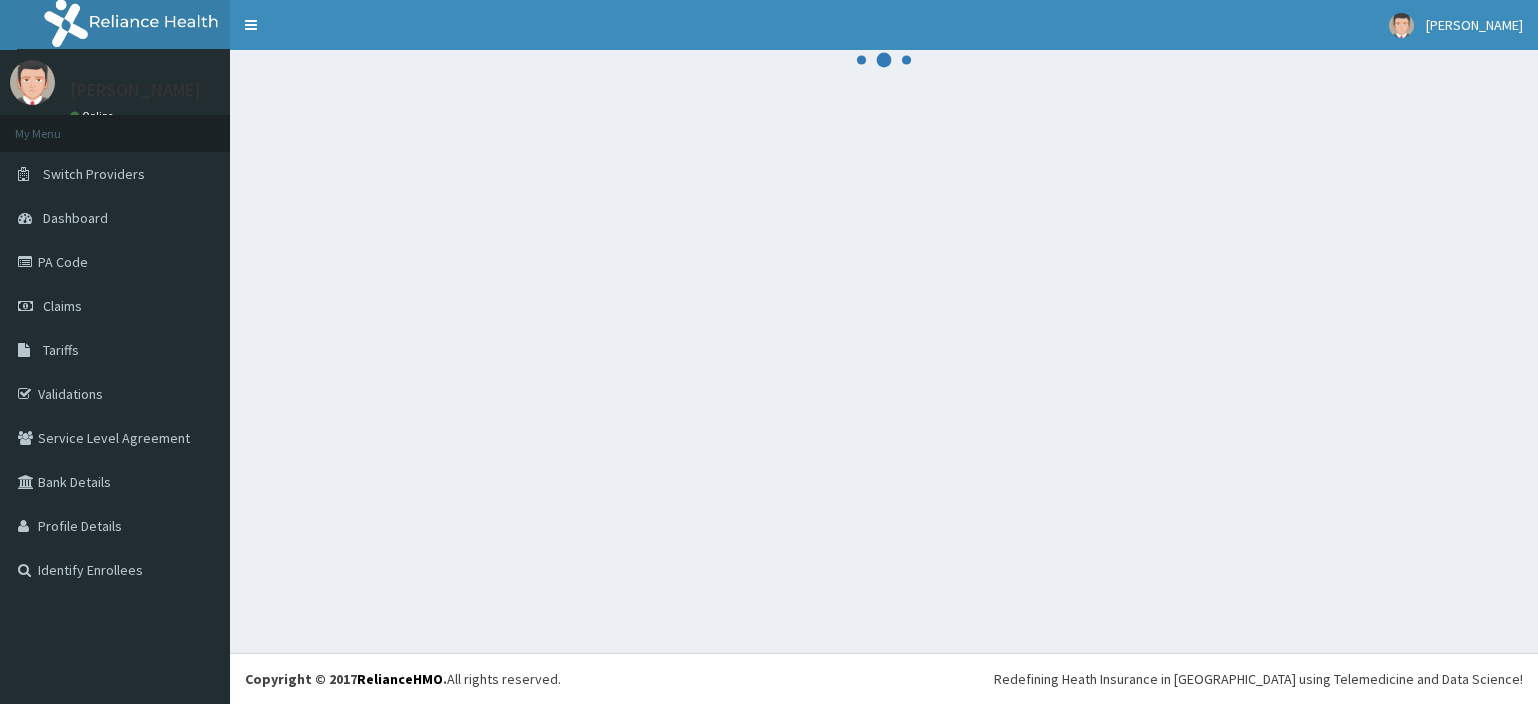 scroll, scrollTop: 0, scrollLeft: 0, axis: both 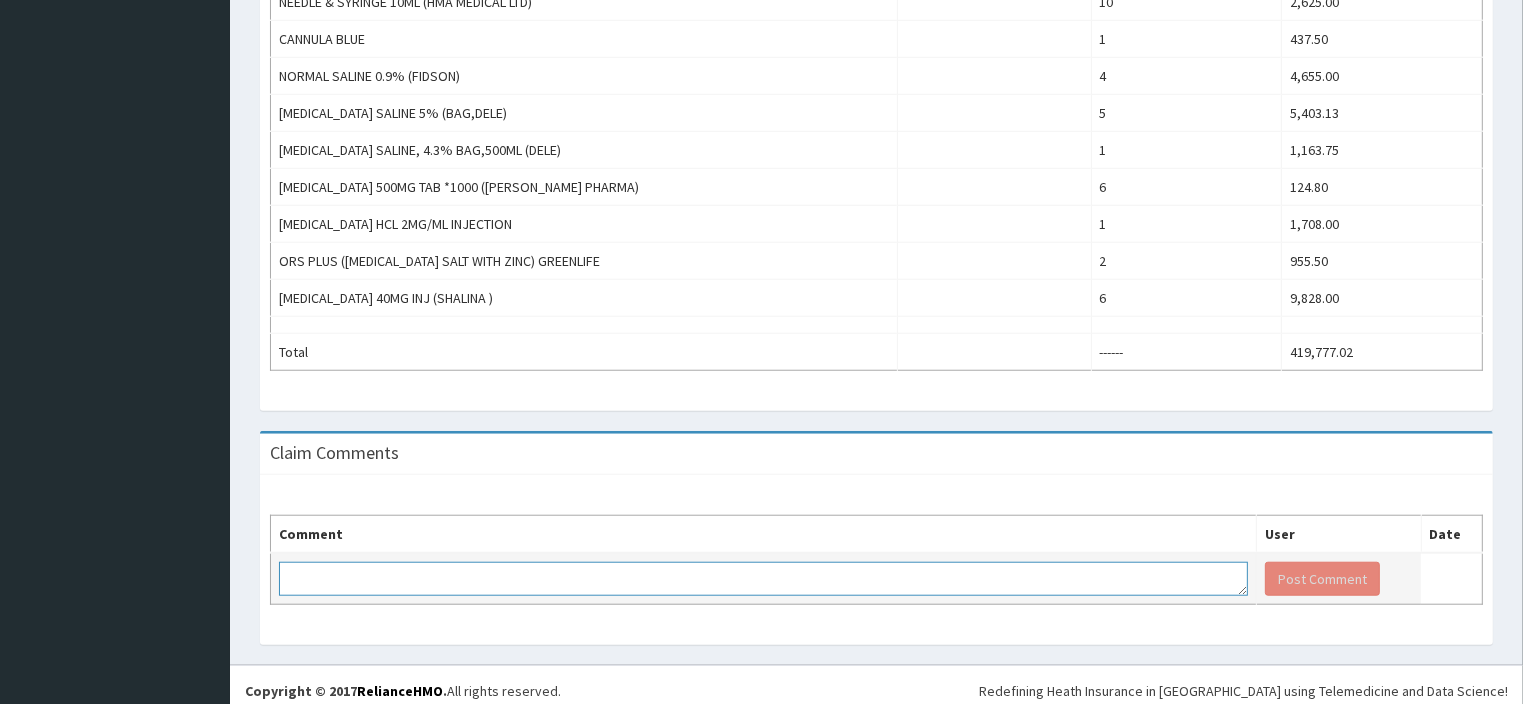 click at bounding box center [763, 579] 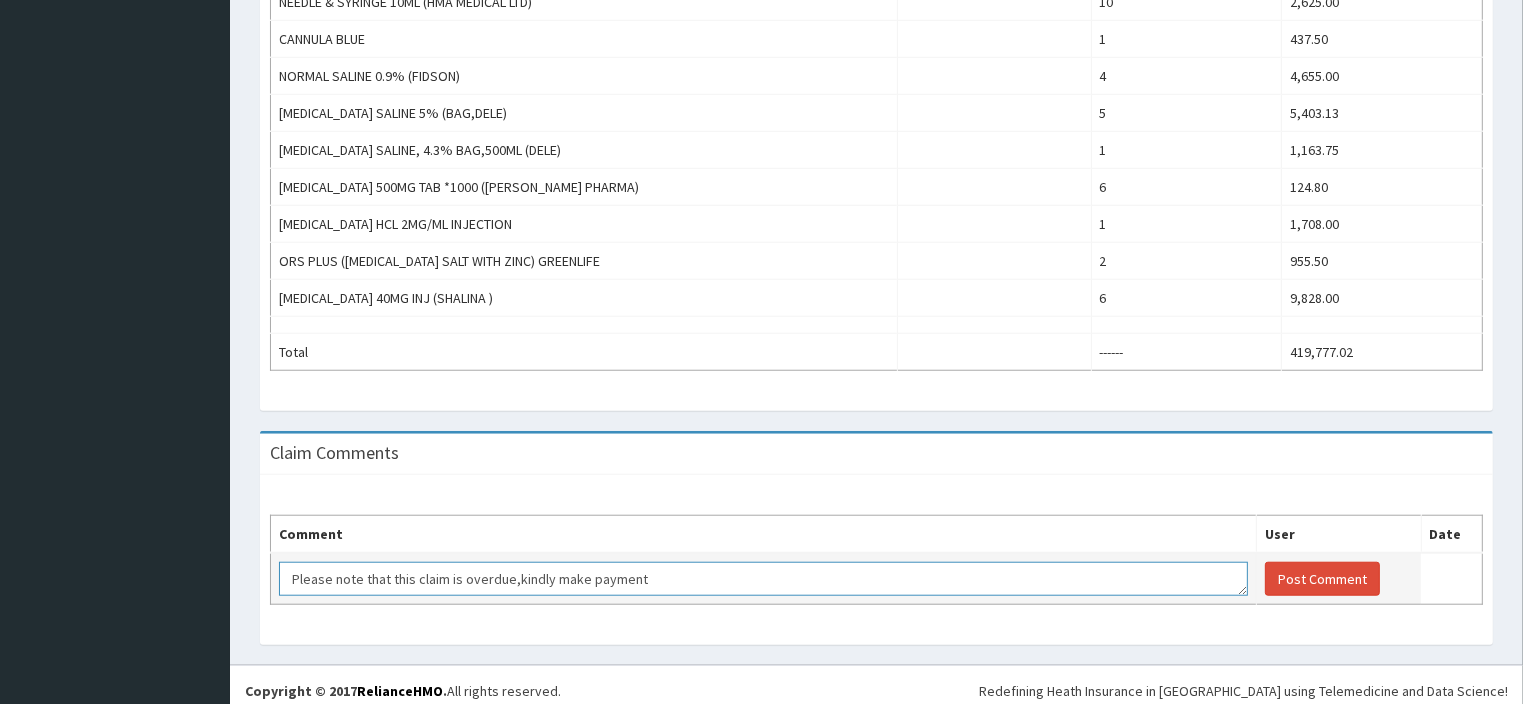 scroll, scrollTop: 12, scrollLeft: 0, axis: vertical 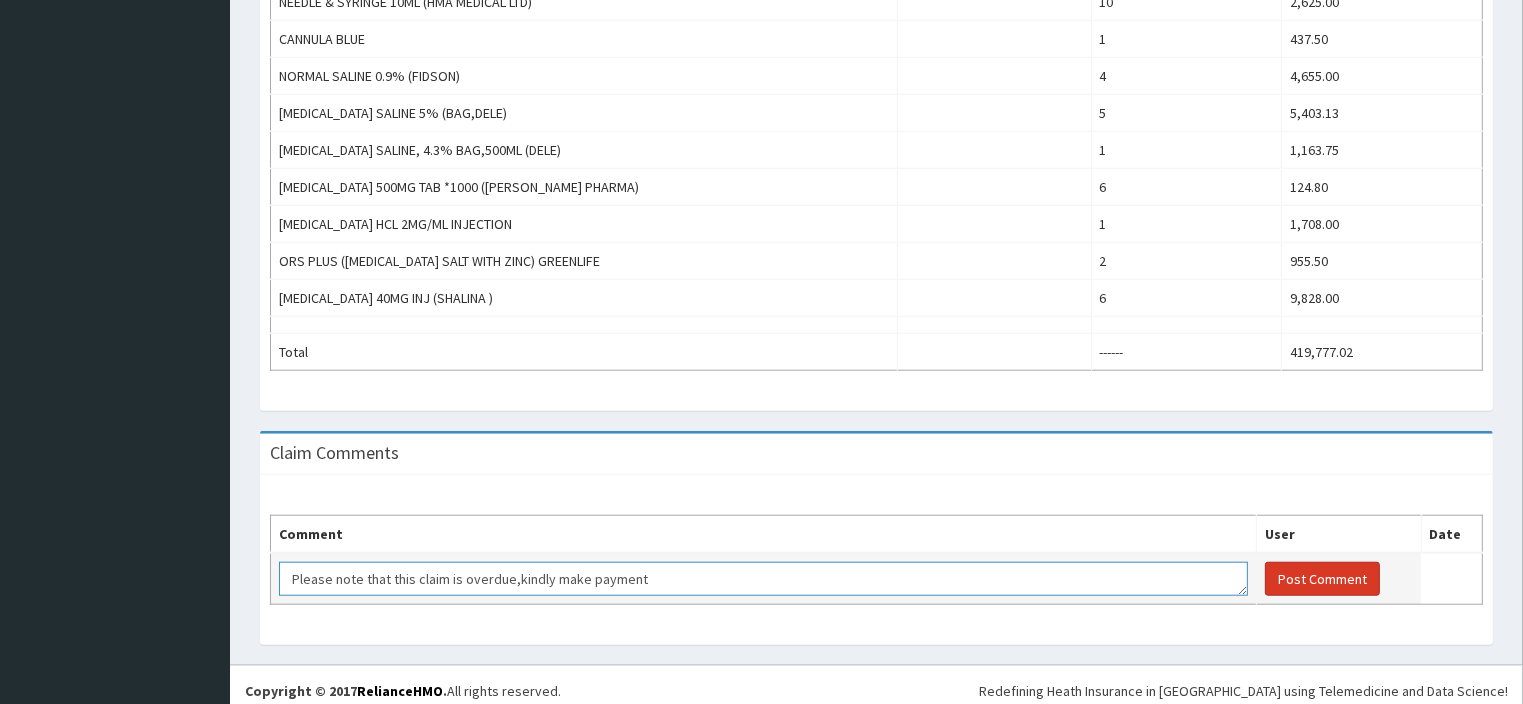 type on "Please note that this claim is overdue,kindly make payment" 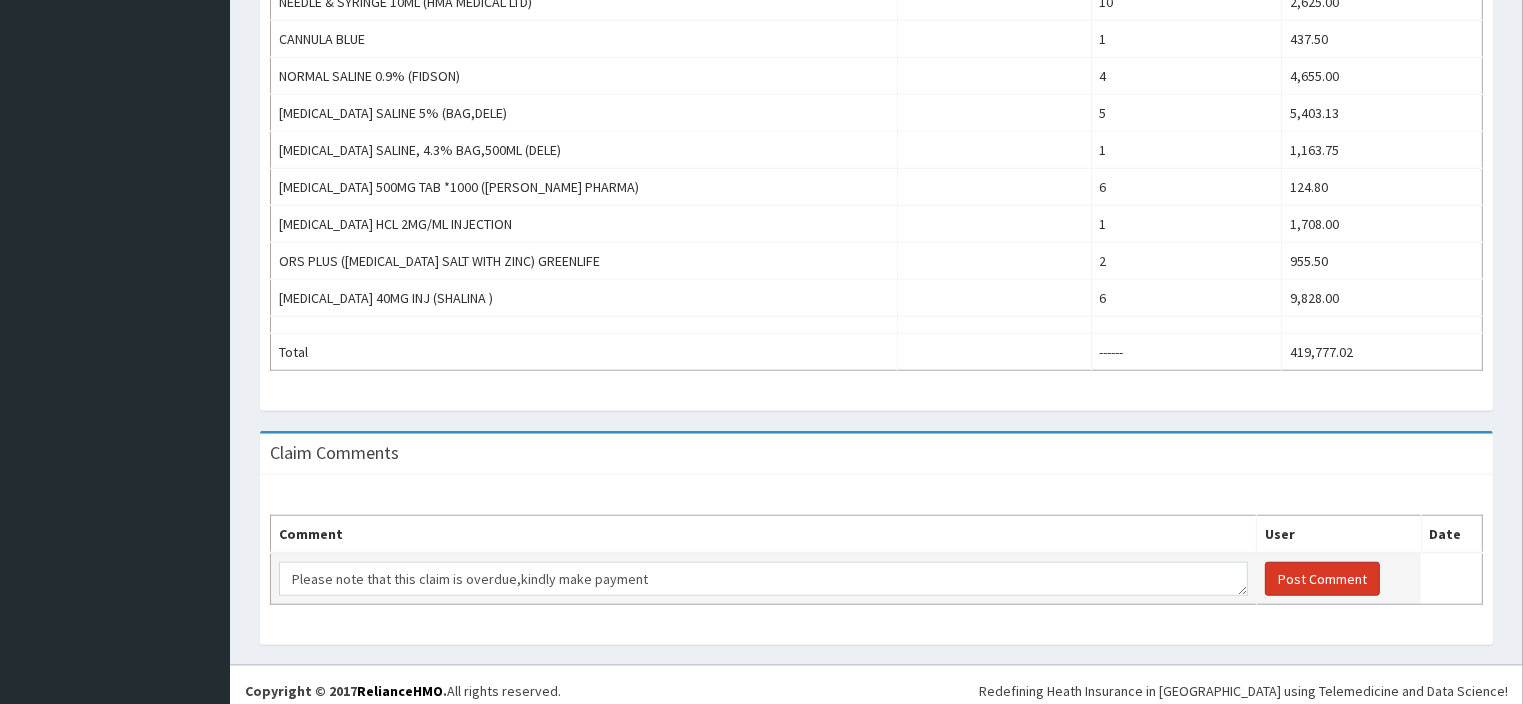 click on "Post Comment" at bounding box center [1322, 579] 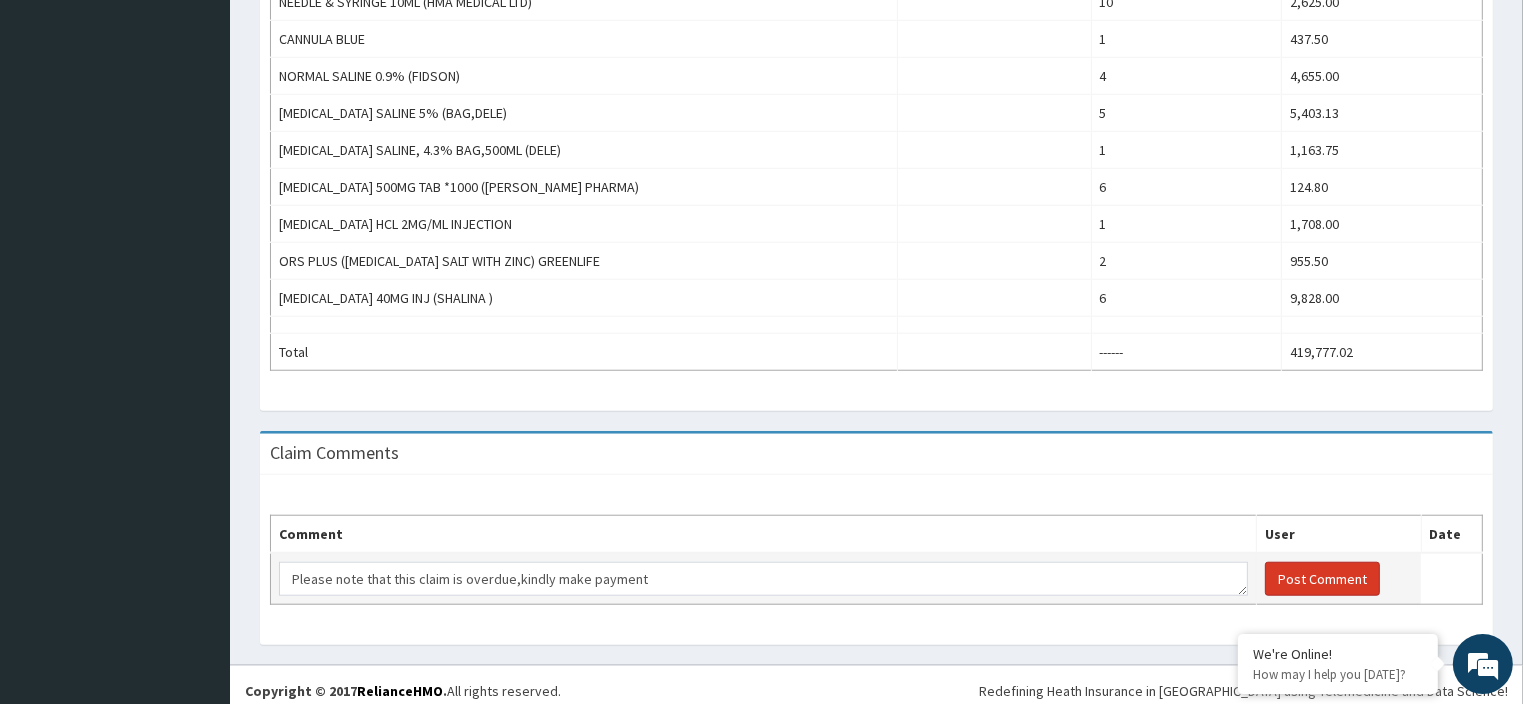 type 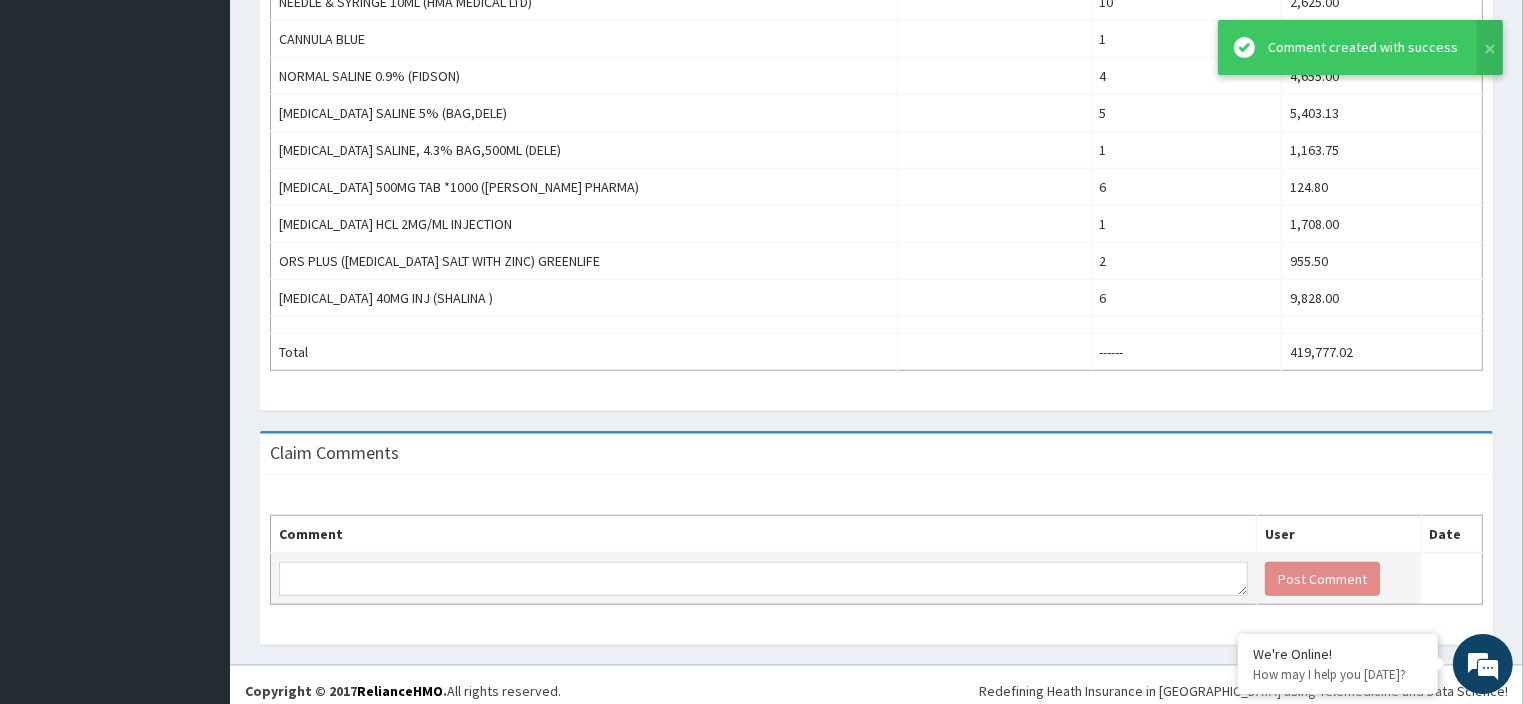 scroll, scrollTop: 0, scrollLeft: 0, axis: both 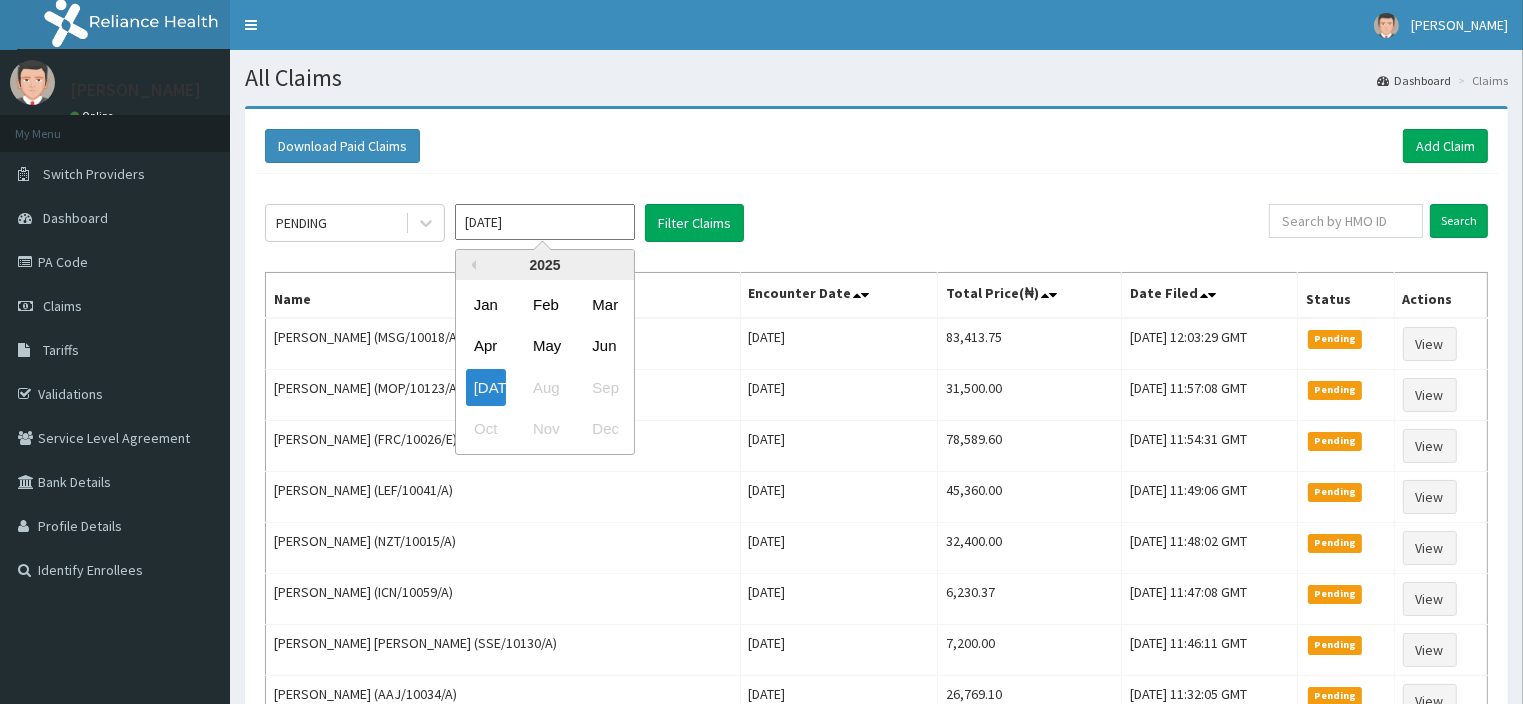 click on "Jul 2025" at bounding box center [545, 222] 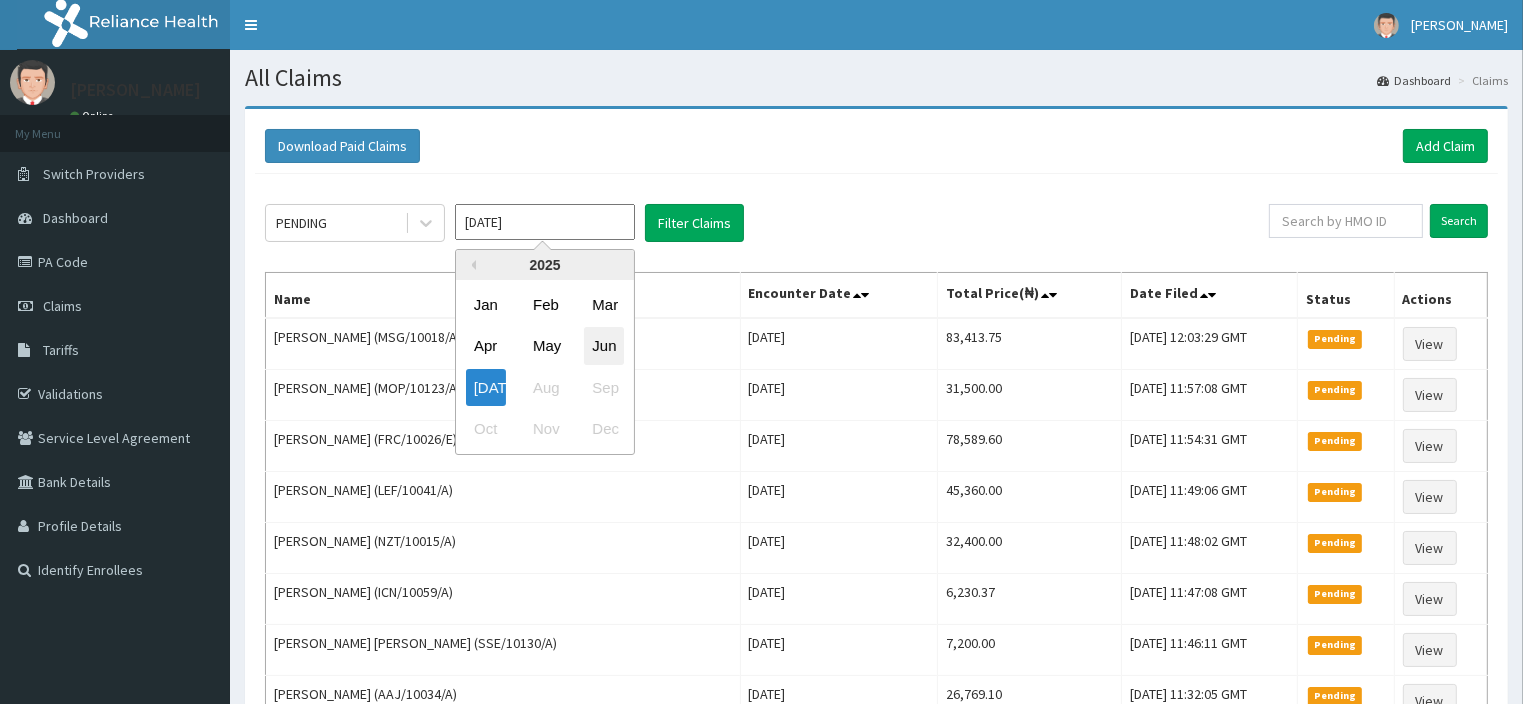 click on "Jun" at bounding box center [604, 346] 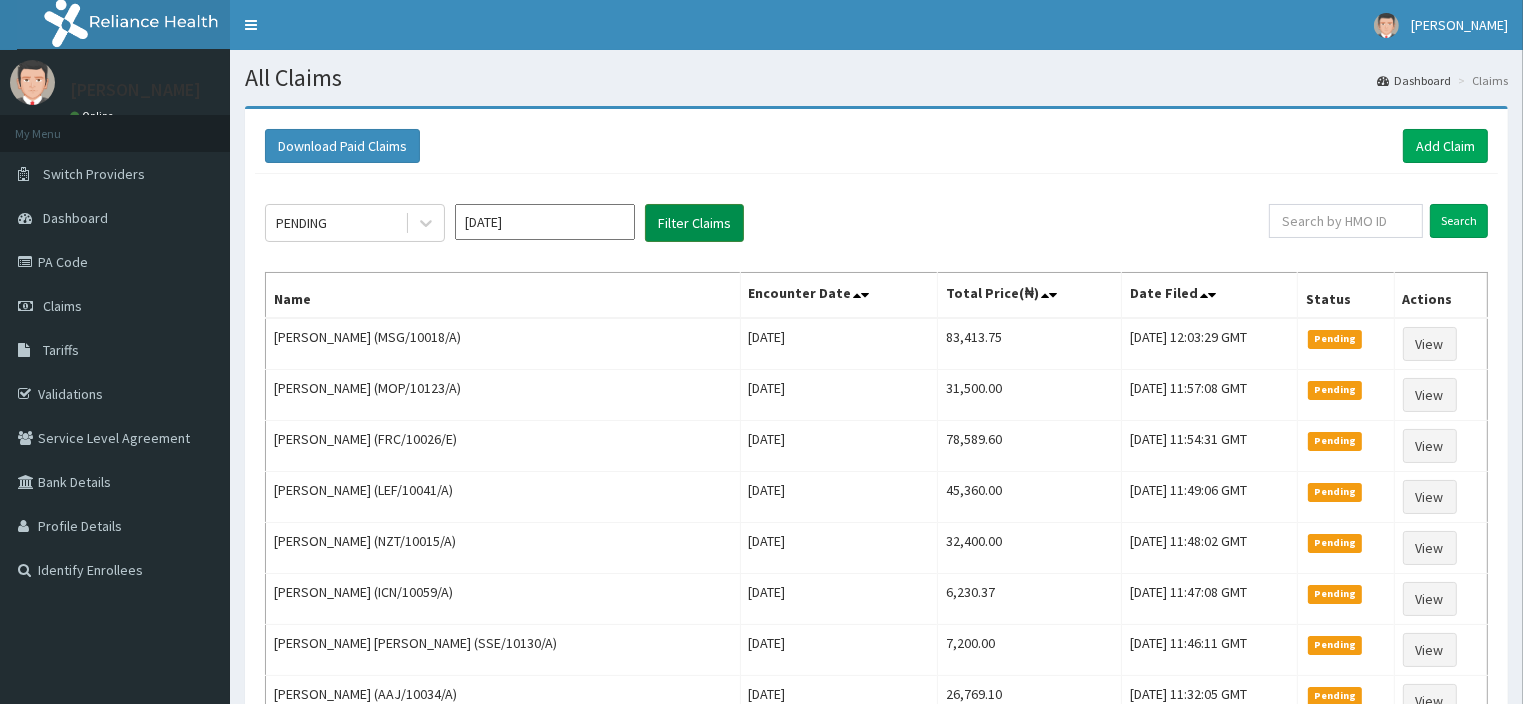 click on "Filter Claims" at bounding box center [694, 223] 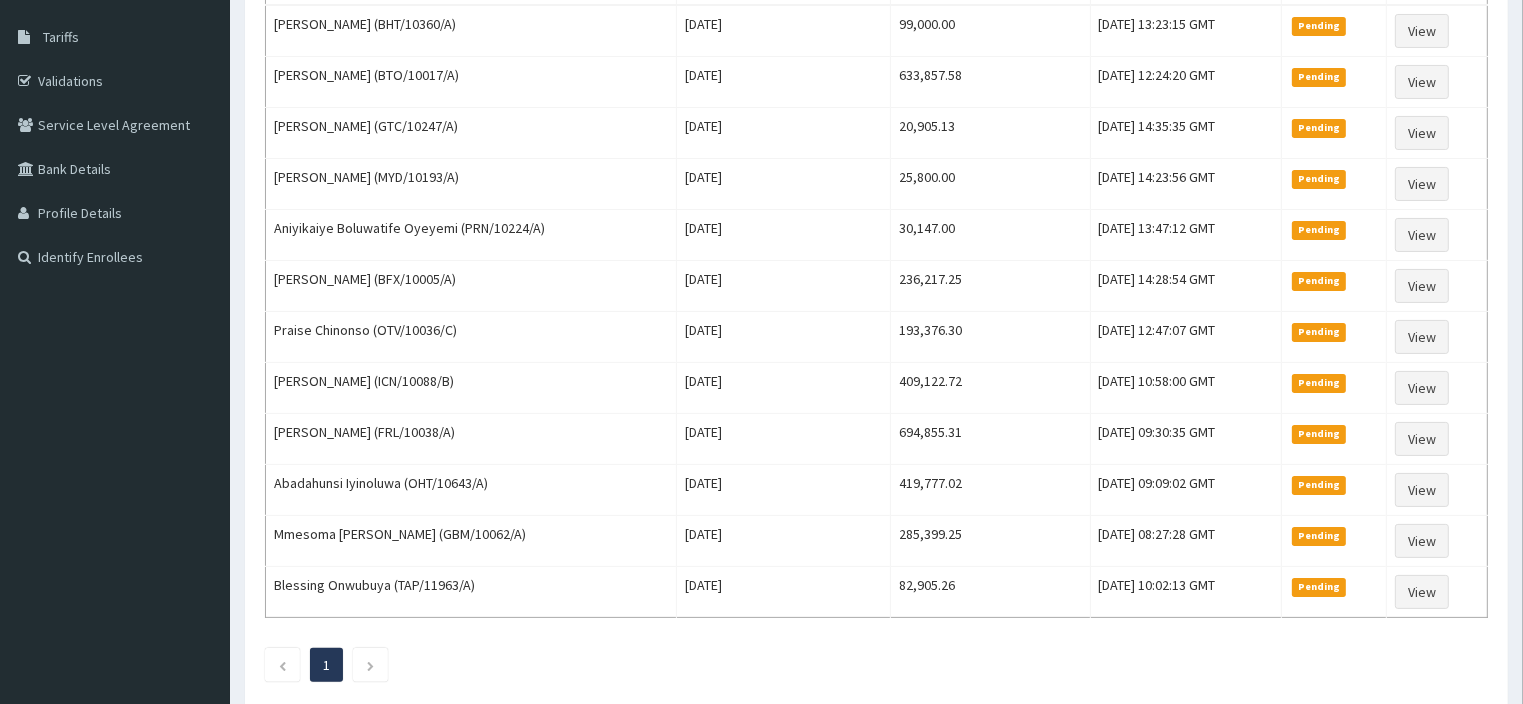 scroll, scrollTop: 317, scrollLeft: 0, axis: vertical 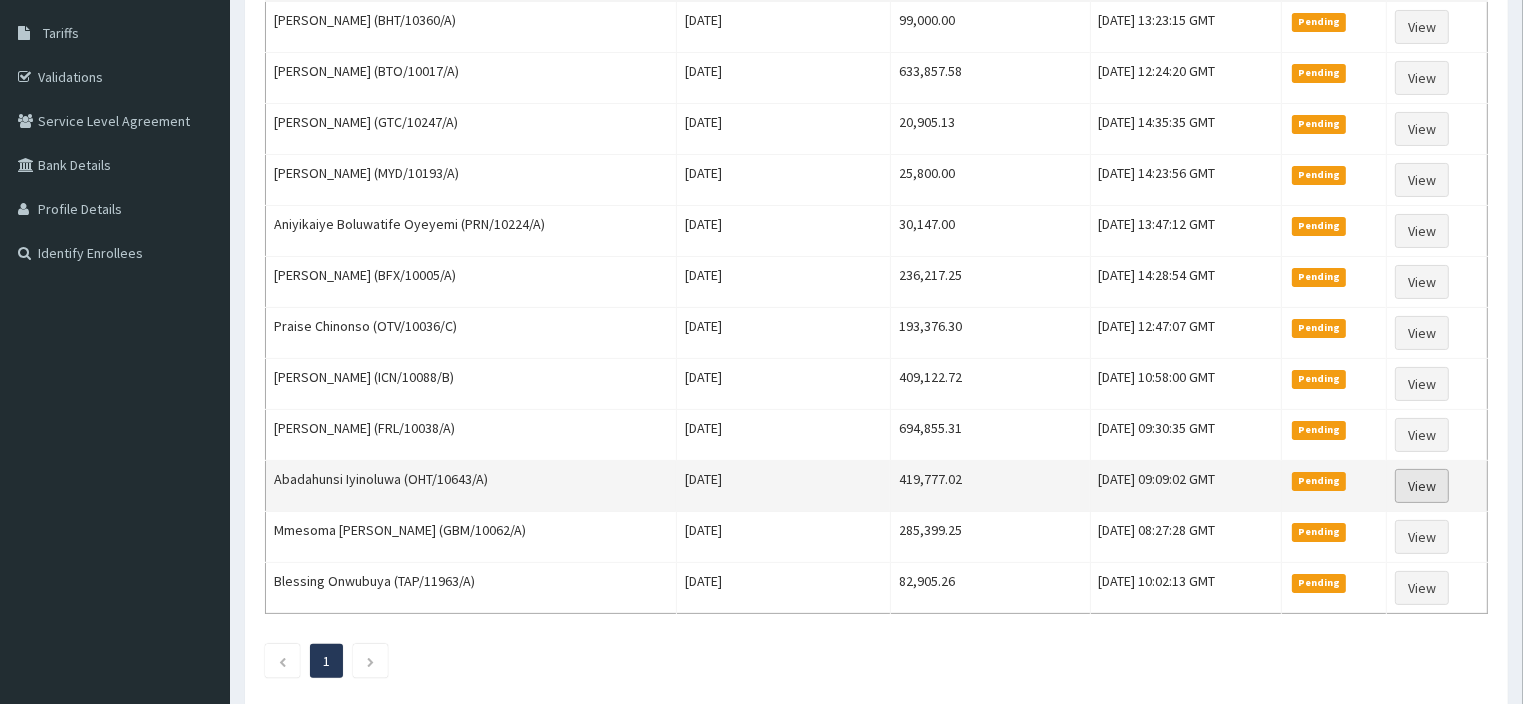 click on "View" at bounding box center (1422, 486) 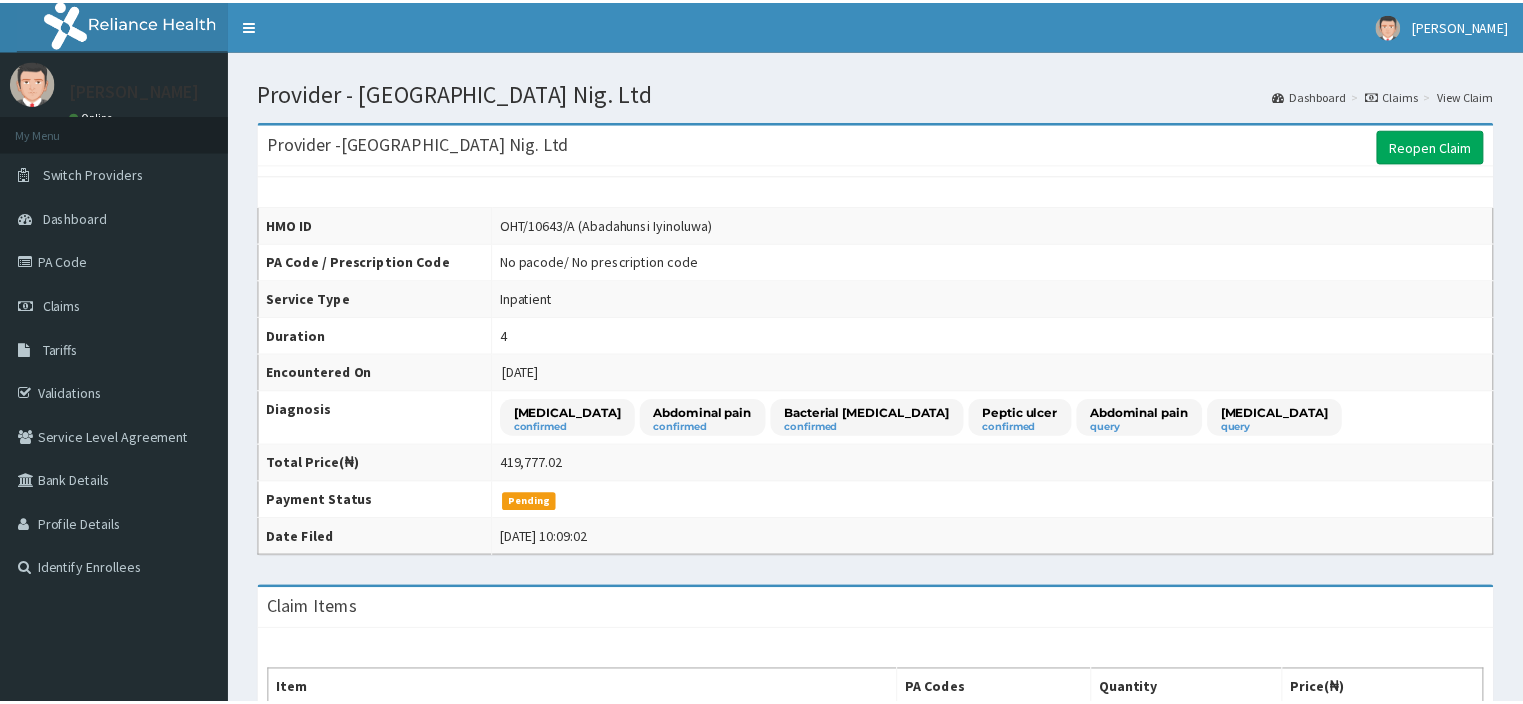 scroll, scrollTop: 0, scrollLeft: 0, axis: both 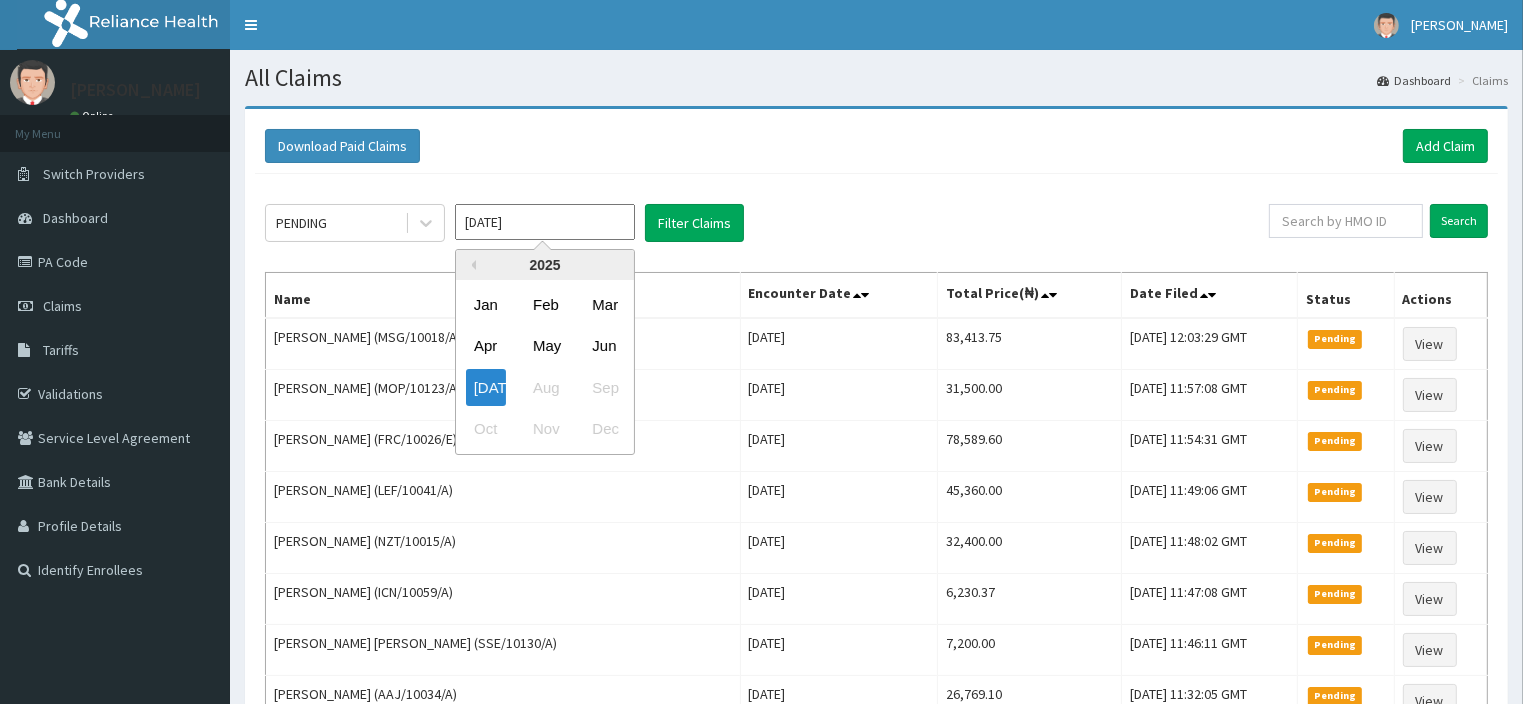 click on "Jul 2025" at bounding box center [545, 222] 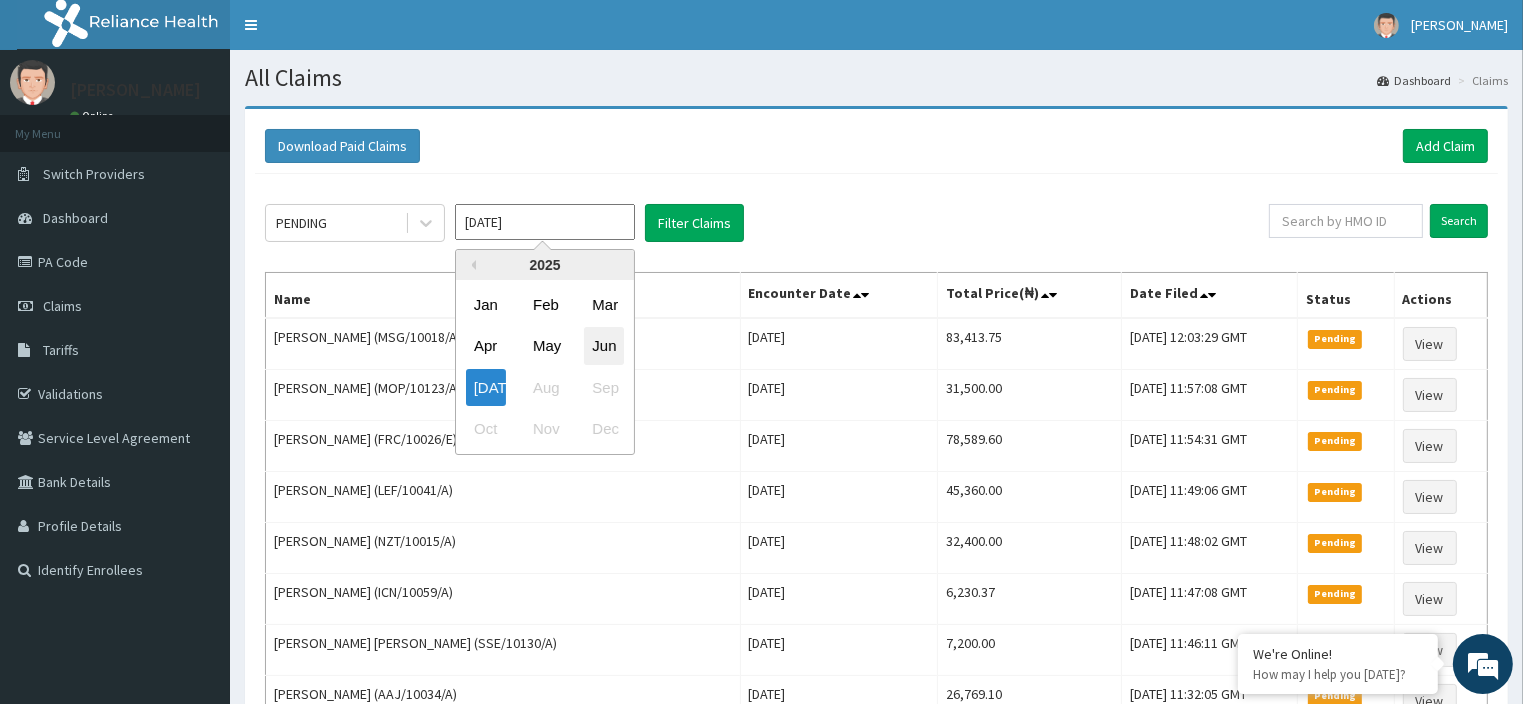 click on "Jun" at bounding box center (604, 346) 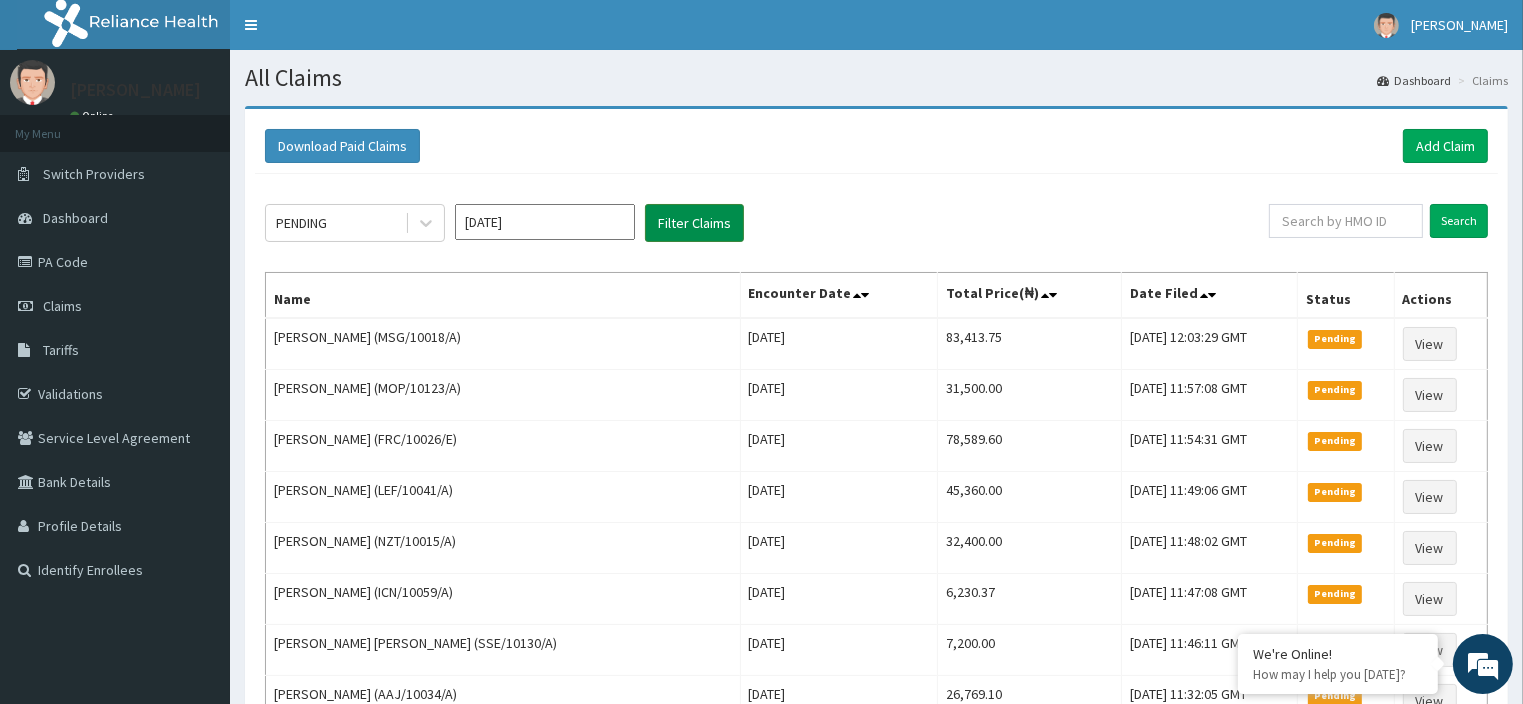 click on "Filter Claims" at bounding box center (694, 223) 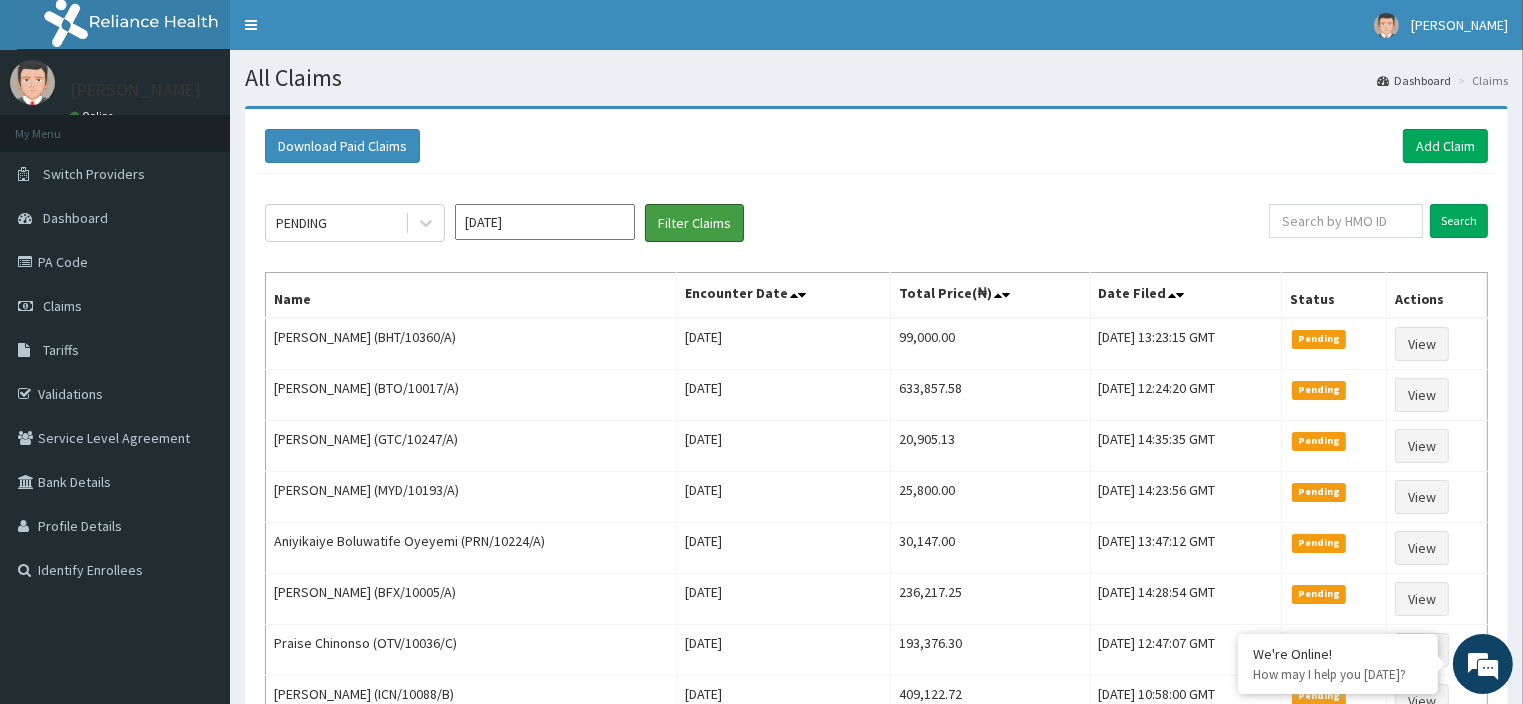 scroll, scrollTop: 0, scrollLeft: 0, axis: both 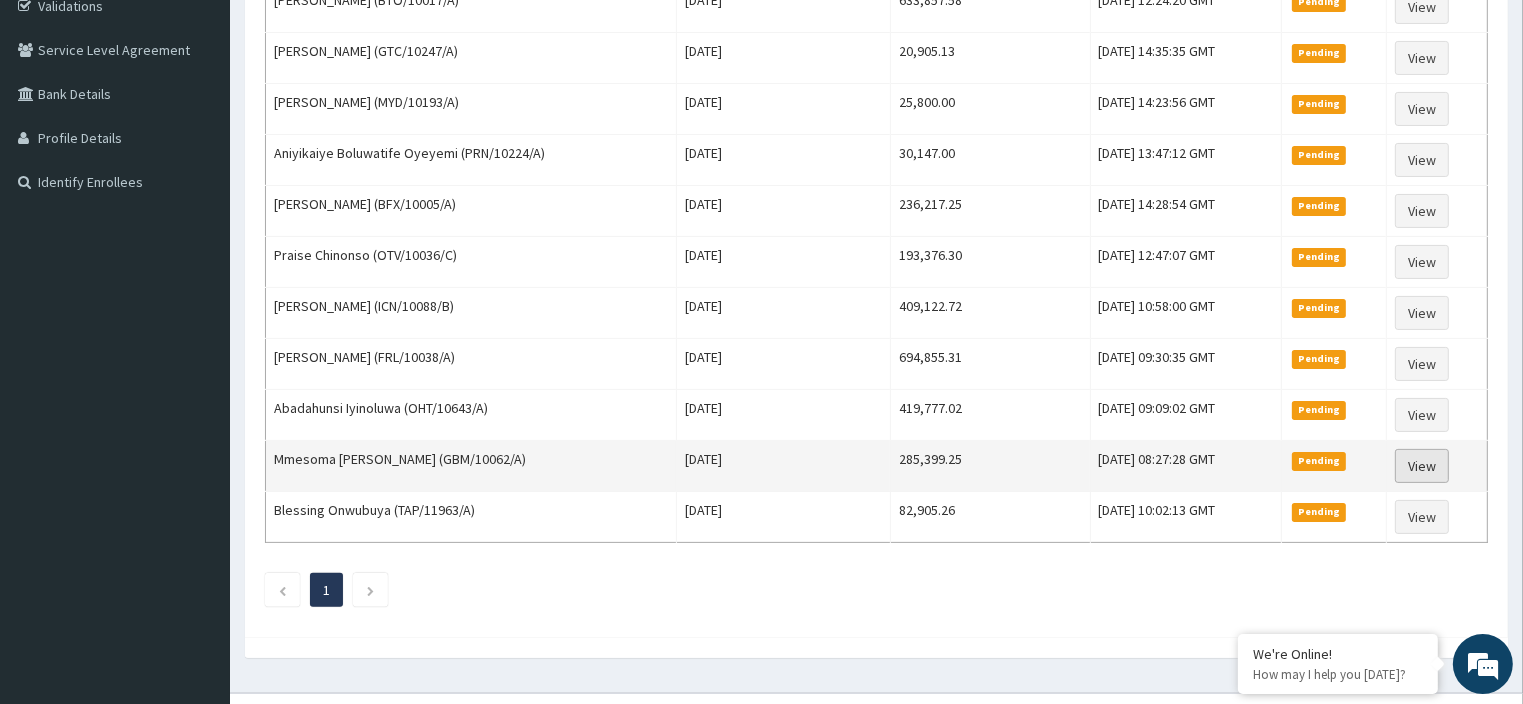 click on "View" at bounding box center [1422, 466] 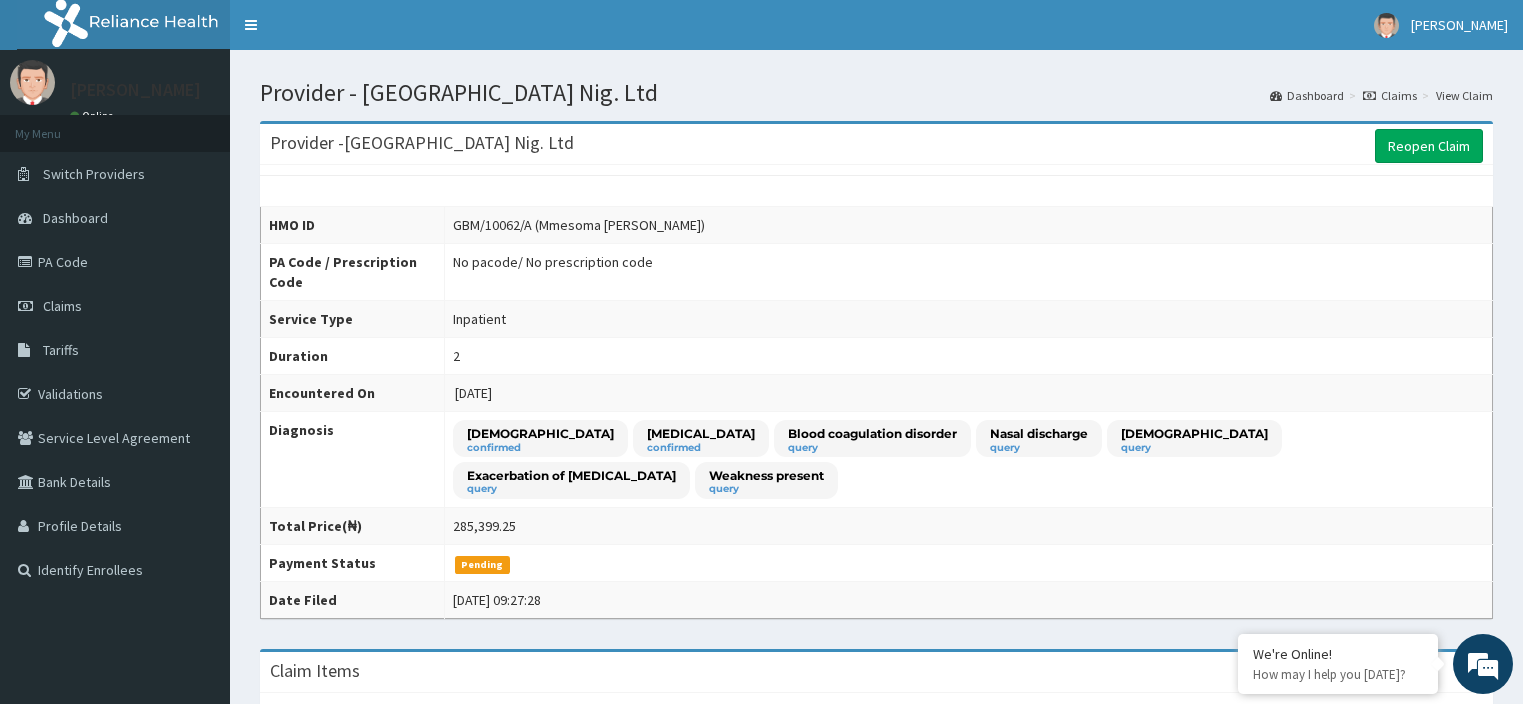 scroll, scrollTop: 0, scrollLeft: 0, axis: both 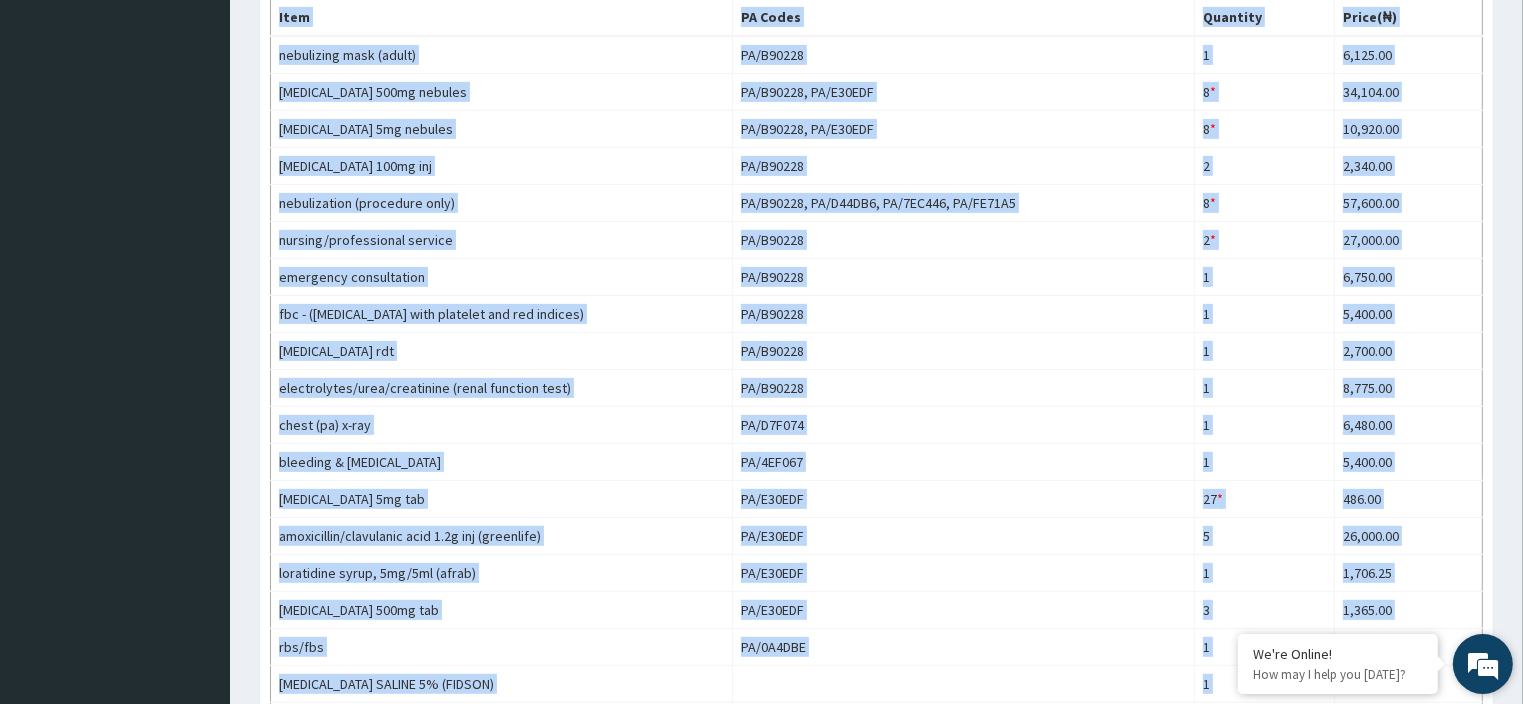 drag, startPoint x: 1519, startPoint y: 470, endPoint x: 1486, endPoint y: 686, distance: 218.50629 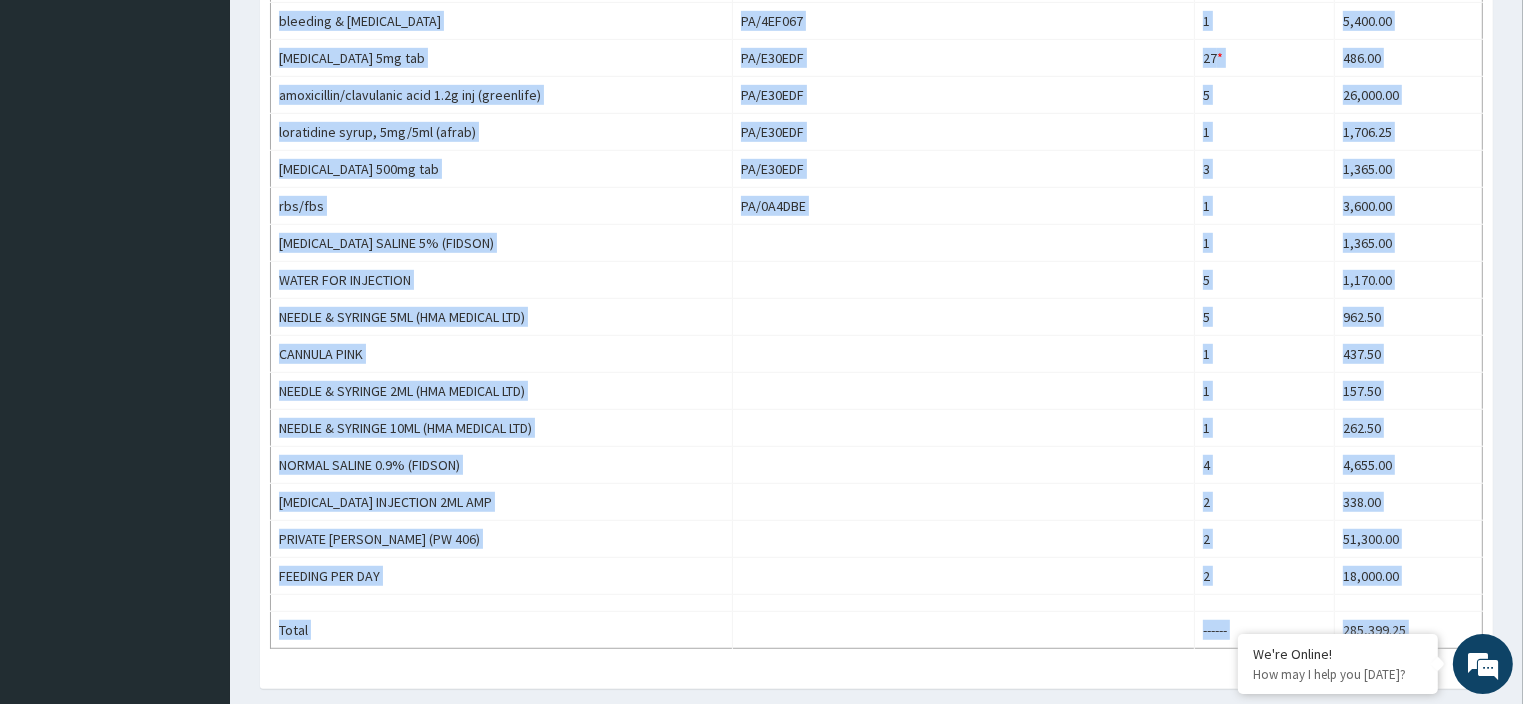 scroll, scrollTop: 1394, scrollLeft: 0, axis: vertical 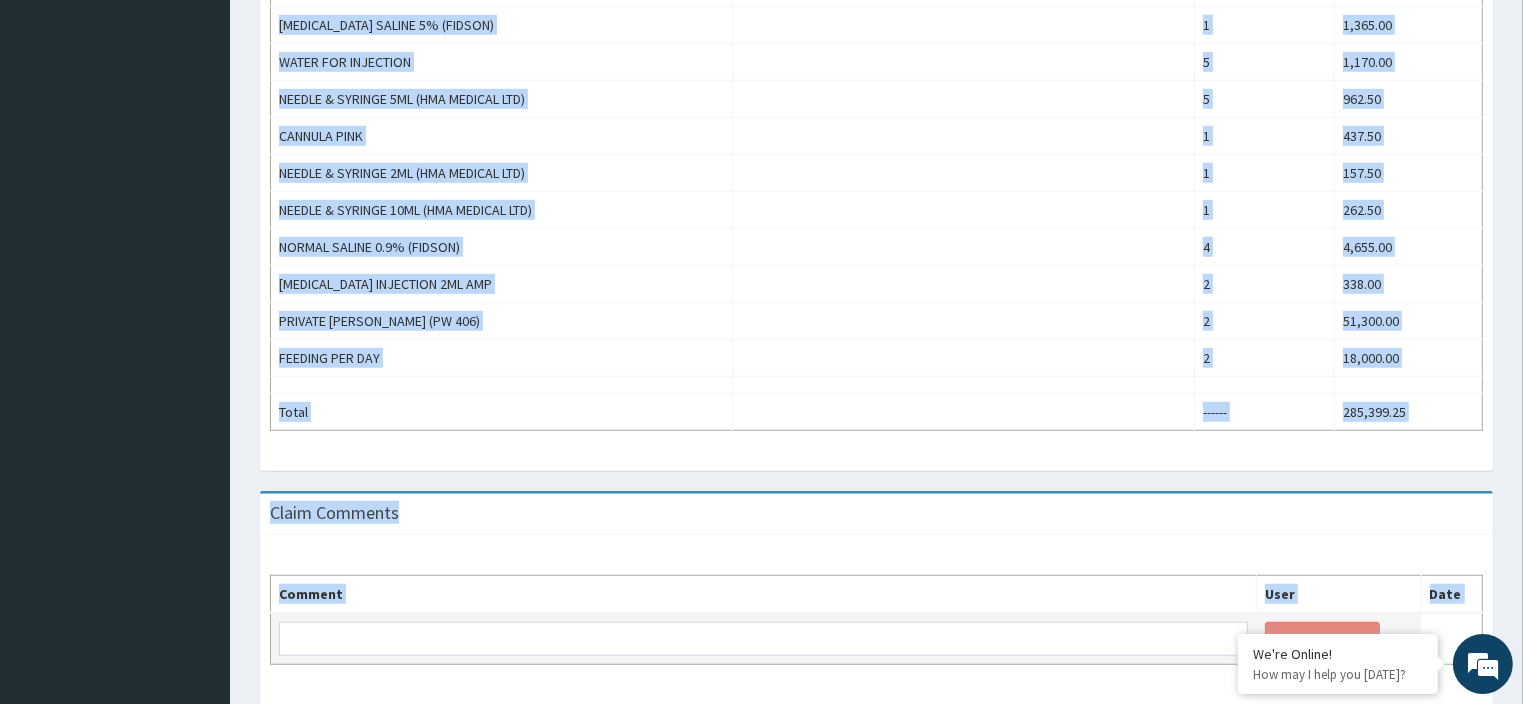 click at bounding box center [764, 639] 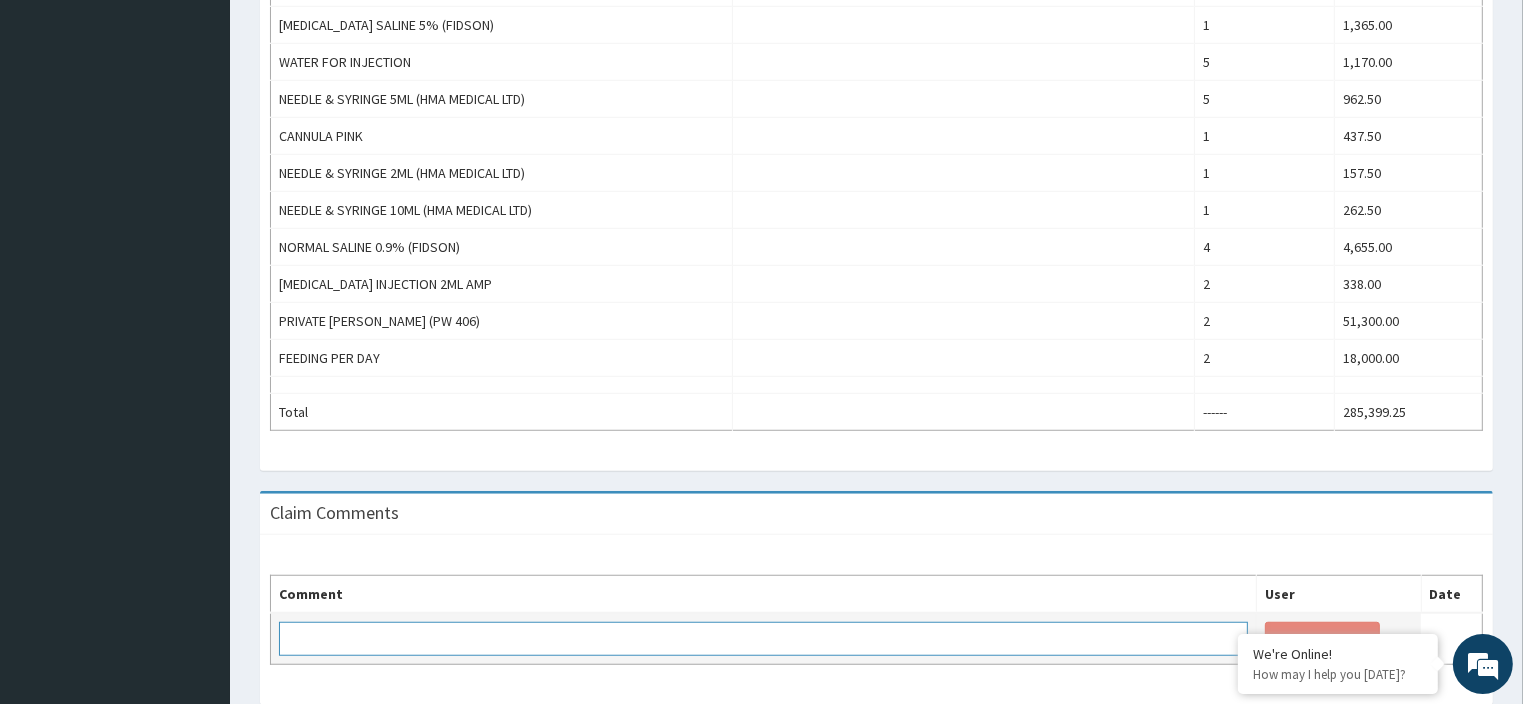 click at bounding box center [763, 639] 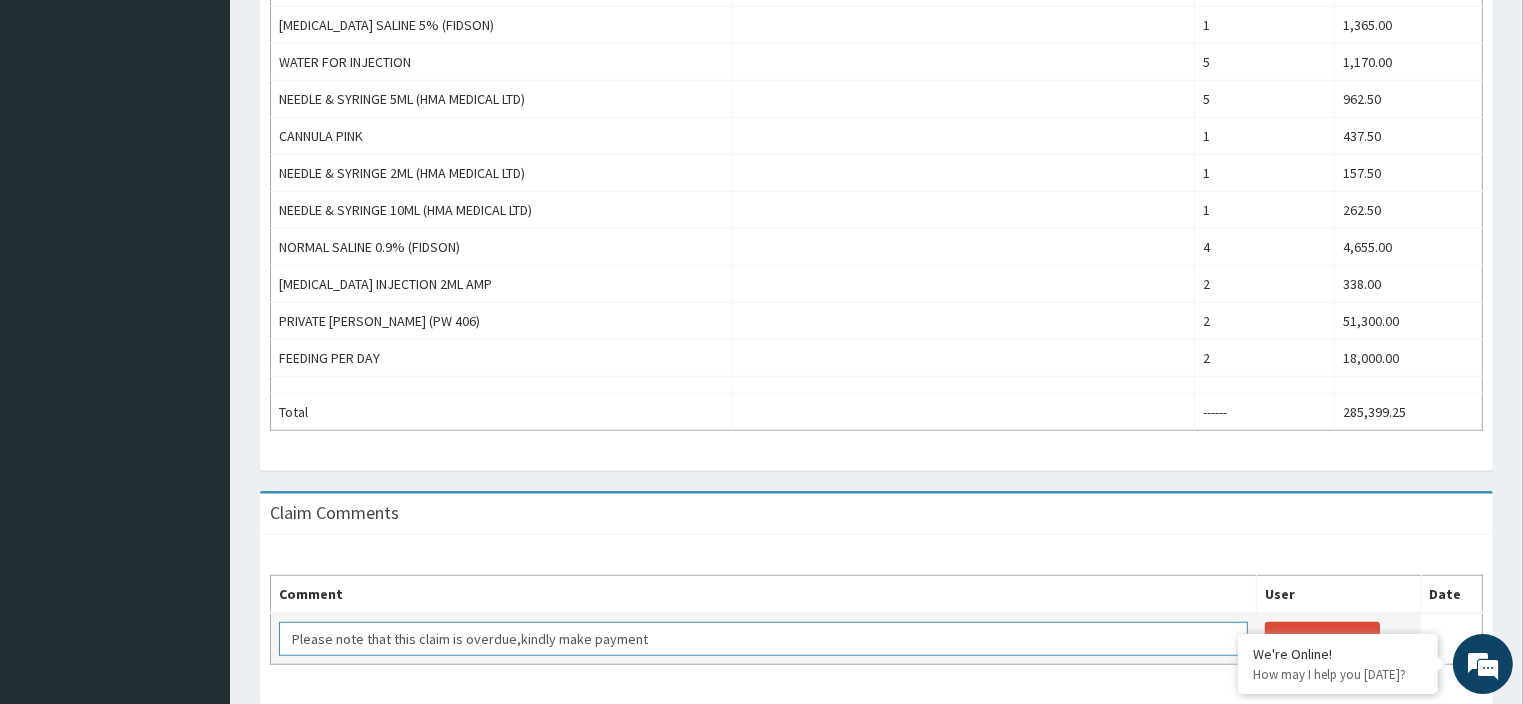 scroll, scrollTop: 12, scrollLeft: 0, axis: vertical 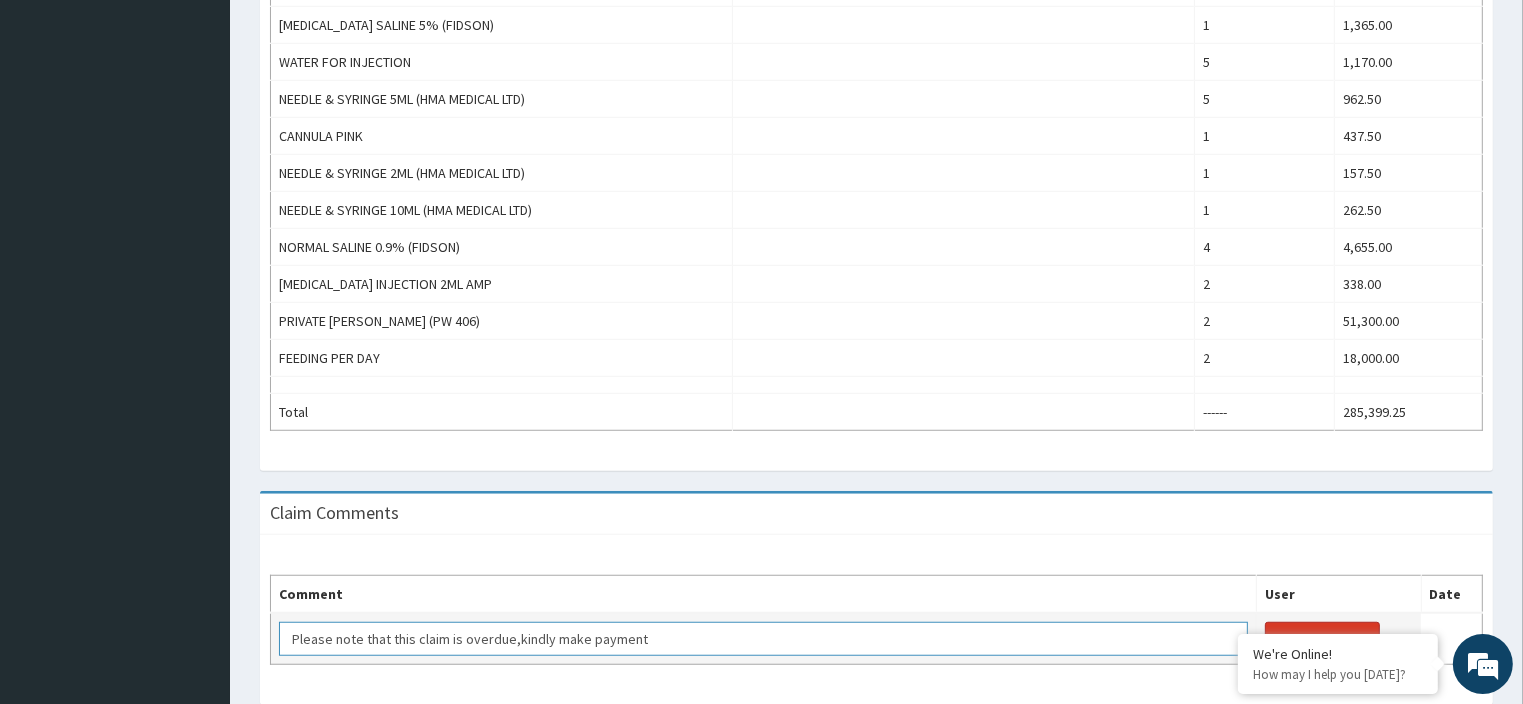 type on "Please note that this claim is overdue,kindly make payment" 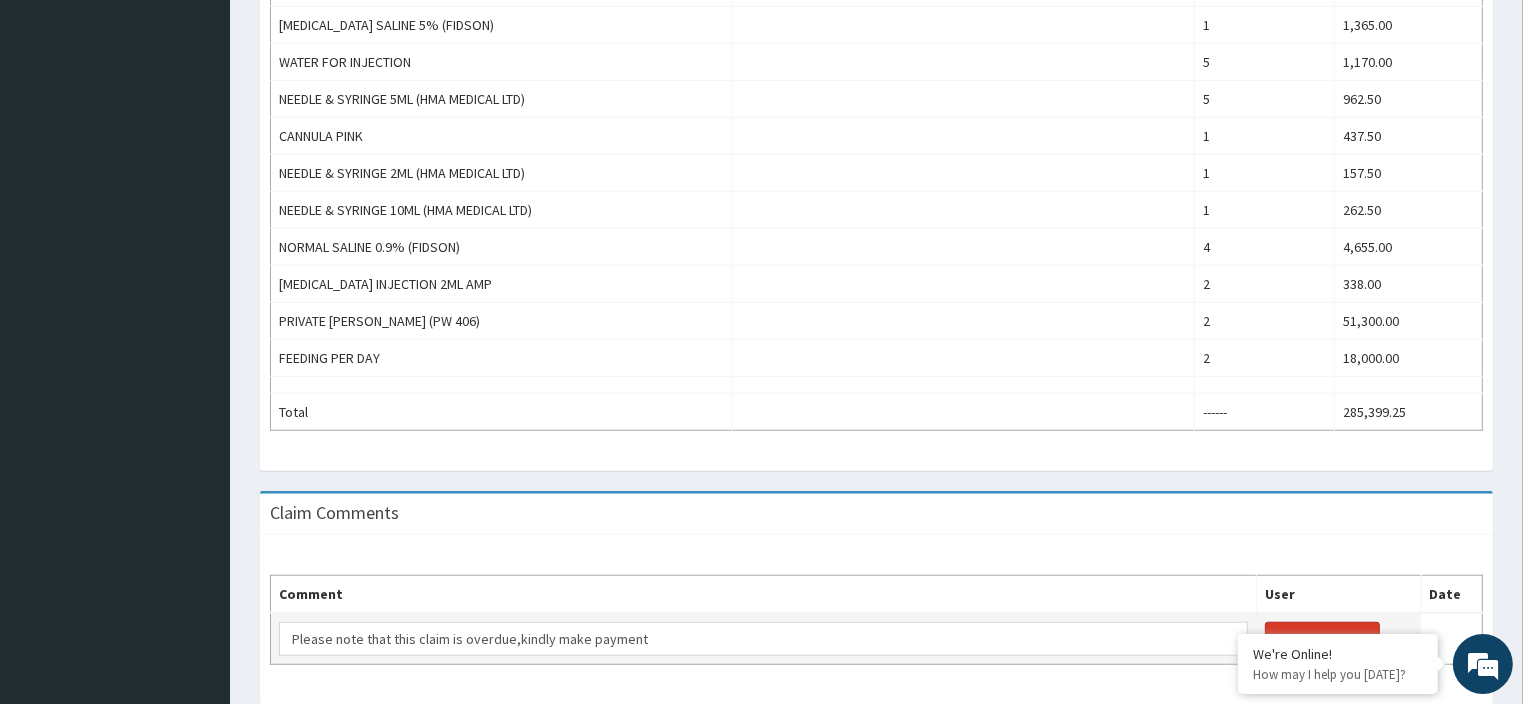 click on "Post Comment" at bounding box center (1322, 639) 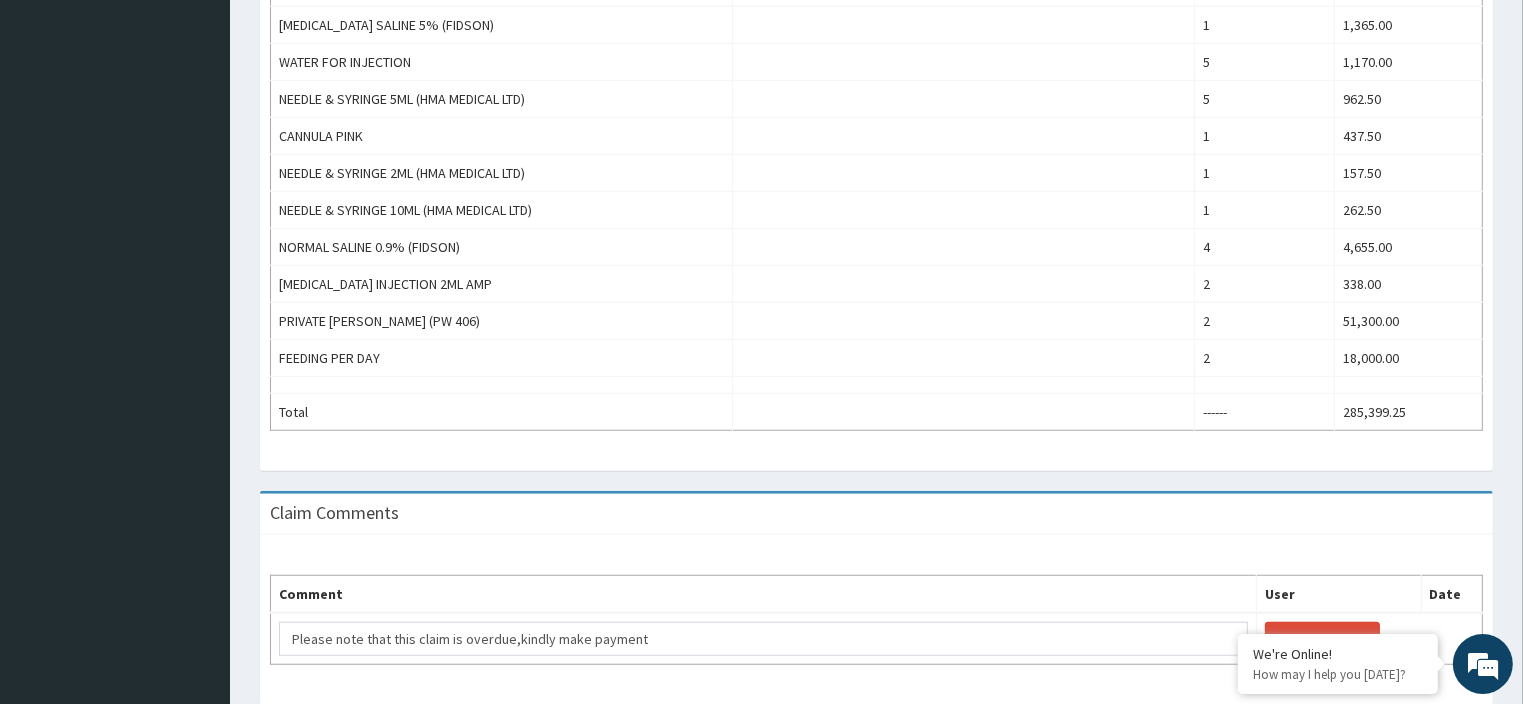 scroll, scrollTop: 0, scrollLeft: 0, axis: both 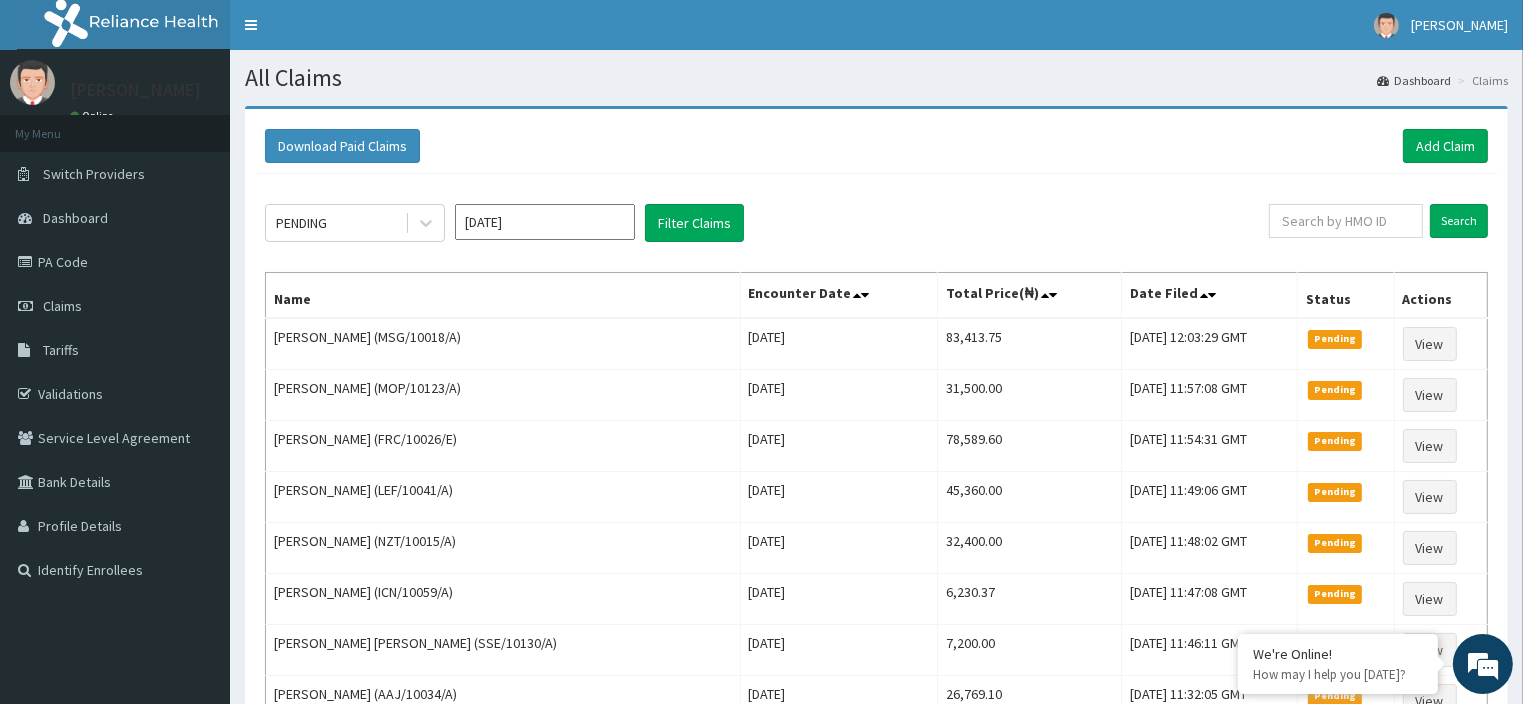 click on "PENDING [DATE] Filter Claims Search Name Encounter Date Total Price(₦) Date Filed Status Actions [PERSON_NAME] (MSG/10018/A) [DATE] 83,413.75 [DATE] 12:03:29 GMT Pending View [PERSON_NAME] Erugoh (MOP/10123/A) [DATE] 31,500.00 [DATE] 11:57:08 GMT Pending View [PERSON_NAME] (FRC/10026/E) [DATE] 78,589.60 [DATE] 11:54:31 GMT Pending View [PERSON_NAME] (LEF/10041/A) [DATE] 45,360.00 [DATE] 11:49:06 GMT Pending View [PERSON_NAME] (NZT/10015/A) [DATE] 32,400.00 [DATE] 11:48:02 GMT Pending View [PERSON_NAME] (ICN/10059/A) [DATE] 6,230.37 [DATE] 11:47:08 GMT Pending View Ola Adedamola (SSE/10130/A) [DATE] 7,200.00 [DATE] 11:46:11 GMT Pending View [PERSON_NAME] (AAJ/10034/A) [DATE] 26,769.10 [DATE] 11:32:05 GMT Pending View Diekoloreoluwa Olupinla (VOL/10149/C) [DATE] 47,008.65 [DATE] 11:23:48 GMT Pending View [DATE] View 1" 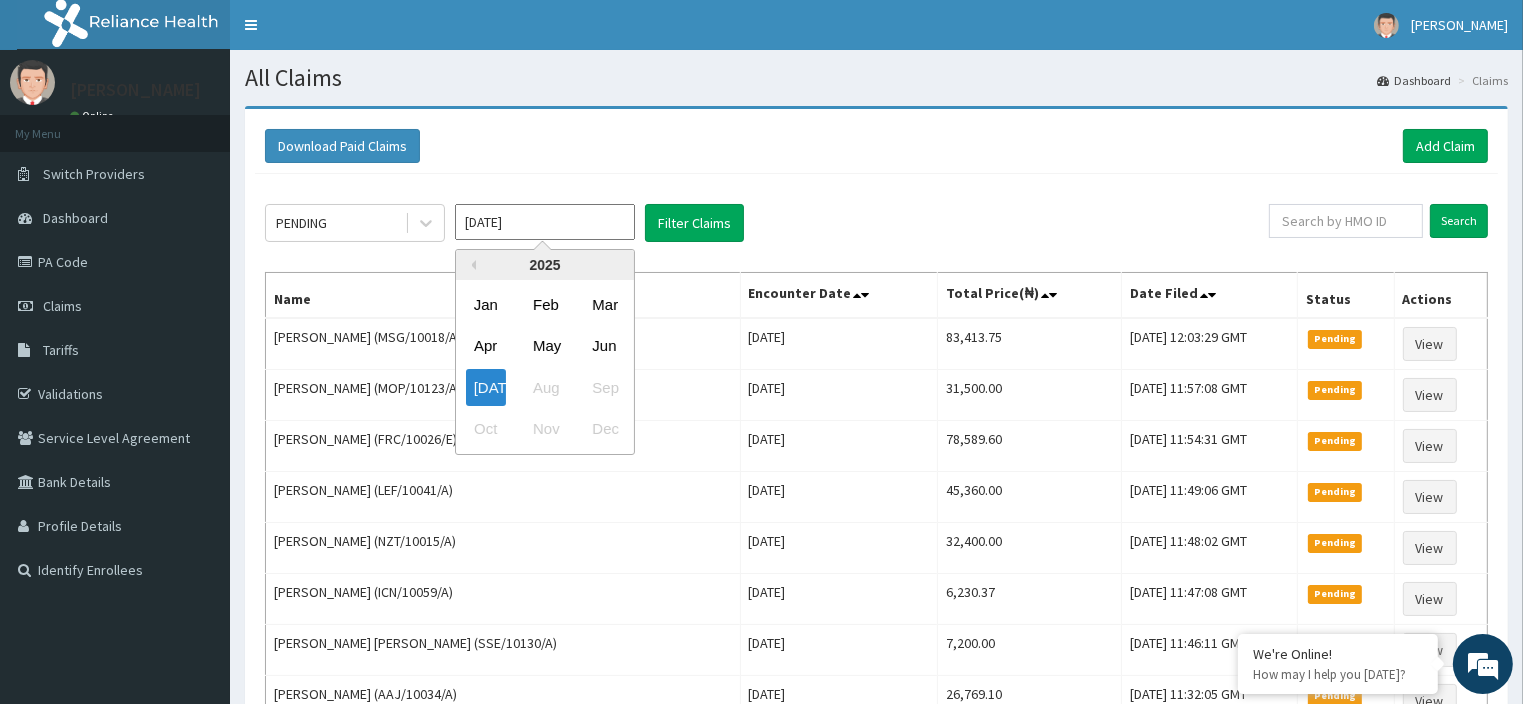 click on "[DATE]" at bounding box center [545, 222] 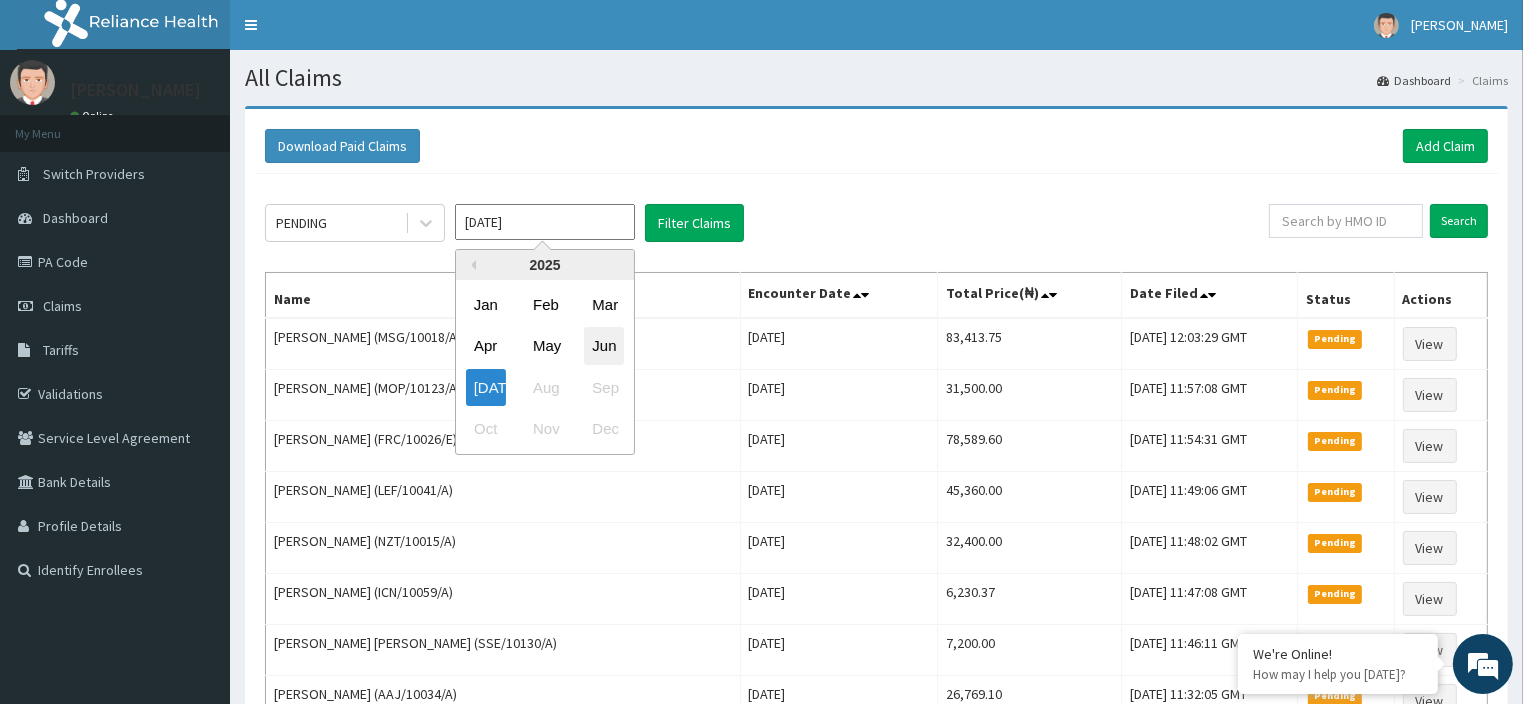 click on "Jun" at bounding box center (604, 346) 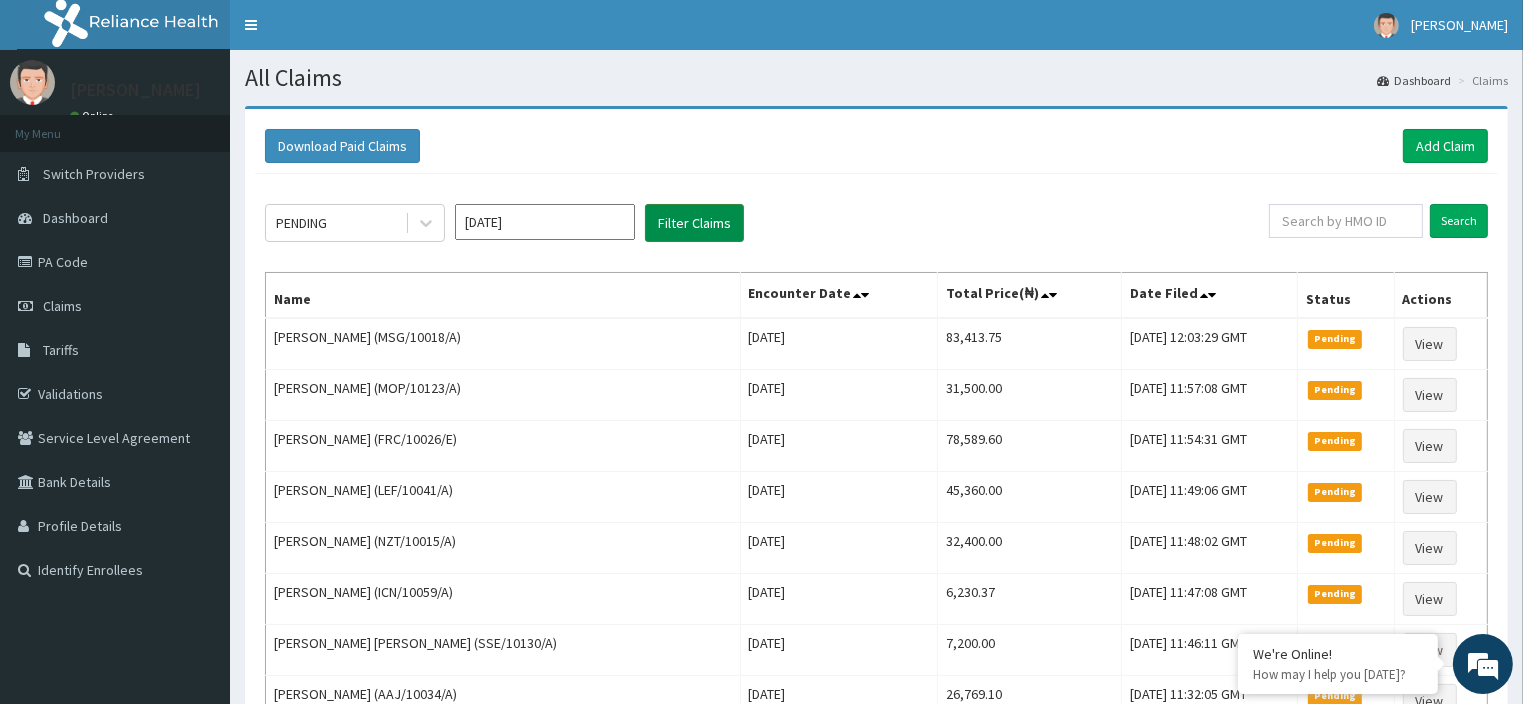 click on "Filter Claims" at bounding box center [694, 223] 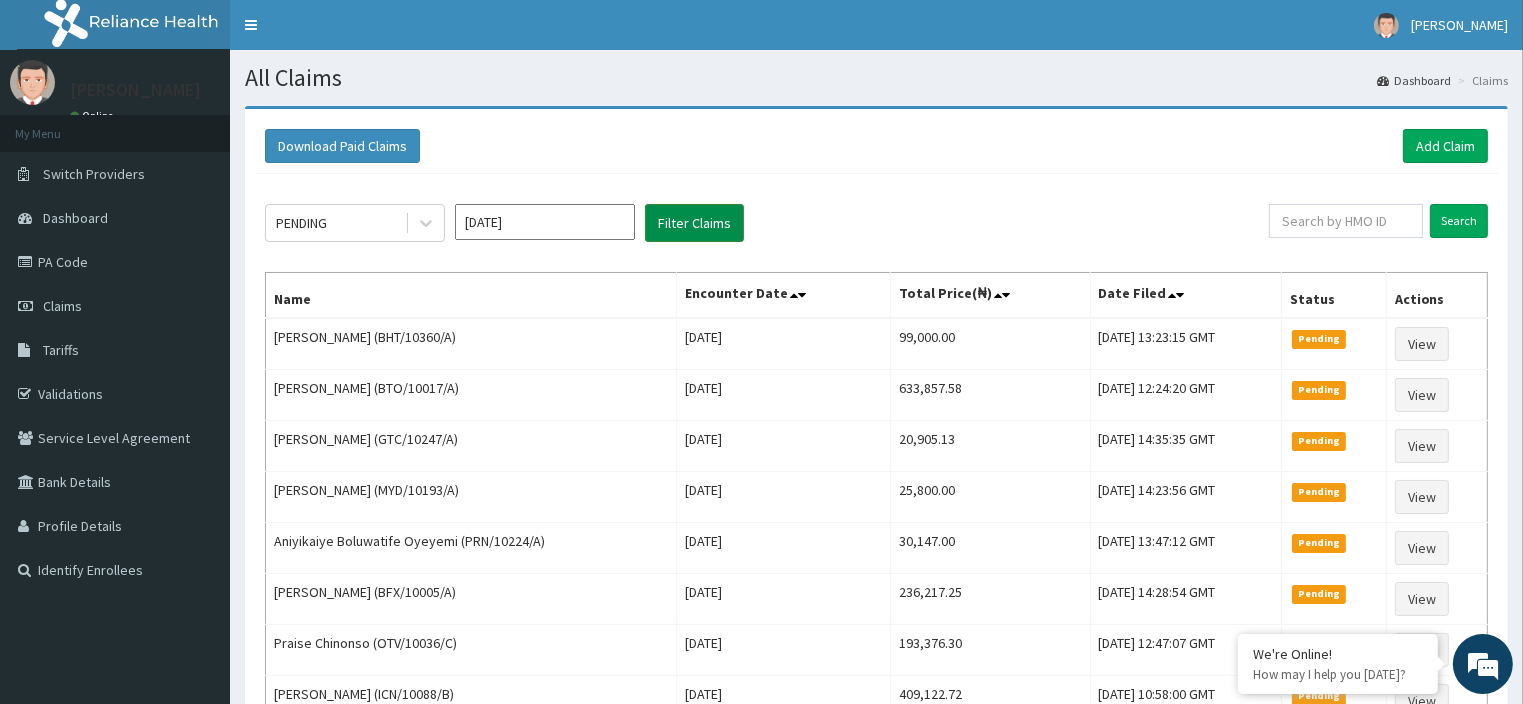 scroll, scrollTop: 0, scrollLeft: 0, axis: both 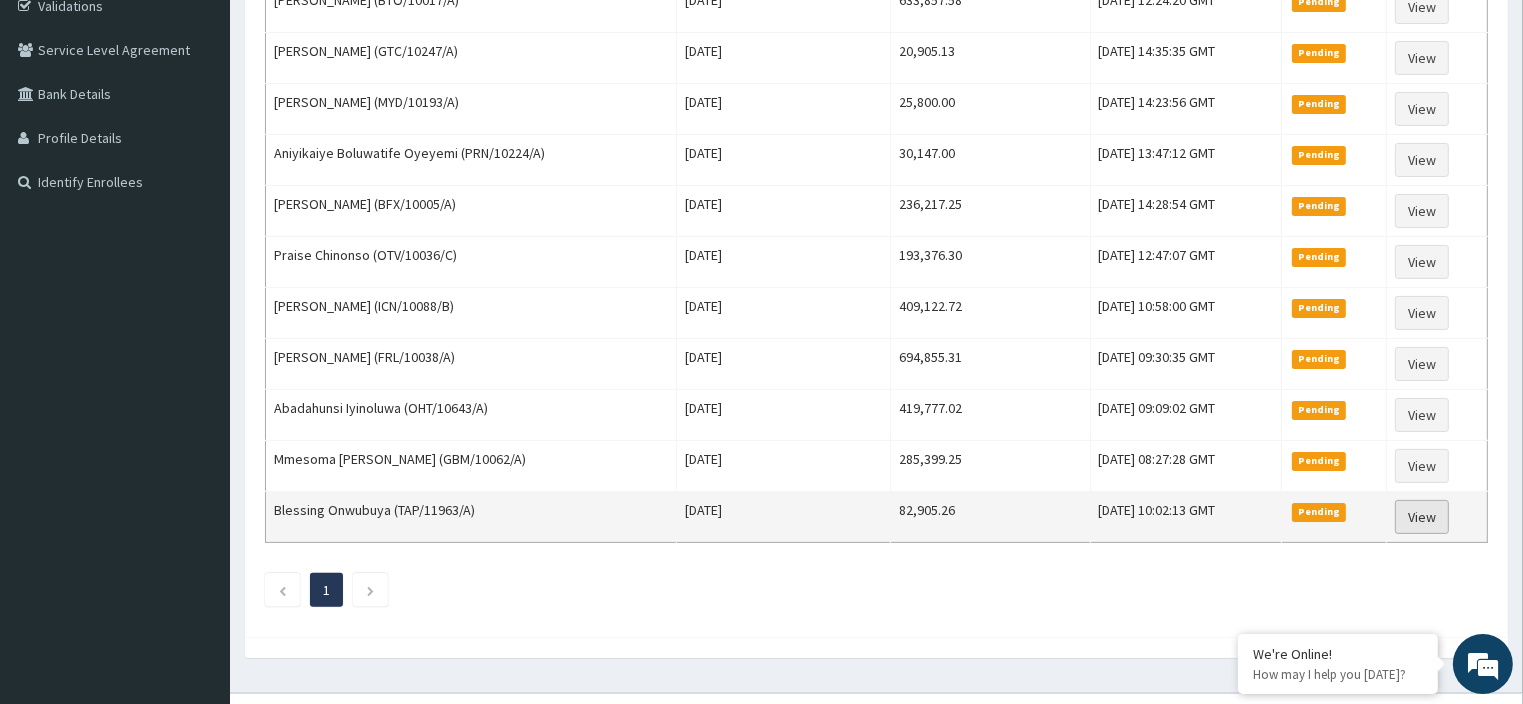 click on "View" at bounding box center (1422, 517) 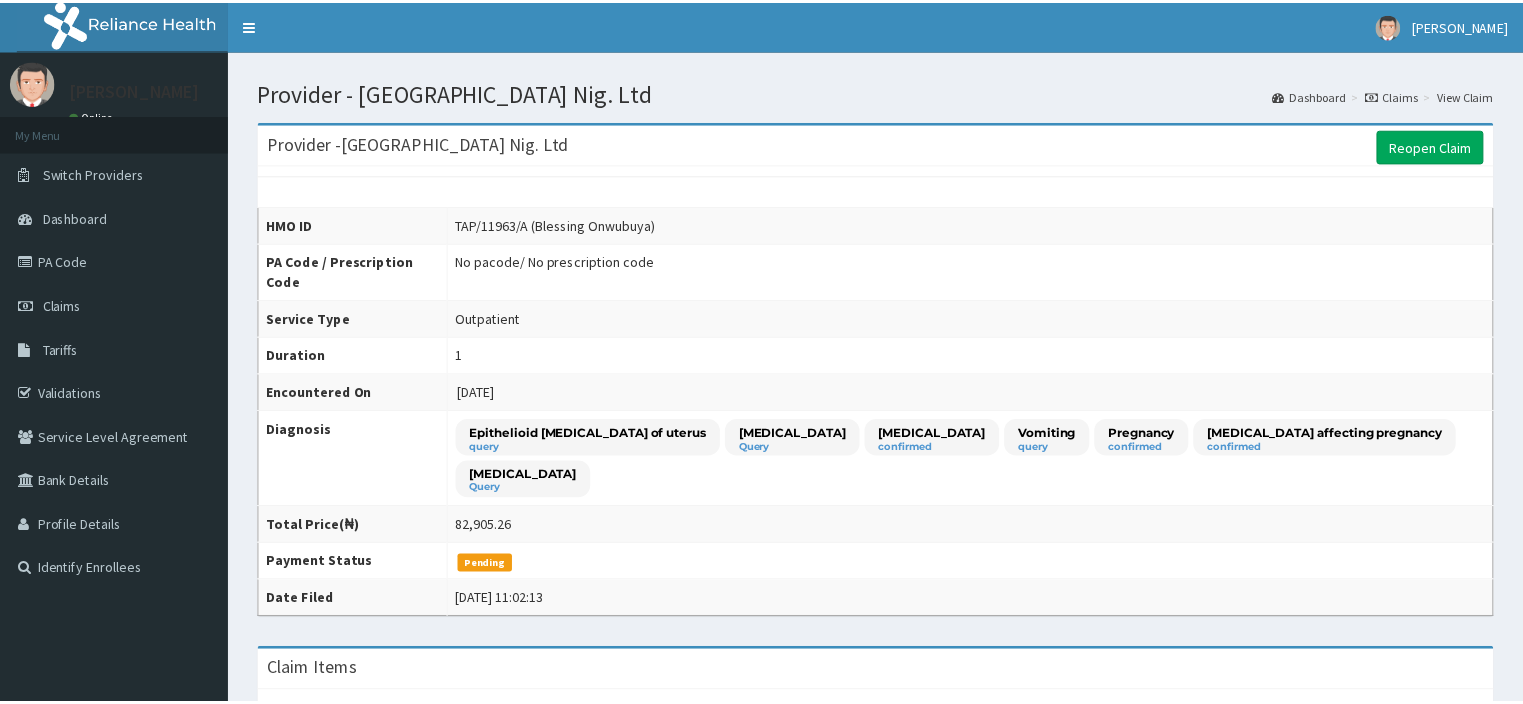 scroll, scrollTop: 0, scrollLeft: 0, axis: both 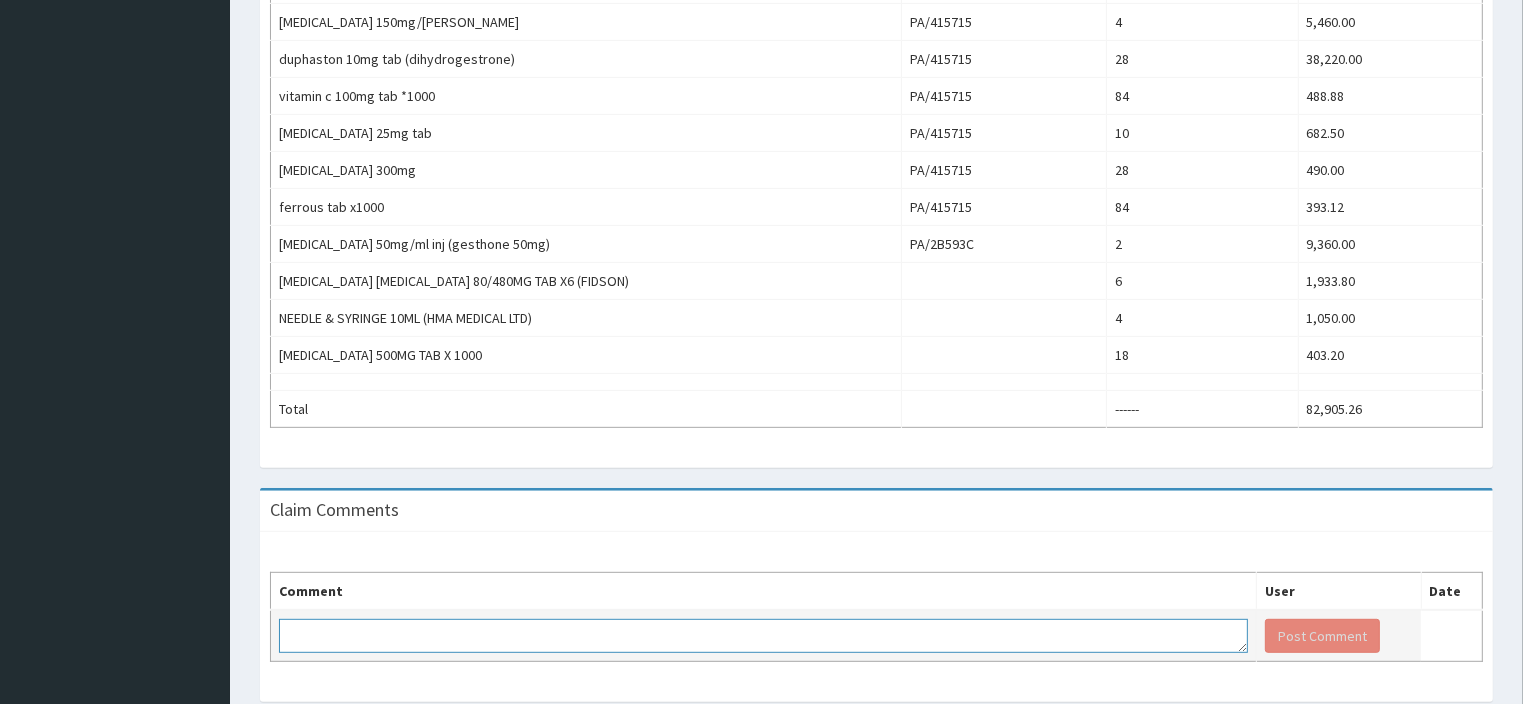 click at bounding box center (763, 636) 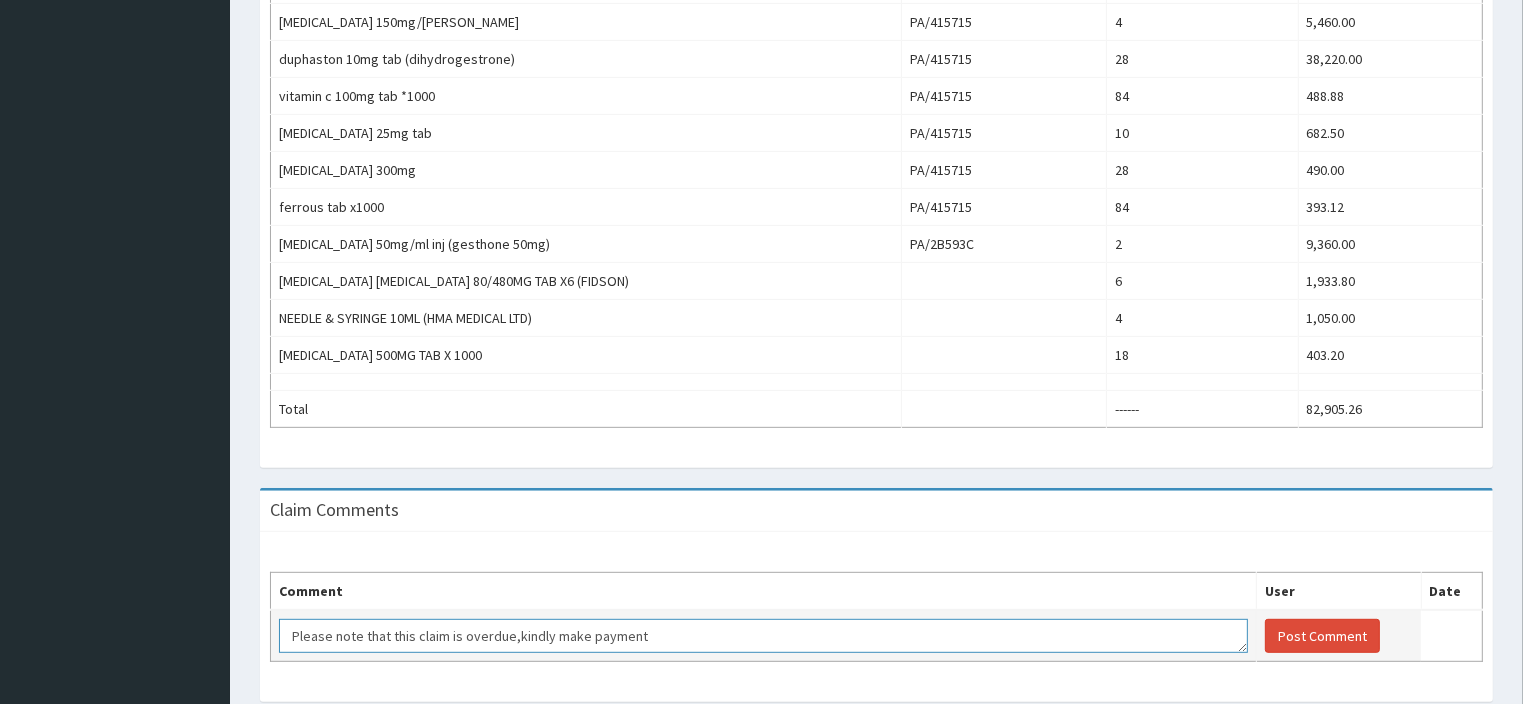 scroll, scrollTop: 12, scrollLeft: 0, axis: vertical 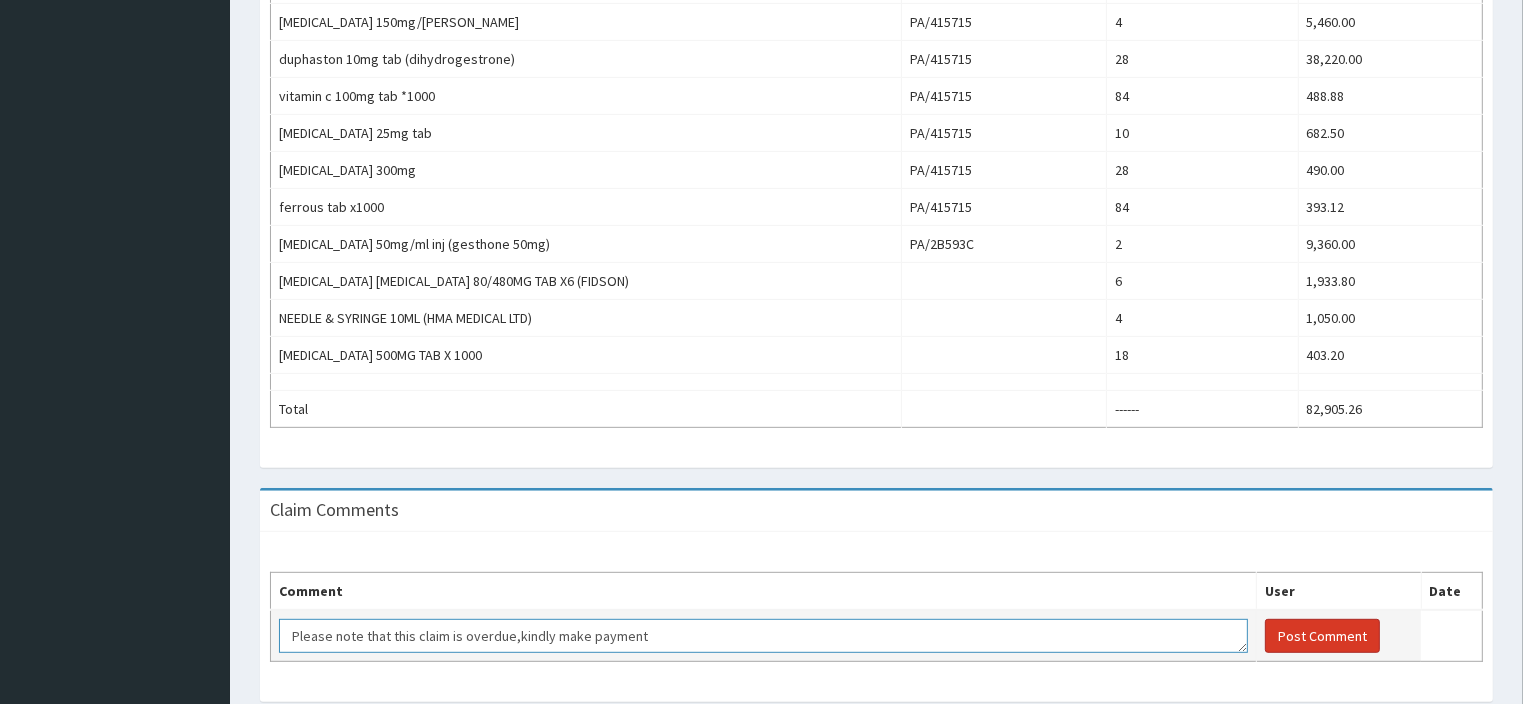 type on "Please note that this claim is overdue,kindly make payment" 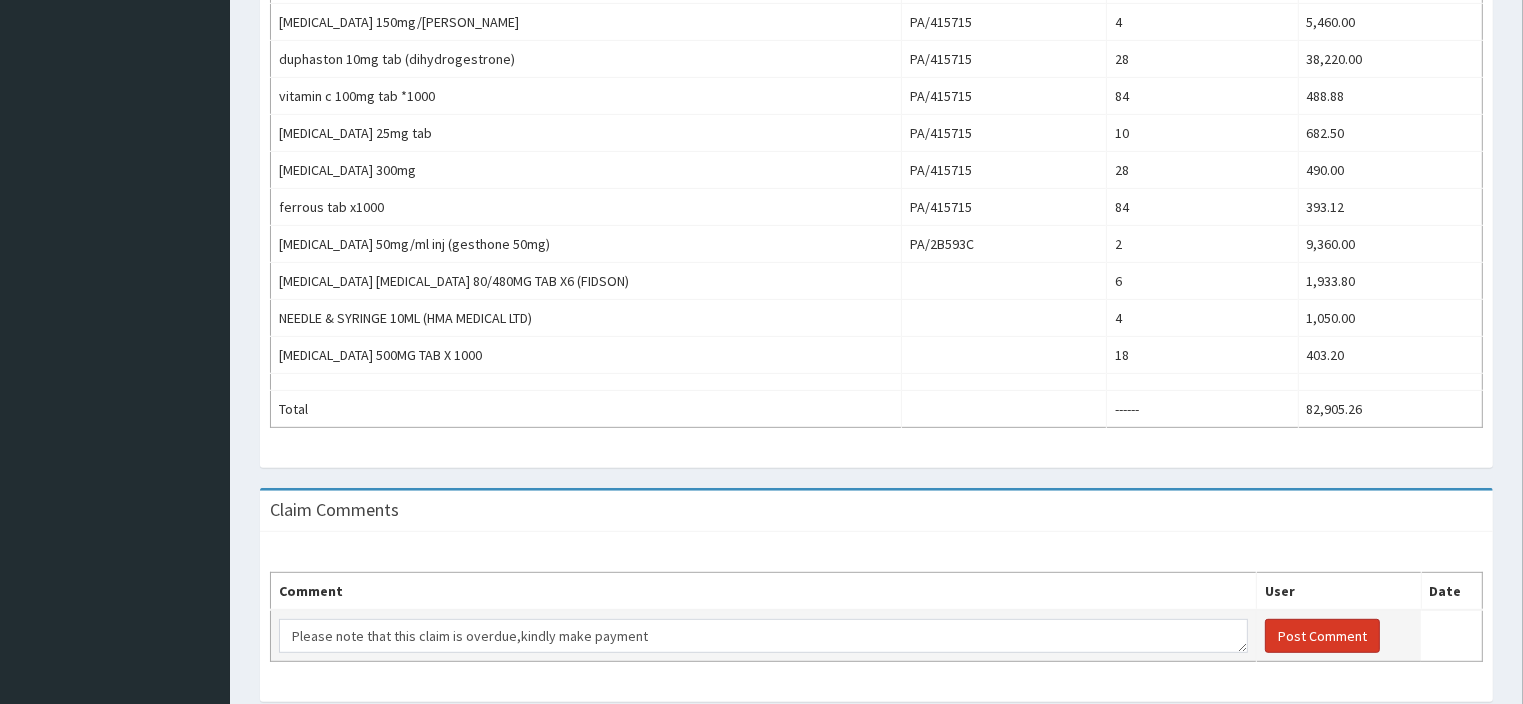 click on "Post Comment" at bounding box center (1322, 636) 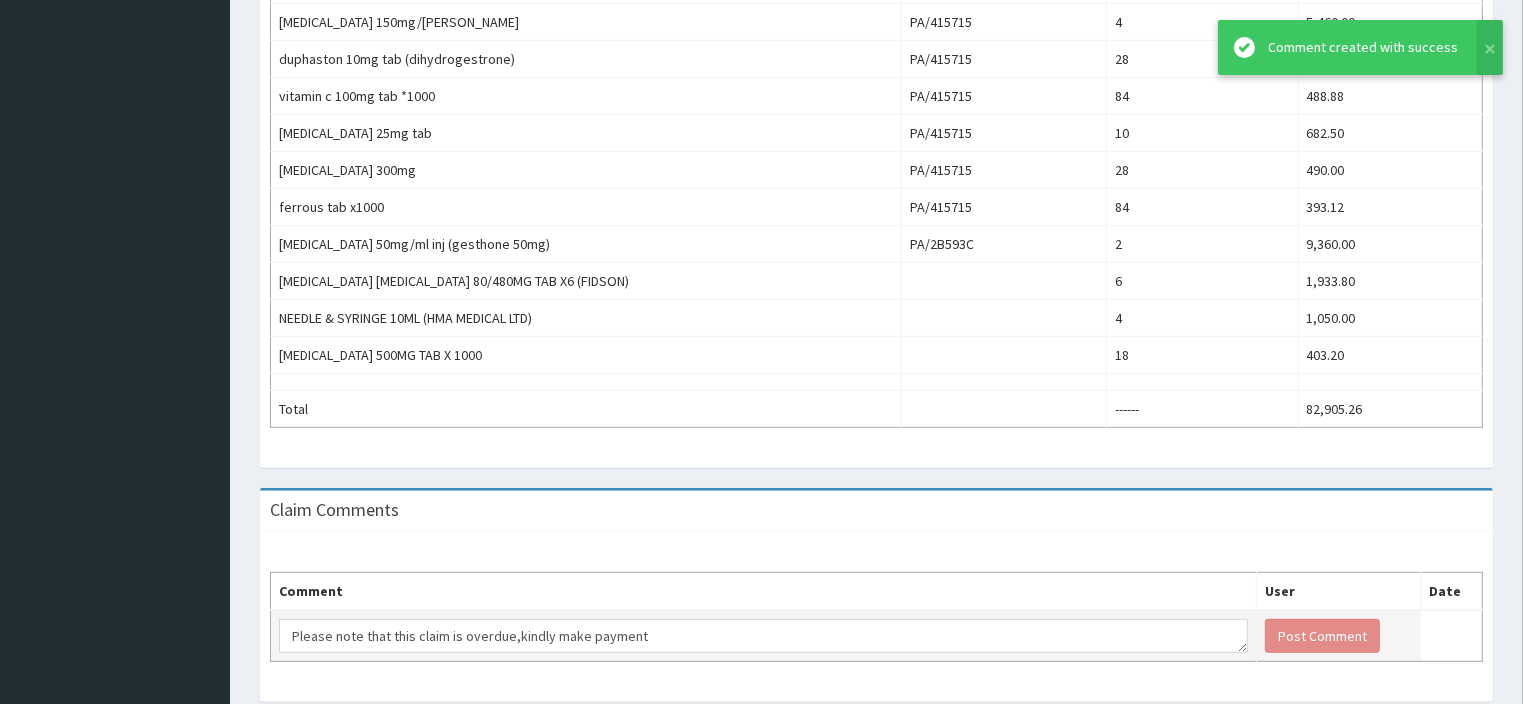 scroll, scrollTop: 0, scrollLeft: 0, axis: both 